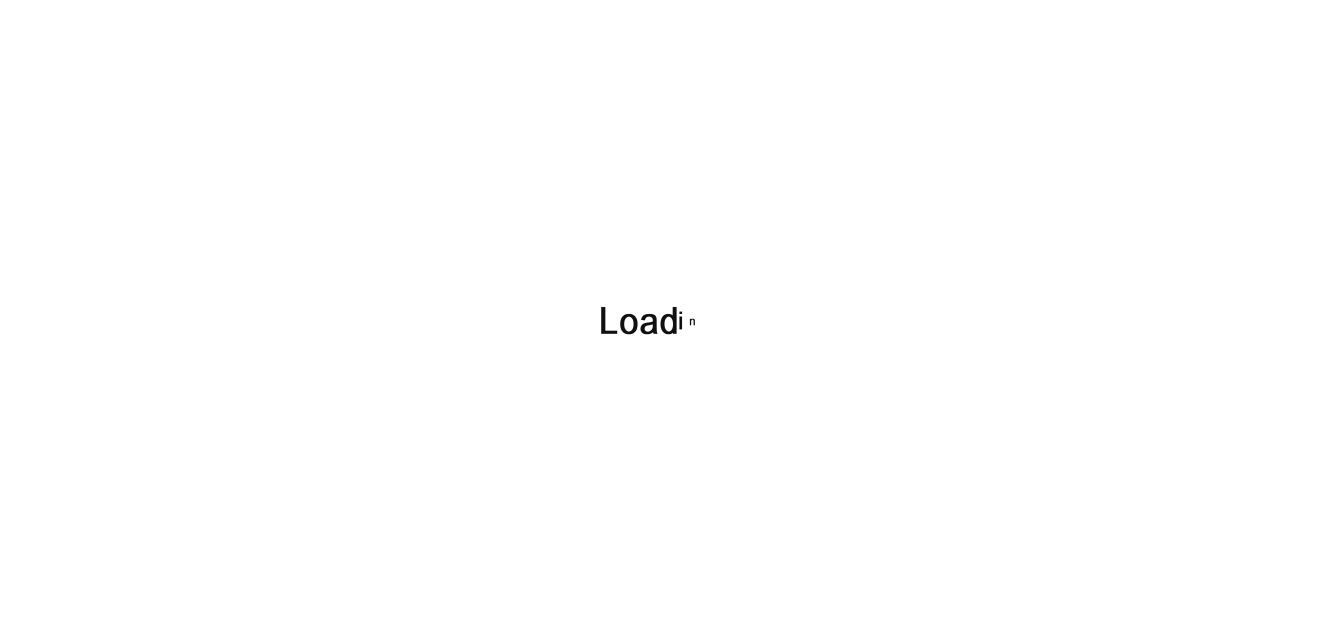 scroll, scrollTop: 0, scrollLeft: 0, axis: both 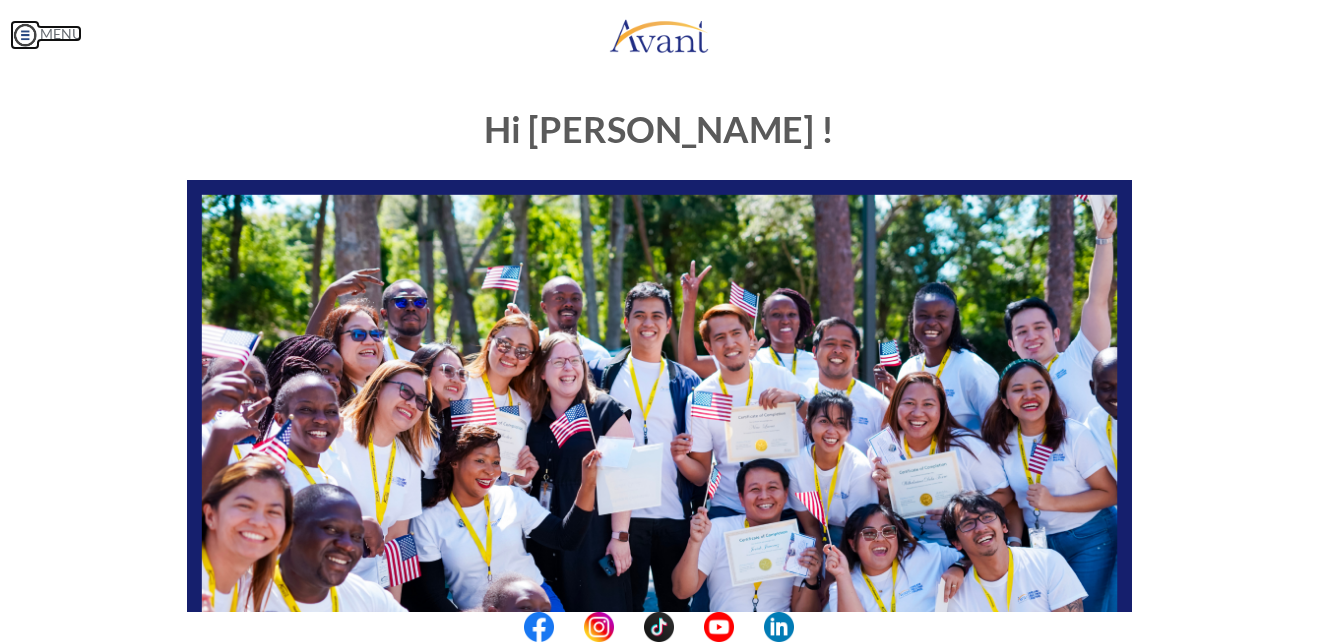 click at bounding box center [25, 35] 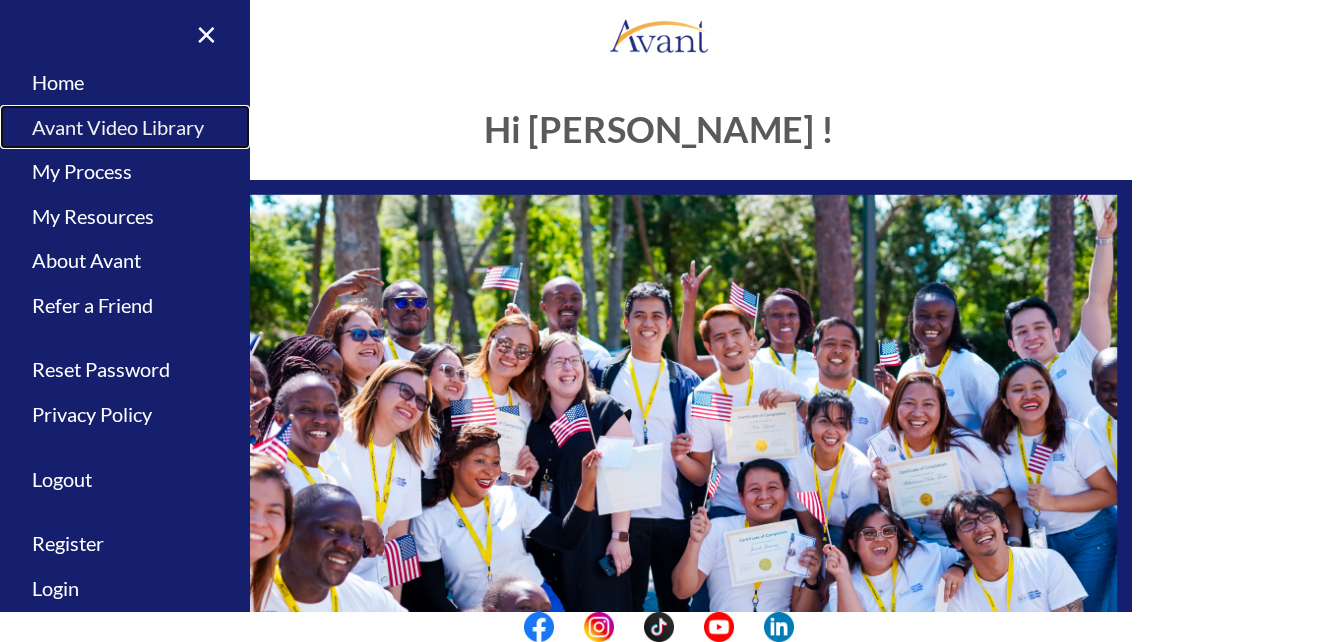 click on "Avant Video Library" at bounding box center [125, 127] 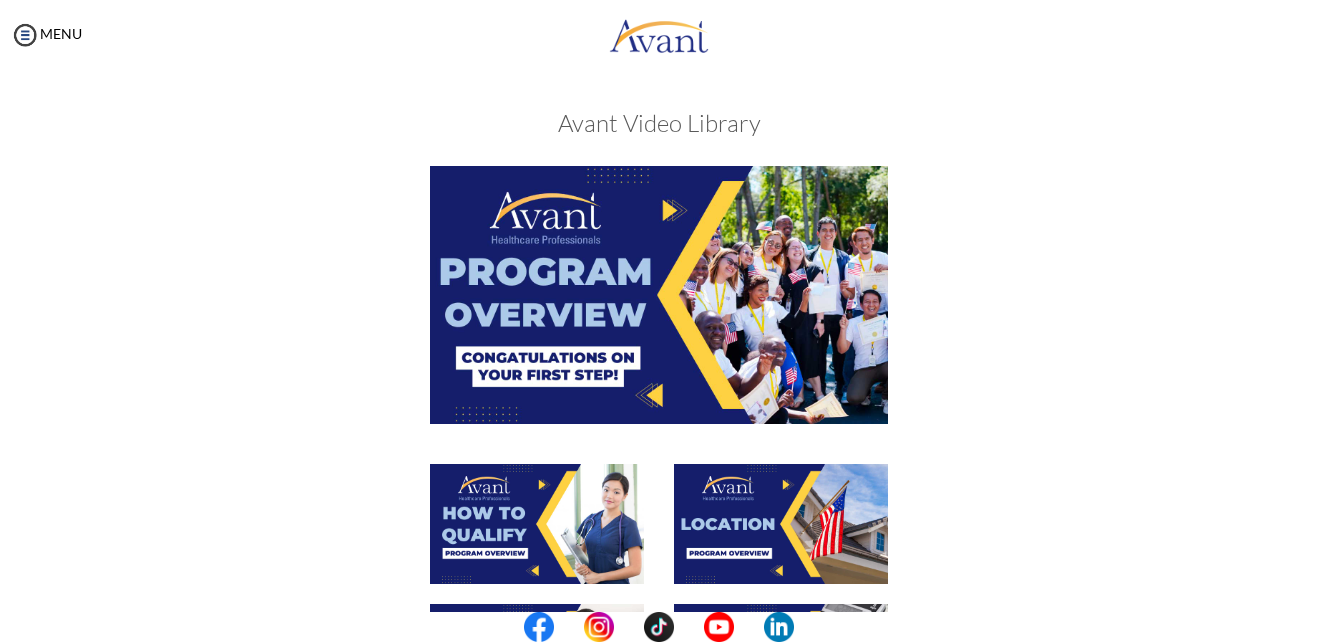 scroll, scrollTop: 33, scrollLeft: 0, axis: vertical 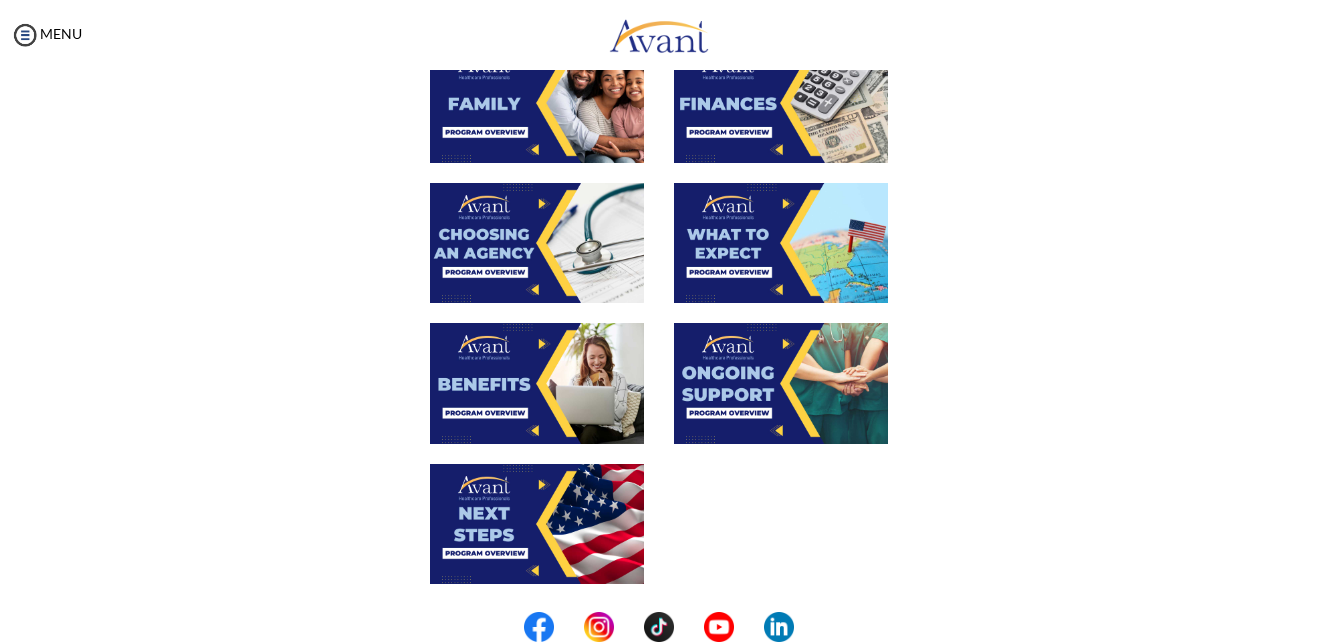 click at bounding box center (781, 103) 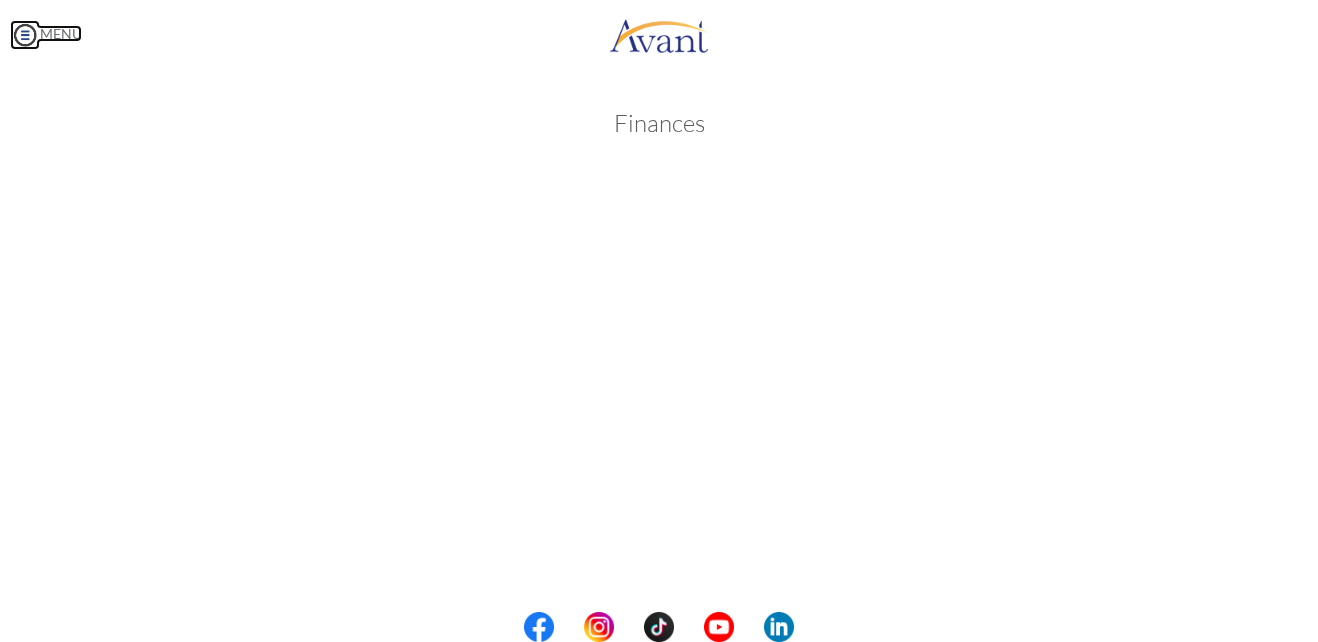 click on "Maintenance break. Please come back in 2 hours.
MENU
My Status
What is the next step?
We would like you to watch the introductory video Begin with Avant
We would like you to watch the program video Watch Program Video
We would like you to complete English exam Take Language Test
We would like you to complete clinical assessment Take Clinical Test
We would like you to complete qualification survey Take Qualification Survey
We would like you to watch expectations video Watch Expectations Video
You will be contacted by recruiter to schedule a call.
Your application is being reviewed. Please check your email regularly.
Process Overview
Check off each step as you go to track your progress!
1" at bounding box center (659, 321) 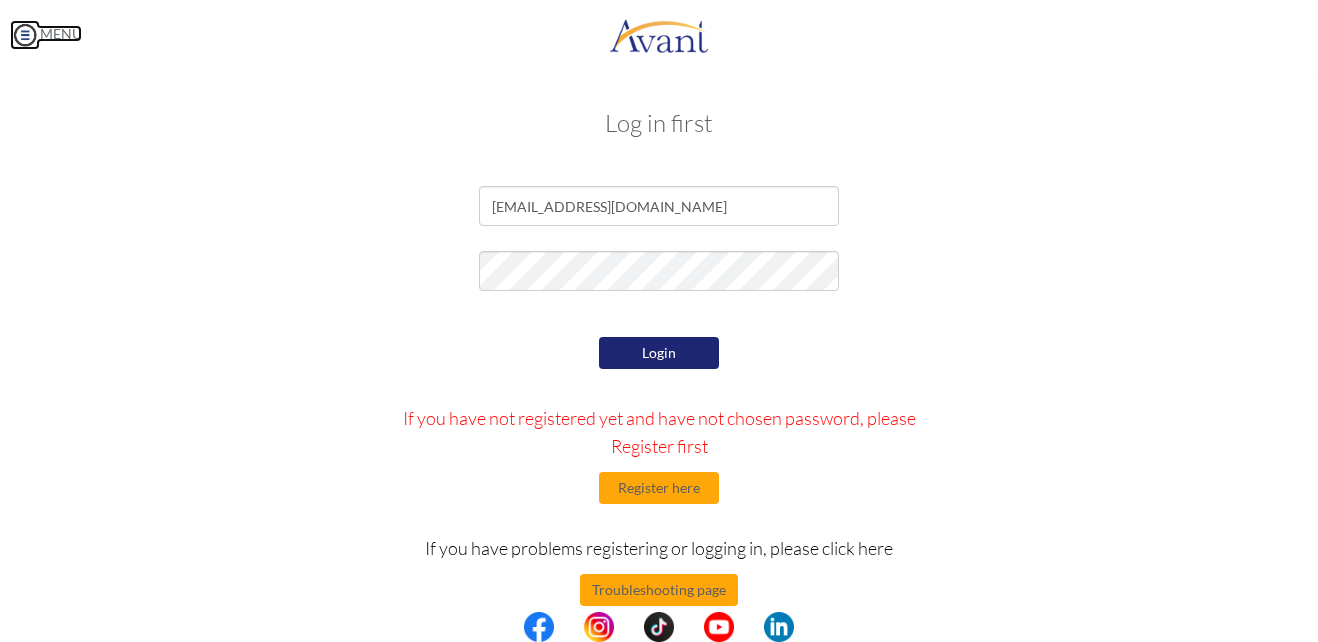 scroll, scrollTop: 0, scrollLeft: 0, axis: both 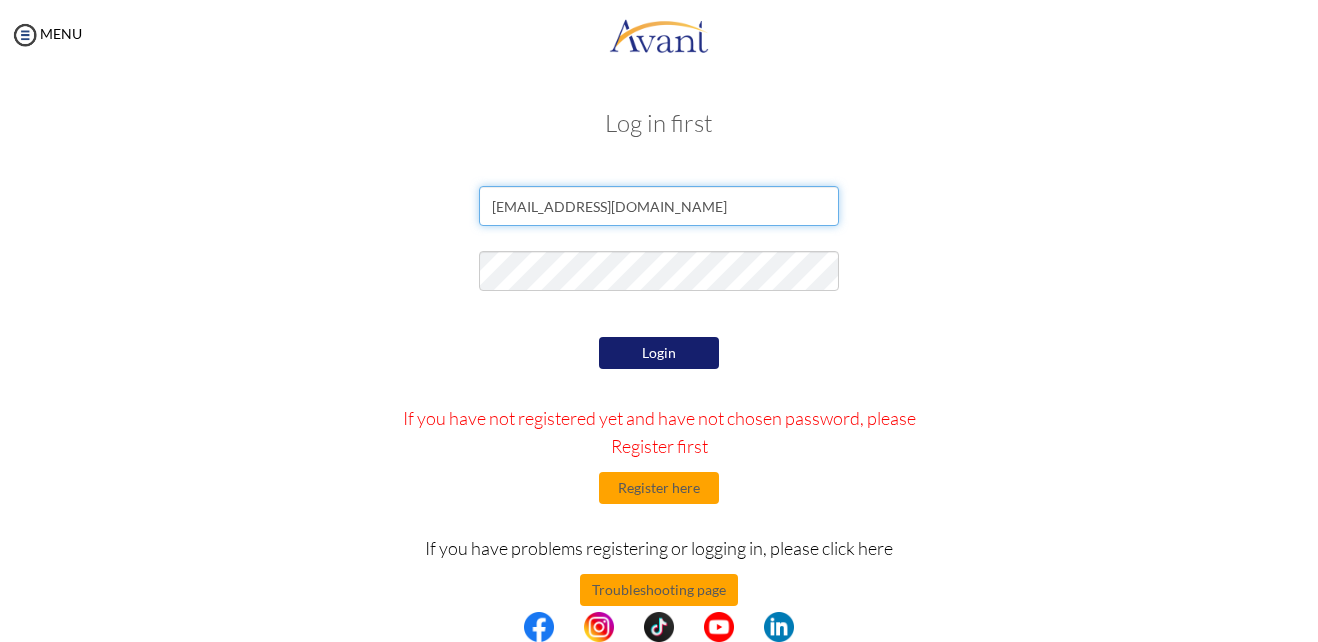 click on "[EMAIL_ADDRESS][DOMAIN_NAME]" at bounding box center (659, 206) 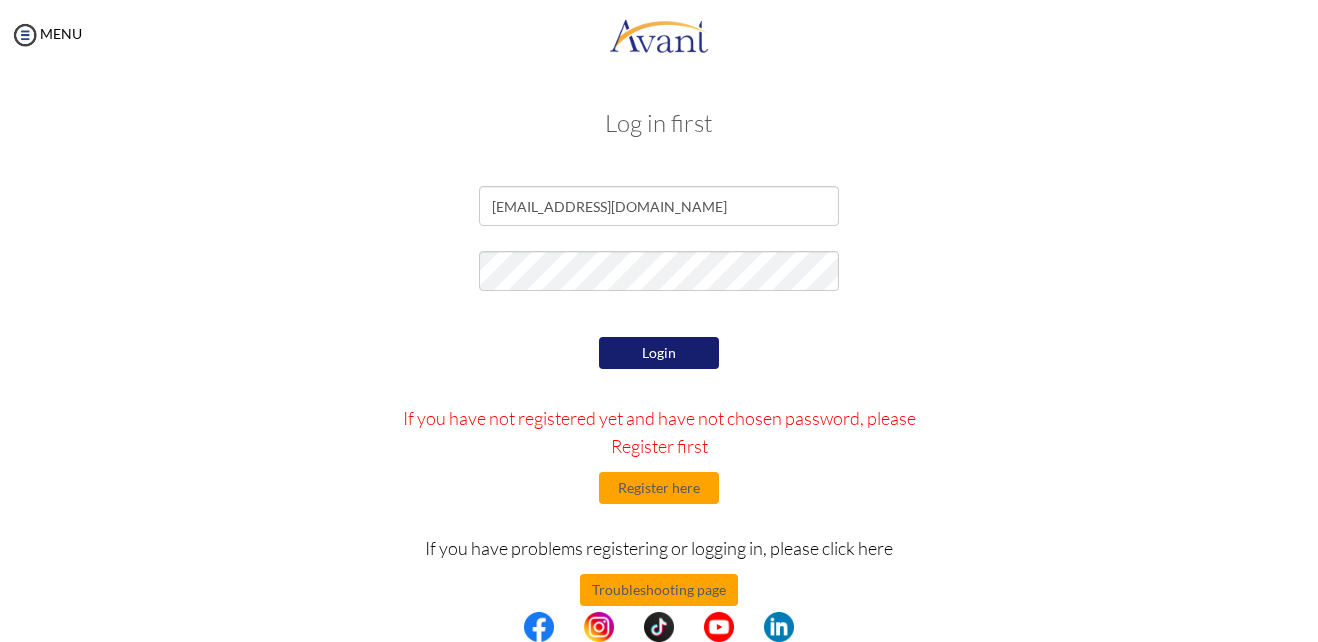click on "Login" at bounding box center (659, 353) 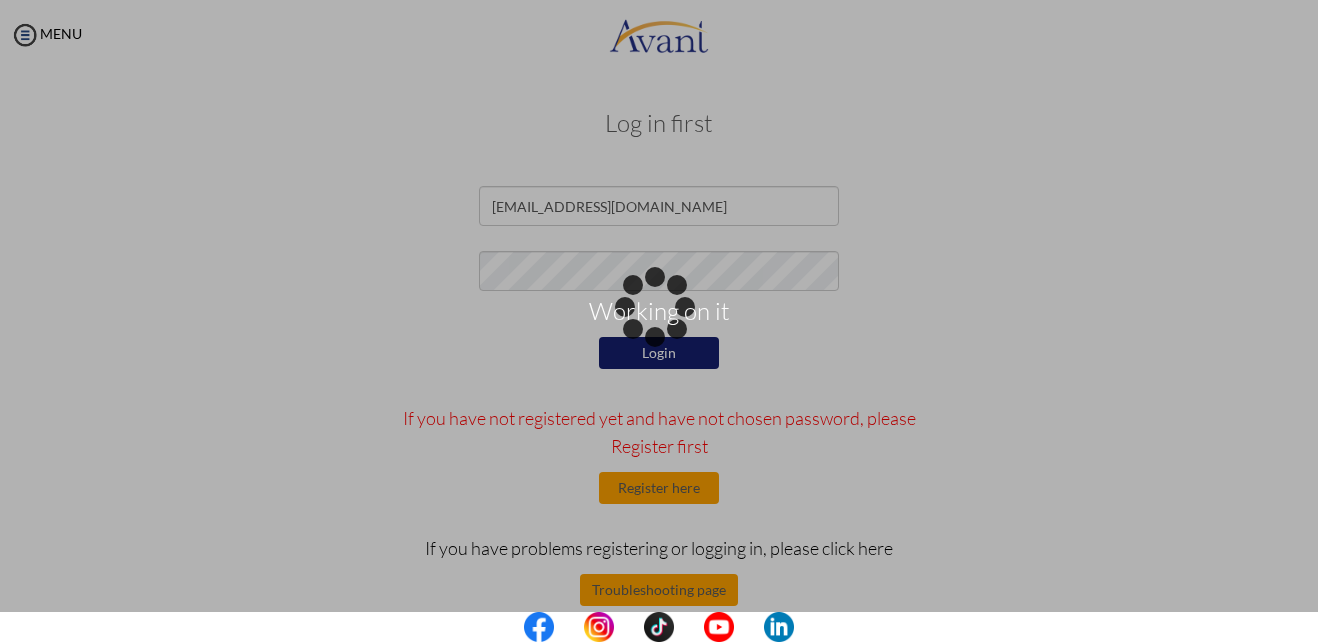 click on "Working on it" at bounding box center [659, 321] 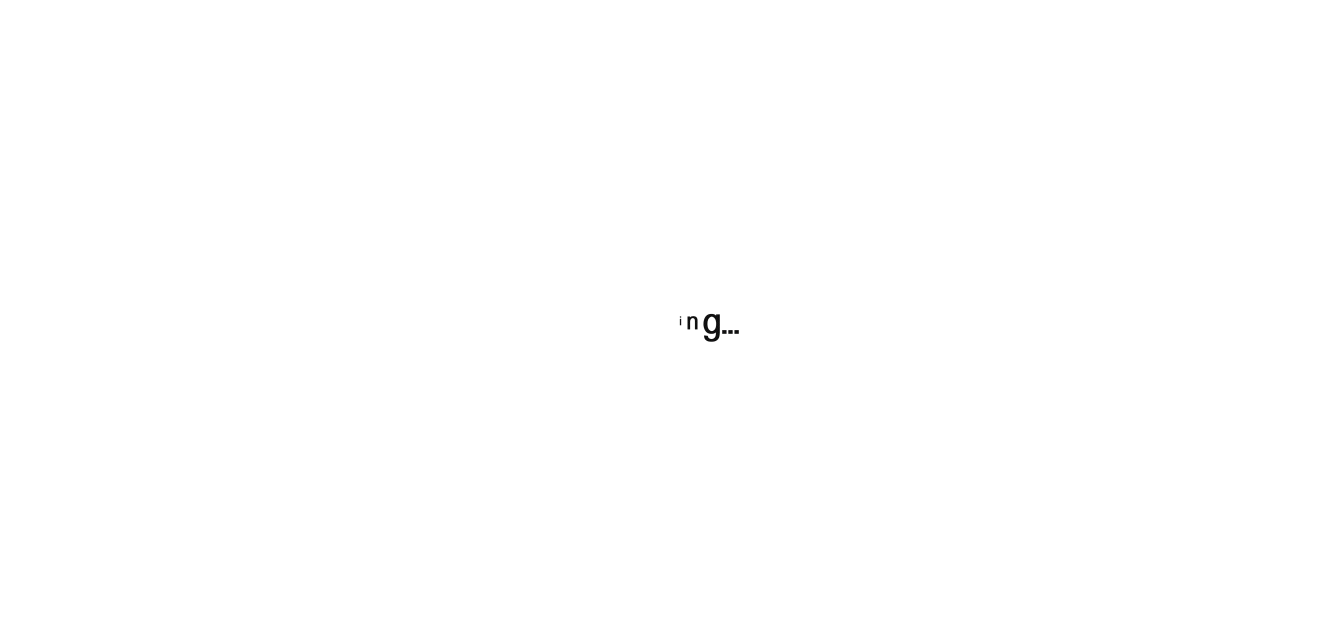scroll, scrollTop: 0, scrollLeft: 0, axis: both 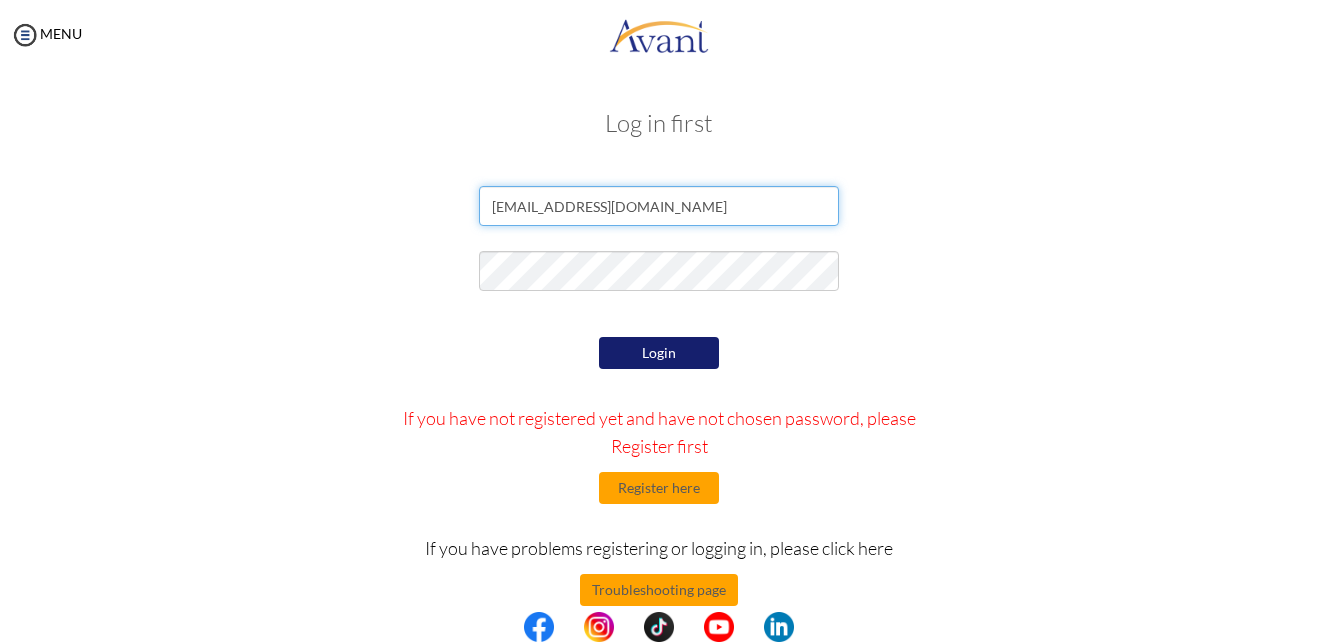 click on "[EMAIL_ADDRESS][DOMAIN_NAME]" at bounding box center (659, 206) 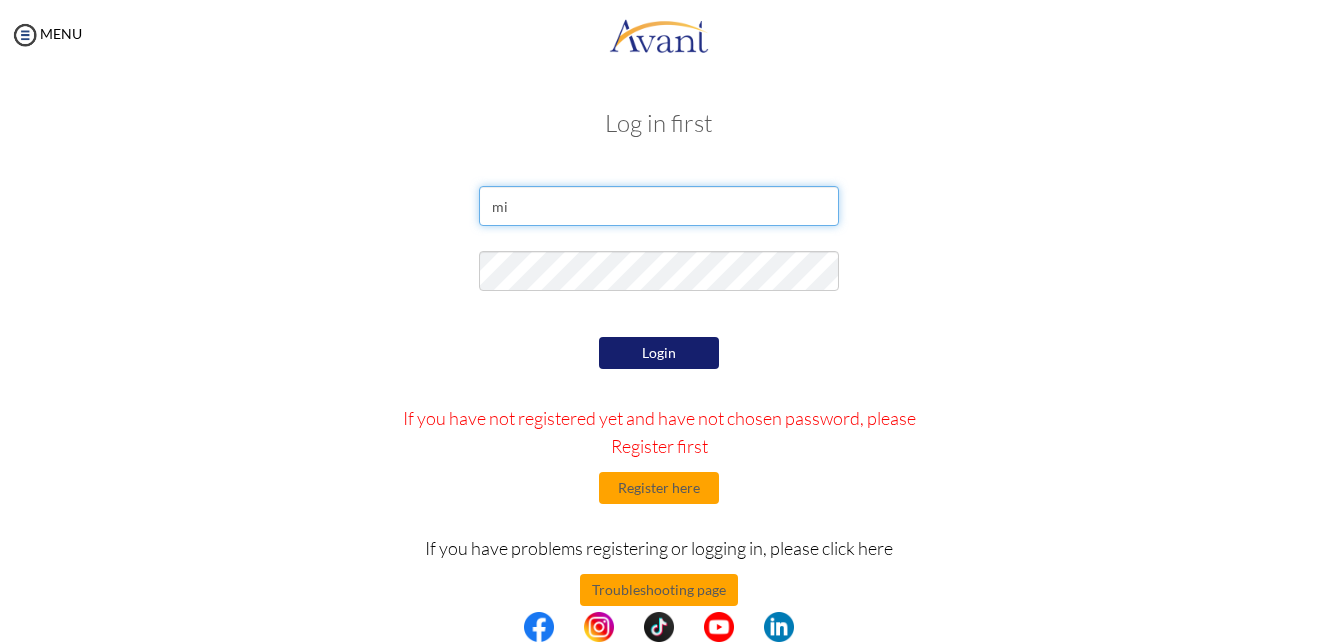 type on "m" 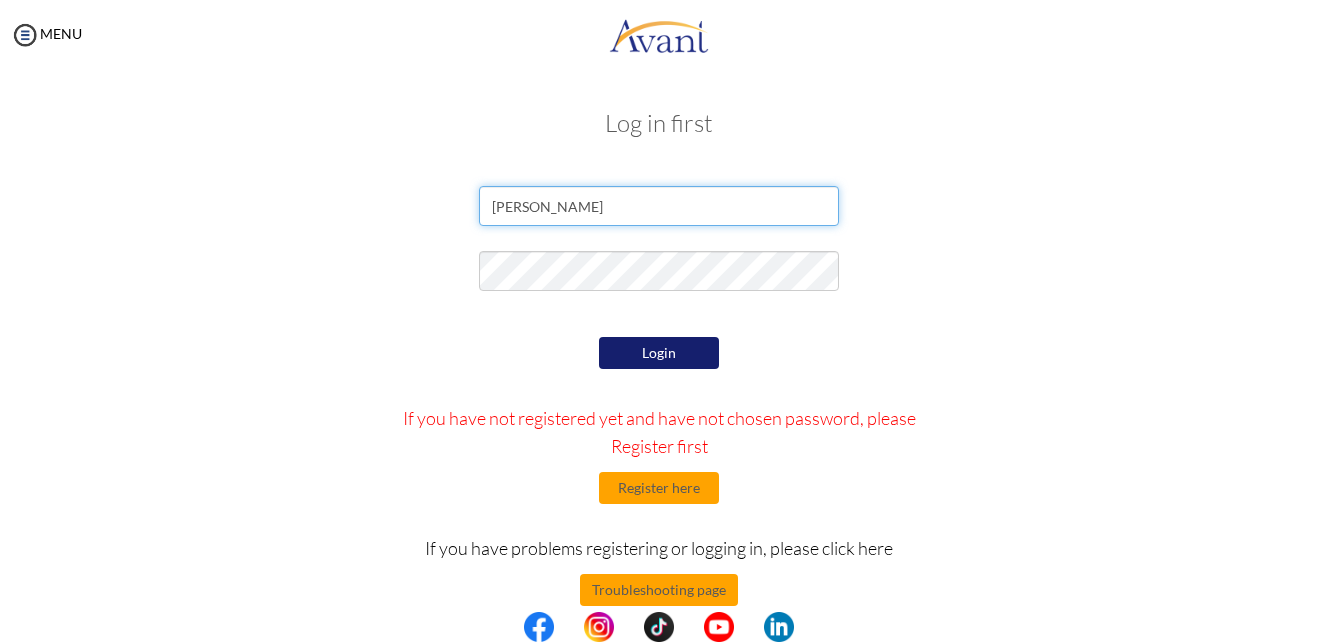 click on "mildred wanjala" at bounding box center (659, 206) 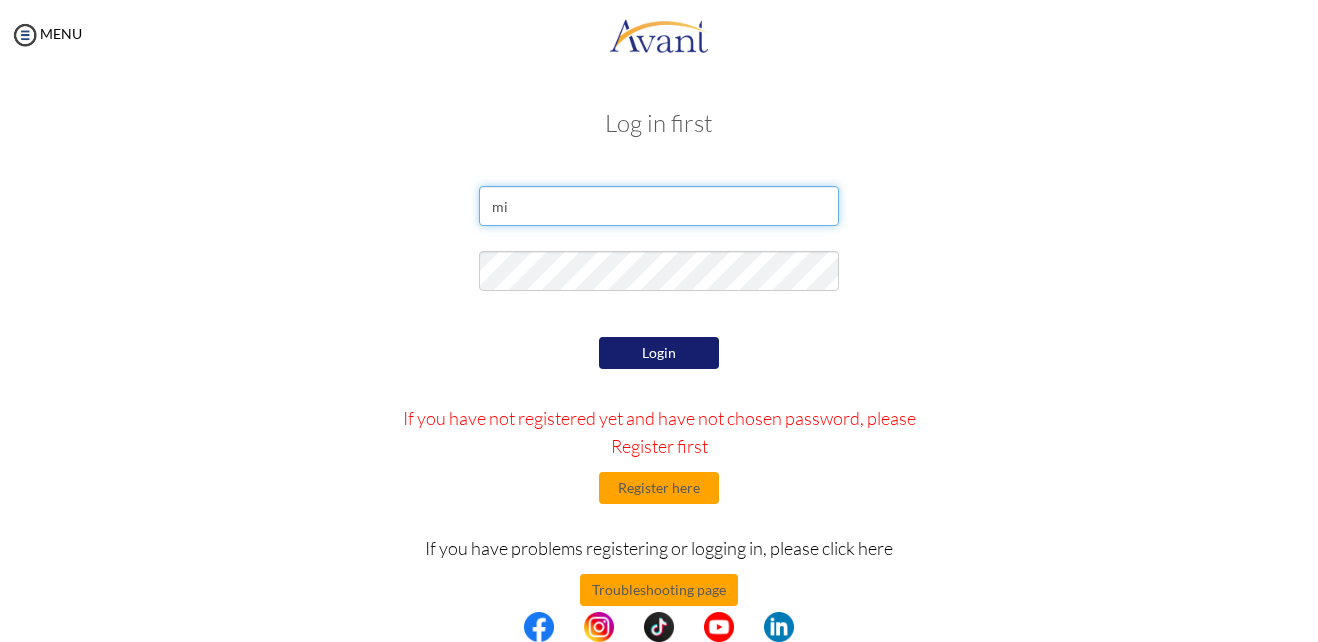 type on "m" 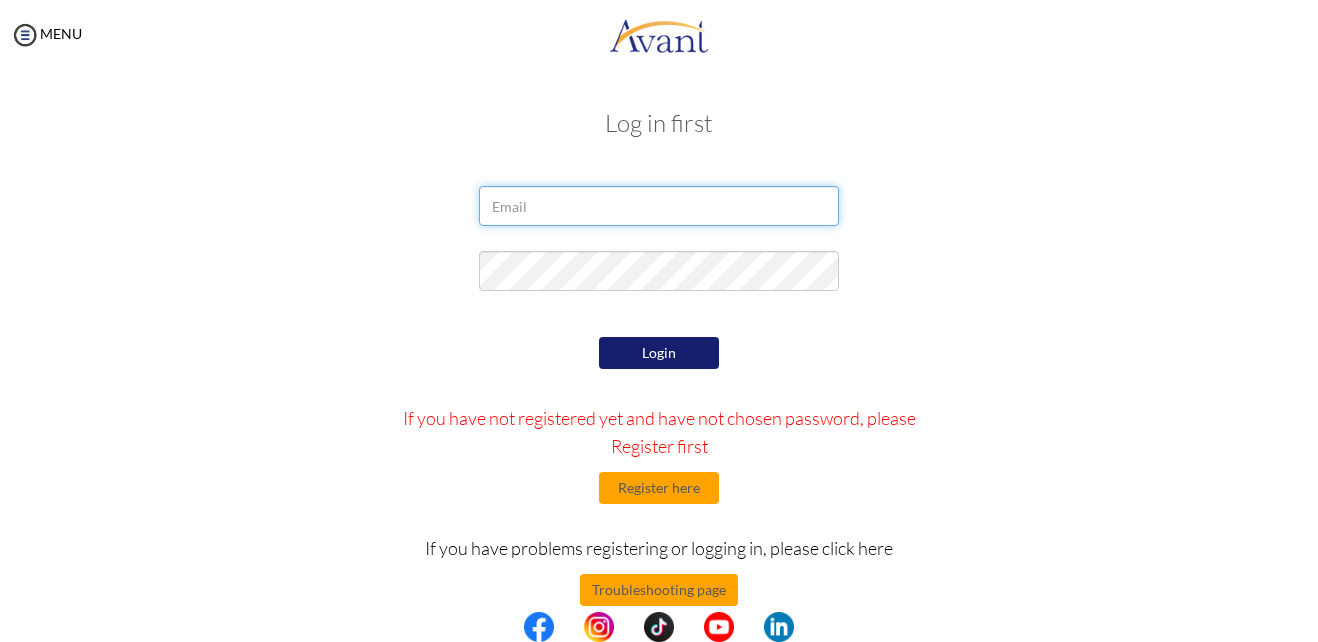 type on "[EMAIL_ADDRESS][DOMAIN_NAME]" 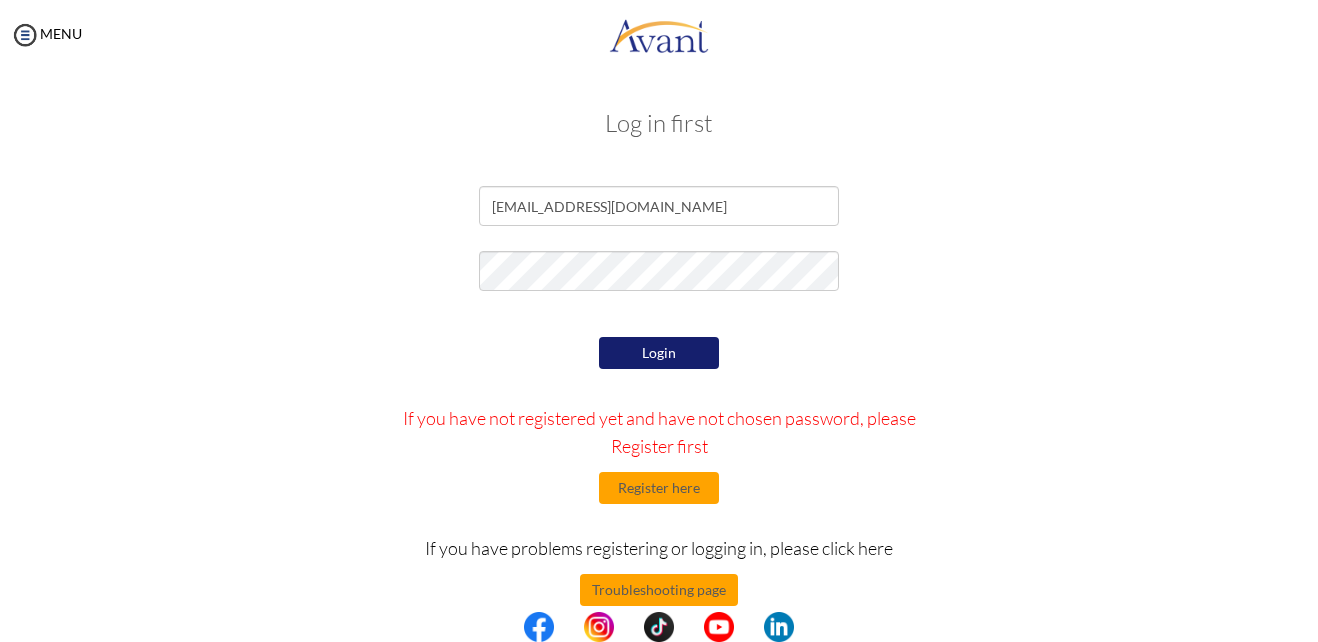 click on "Login" at bounding box center [659, 353] 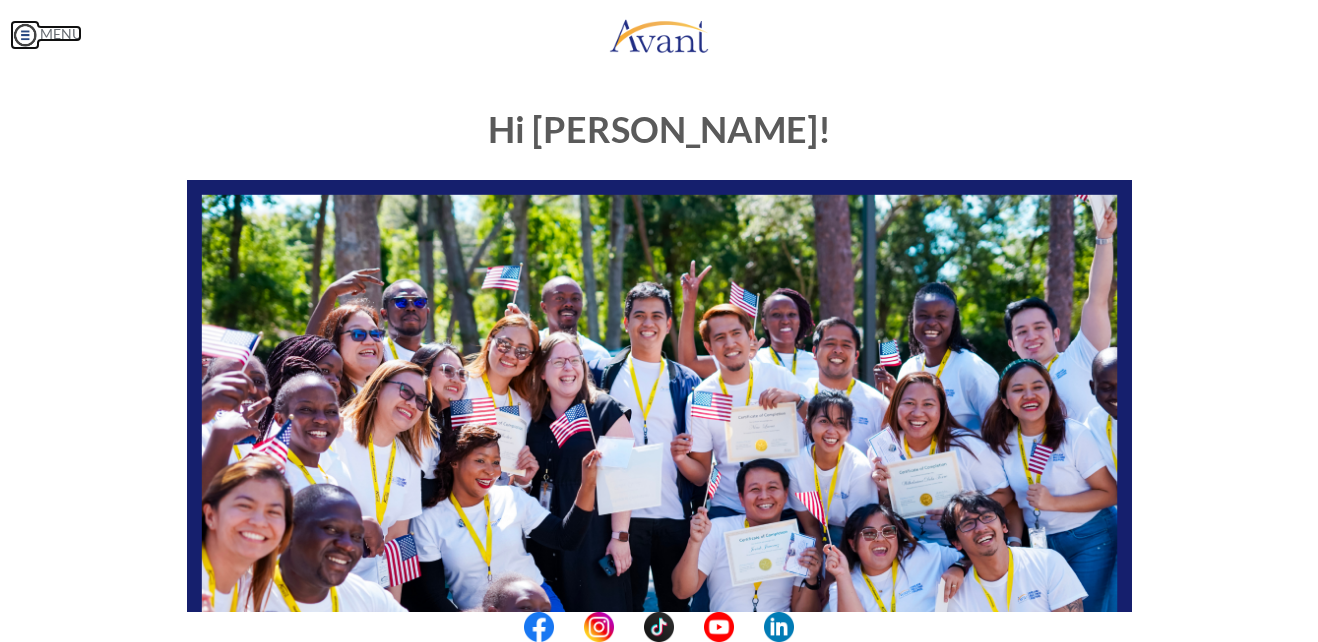 click at bounding box center [25, 35] 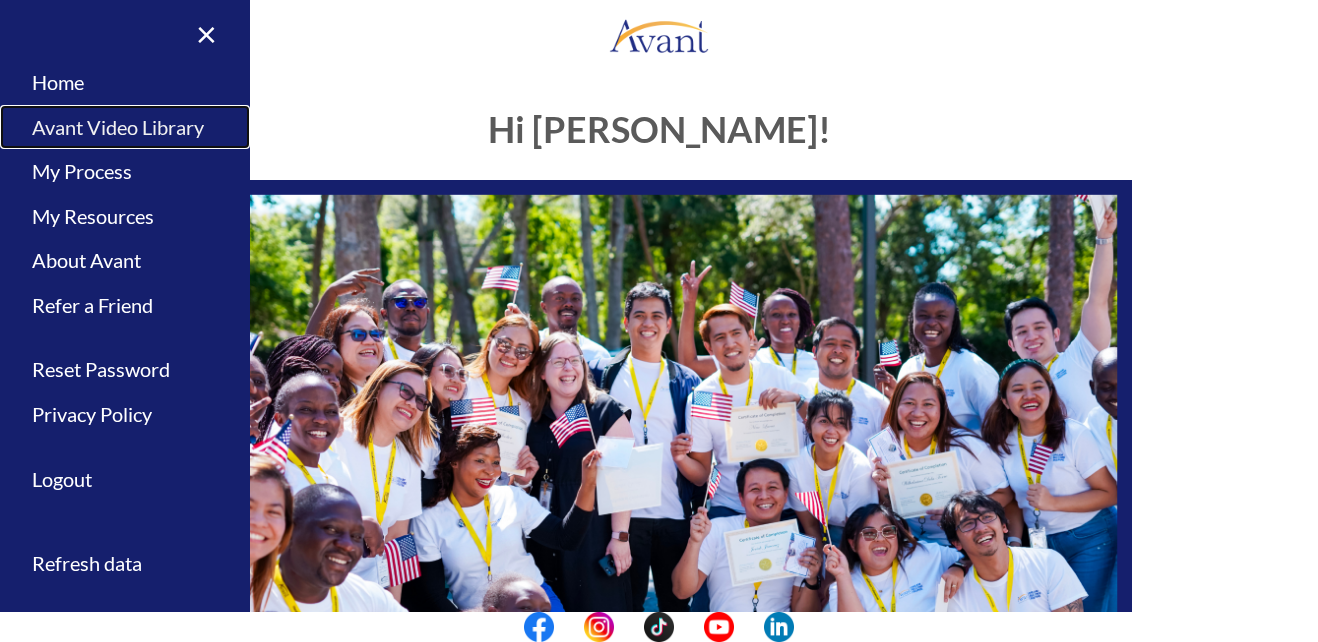 click on "Avant Video Library" at bounding box center [125, 127] 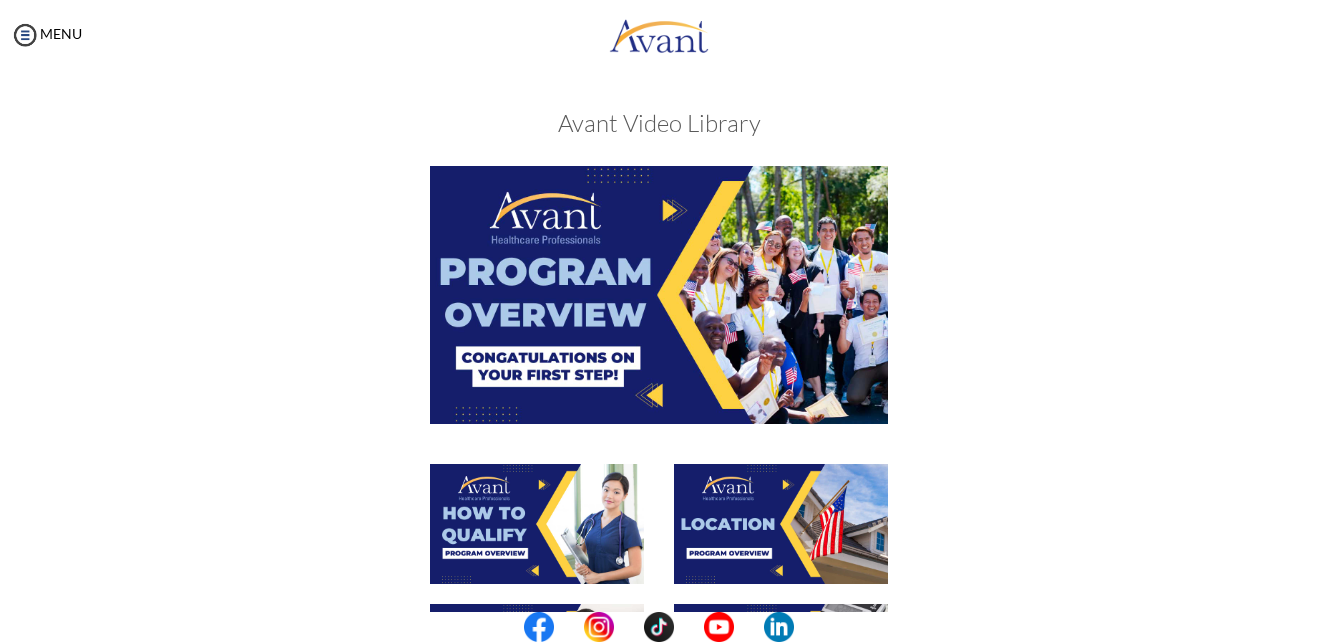 scroll, scrollTop: 561, scrollLeft: 0, axis: vertical 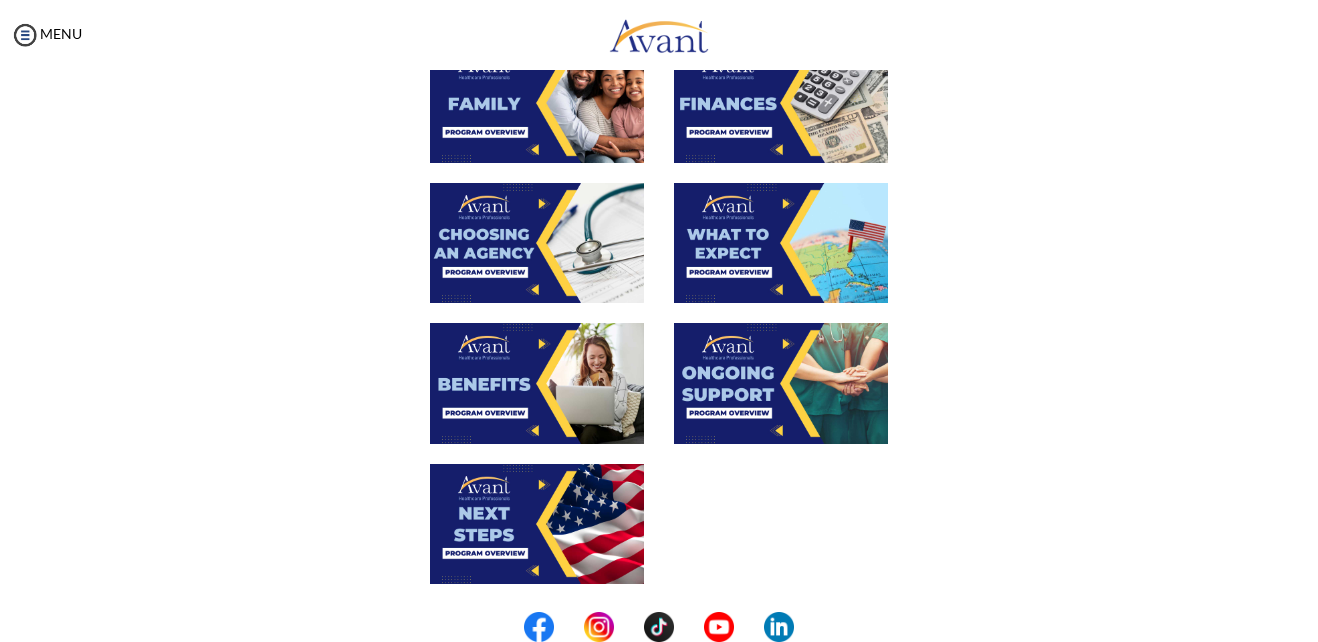 click at bounding box center (537, 243) 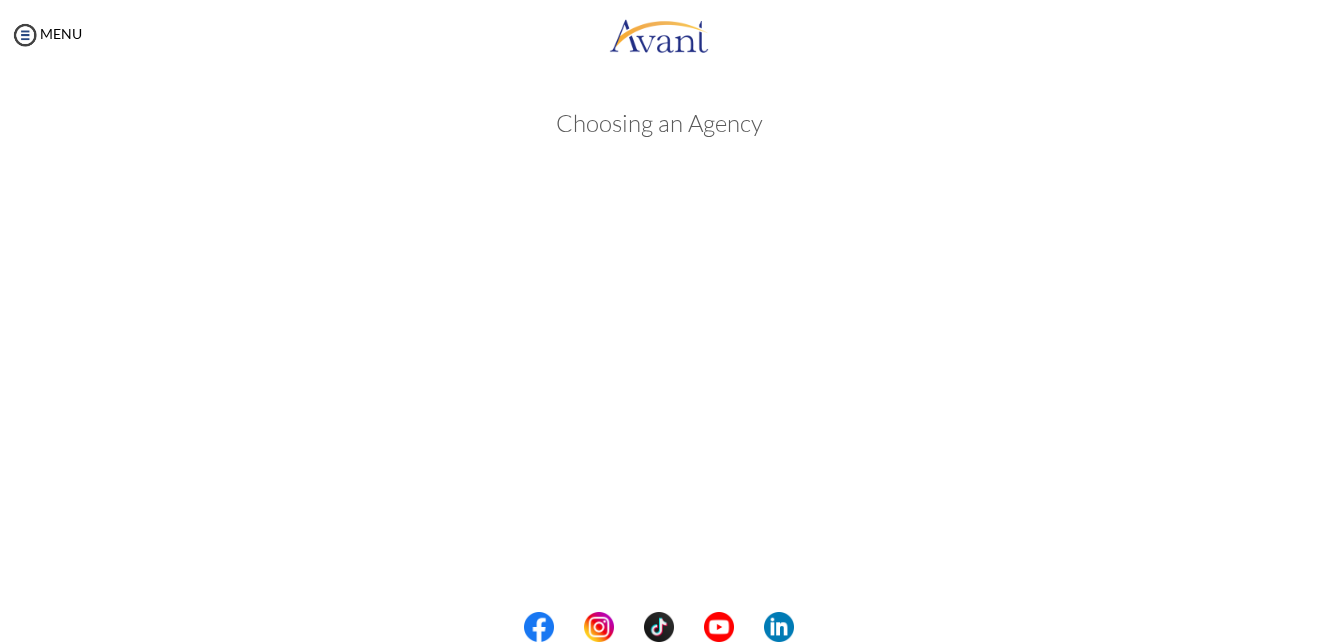 scroll, scrollTop: 555, scrollLeft: 0, axis: vertical 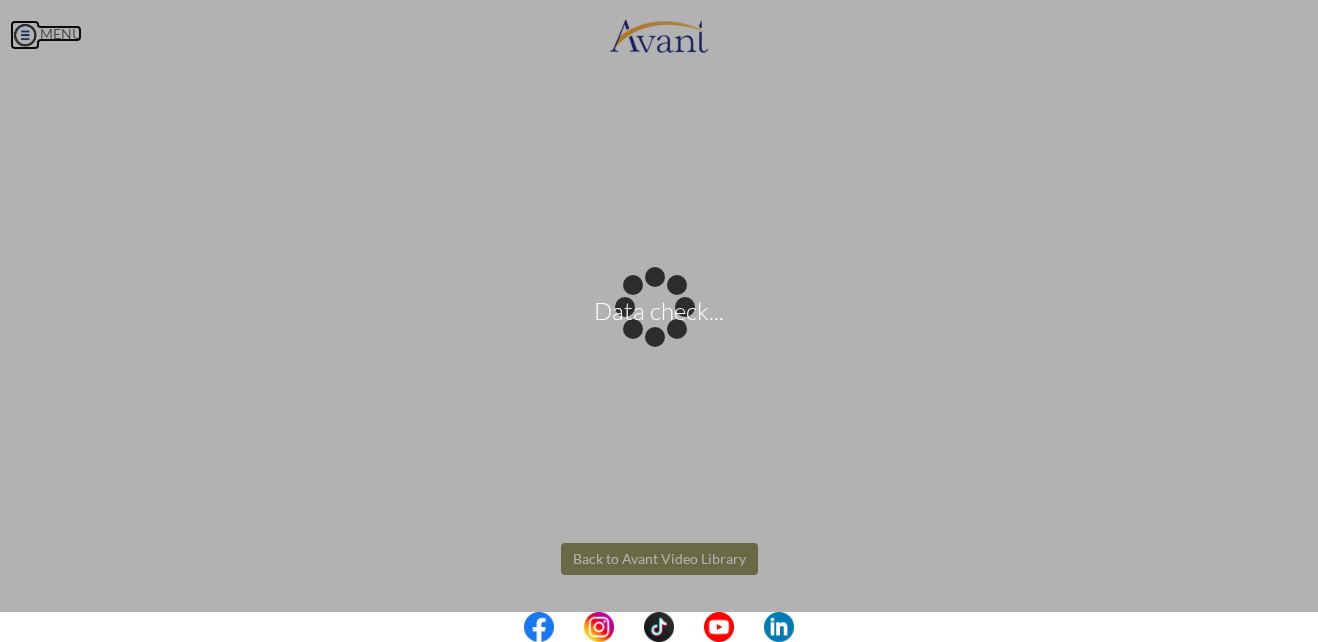 click on "Data check...
Maintenance break. Please come back in 2 hours.
MENU
My Status
What is the next step?
We would like you to watch the introductory video Begin with Avant
We would like you to watch the program video Watch Program Video
We would like you to complete English exam Take Language Test
We would like you to complete clinical assessment Take Clinical Test
We would like you to complete qualification survey Take Qualification Survey
We would like you to watch expectations video Watch Expectations Video
You will be contacted by recruiter to schedule a call.
Your application is being reviewed. Please check your email regularly.
Process Overview
Check off each step as you go to track your progress!" at bounding box center (659, 321) 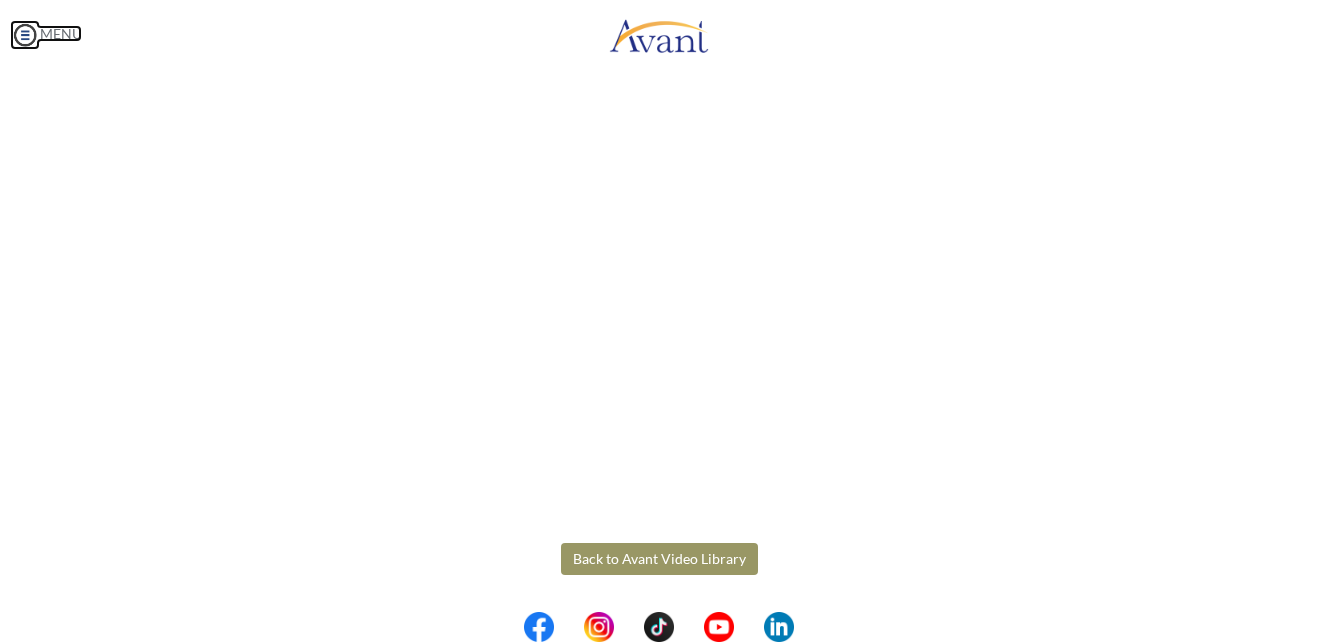 click at bounding box center (25, 35) 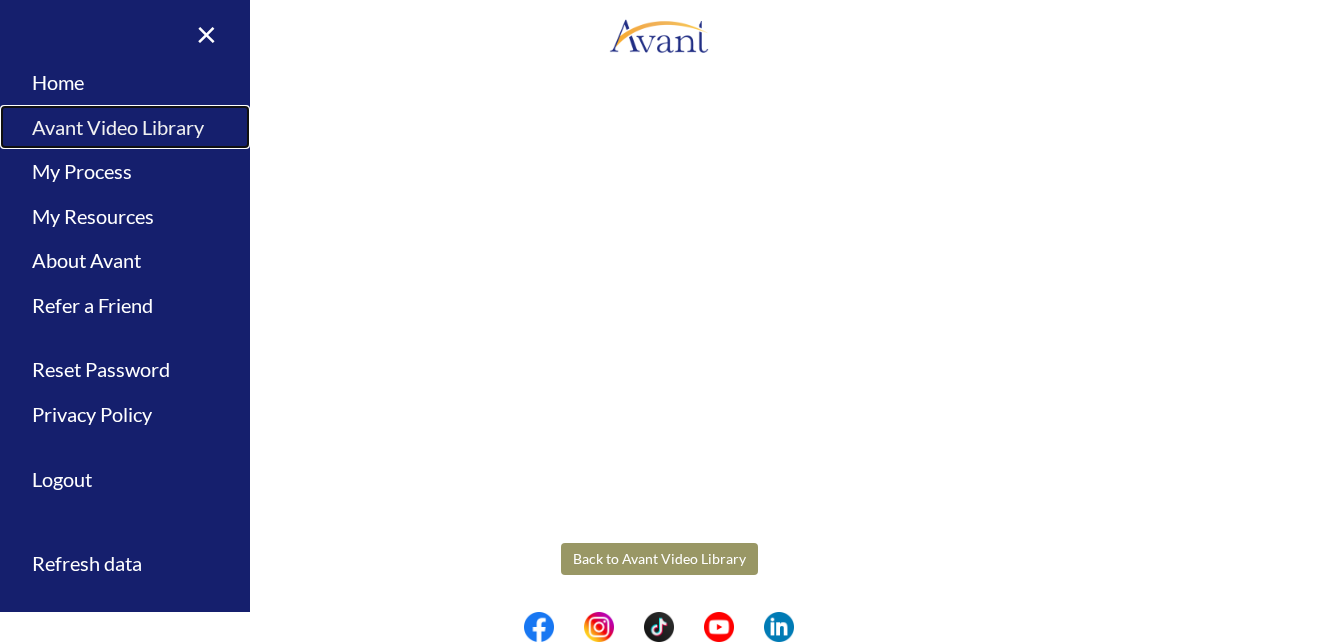 click on "Avant Video Library" at bounding box center [125, 127] 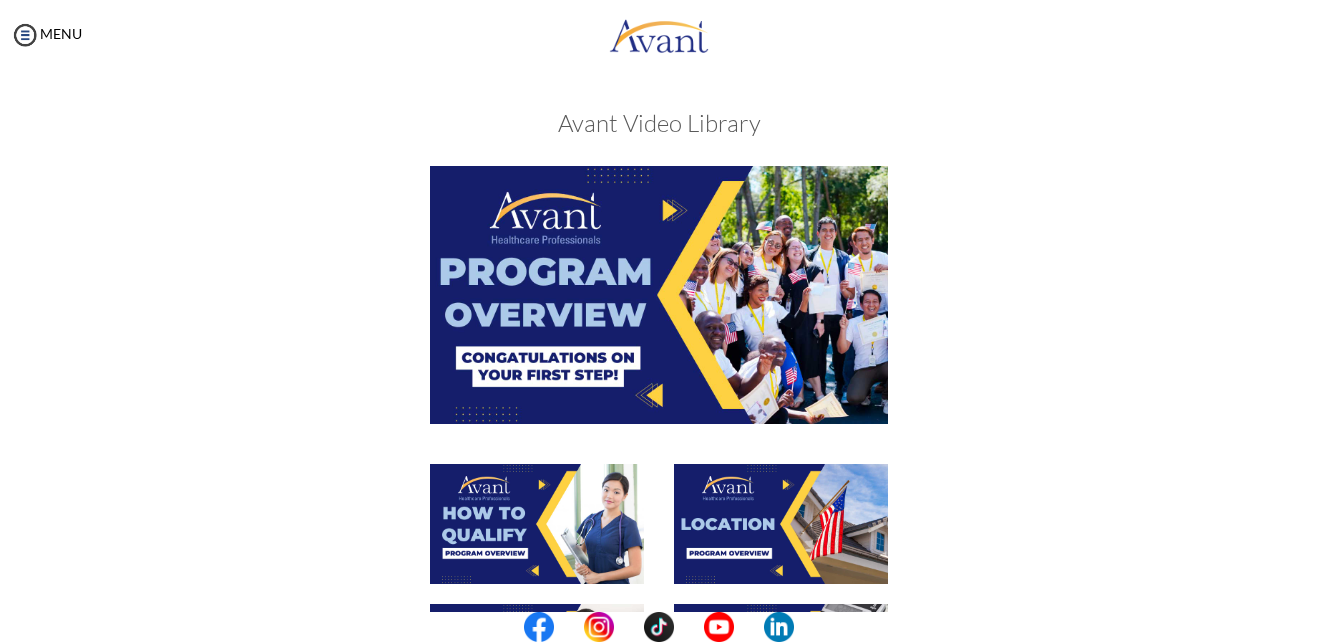 scroll, scrollTop: 561, scrollLeft: 0, axis: vertical 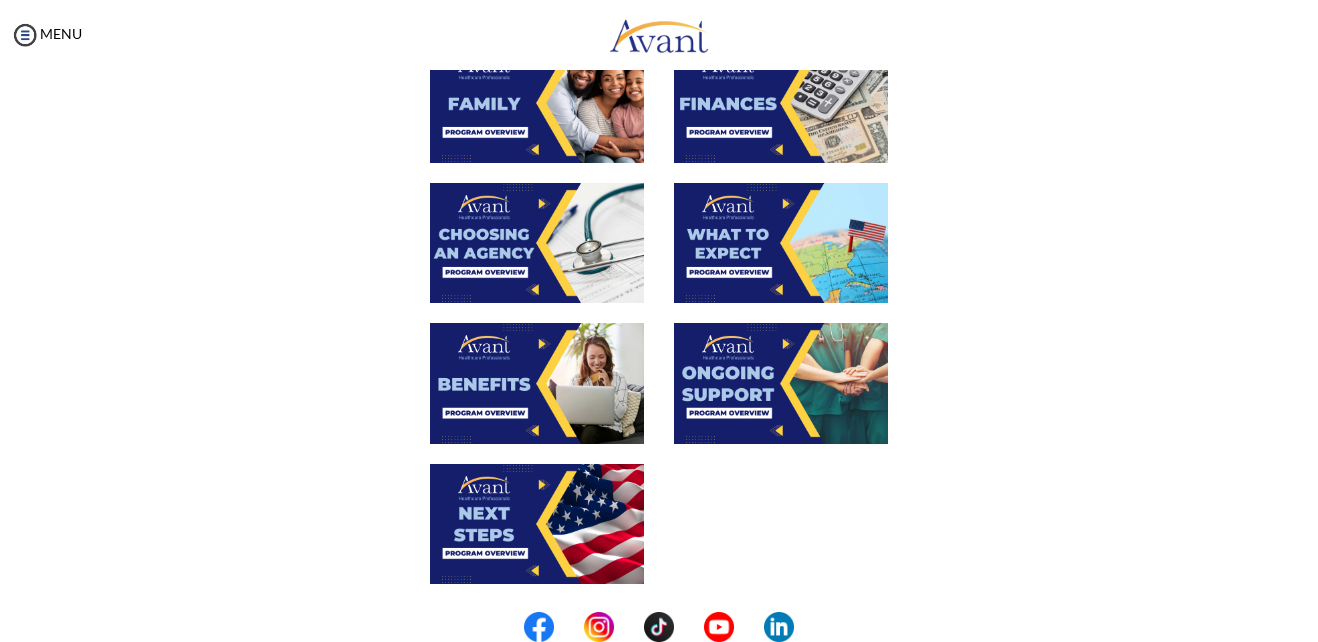 click at bounding box center [781, 243] 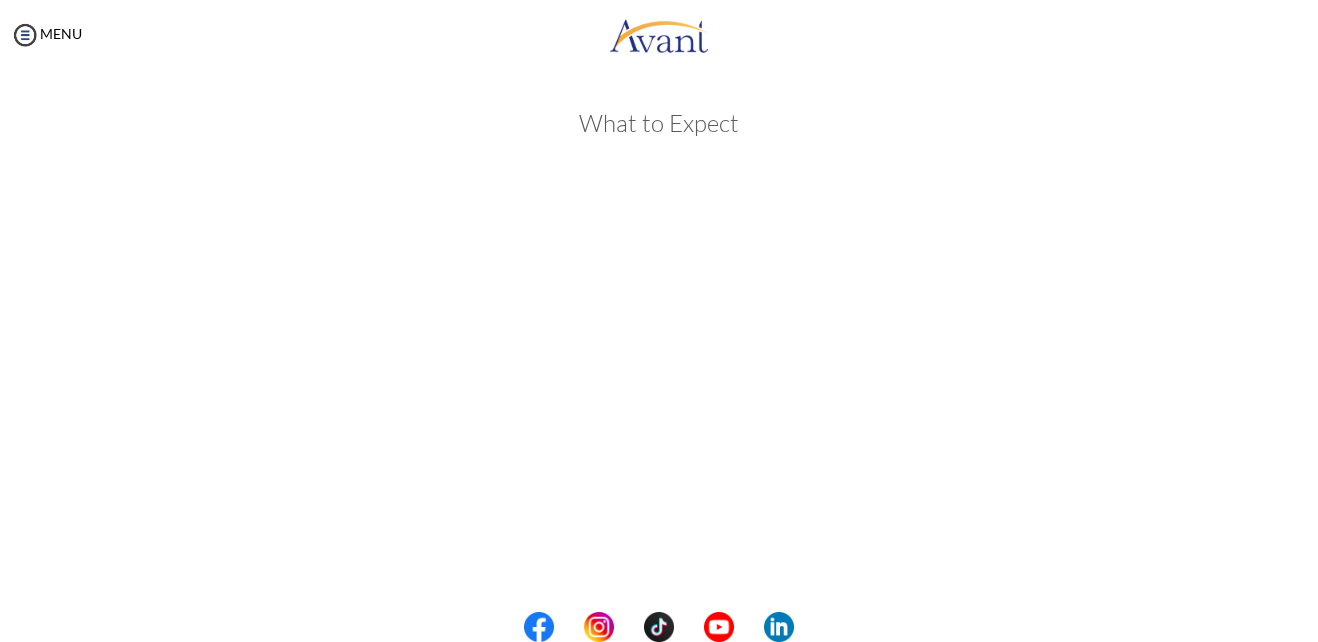 scroll, scrollTop: 555, scrollLeft: 0, axis: vertical 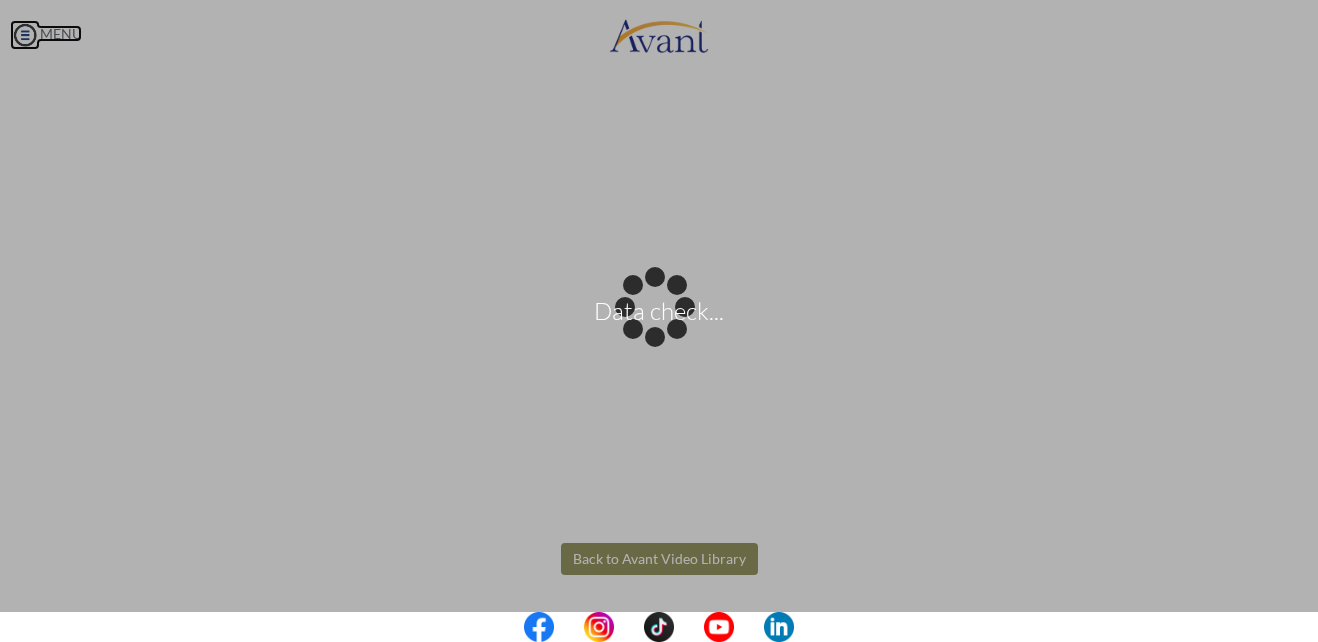 click on "Data check...
Maintenance break. Please come back in 2 hours.
MENU
My Status
What is the next step?
We would like you to watch the introductory video Begin with Avant
We would like you to watch the program video Watch Program Video
We would like you to complete English exam Take Language Test
We would like you to complete clinical assessment Take Clinical Test
We would like you to complete qualification survey Take Qualification Survey
We would like you to watch expectations video Watch Expectations Video
You will be contacted by recruiter to schedule a call.
Your application is being reviewed. Please check your email regularly.
Process Overview
Check off each step as you go to track your progress!" at bounding box center (659, 321) 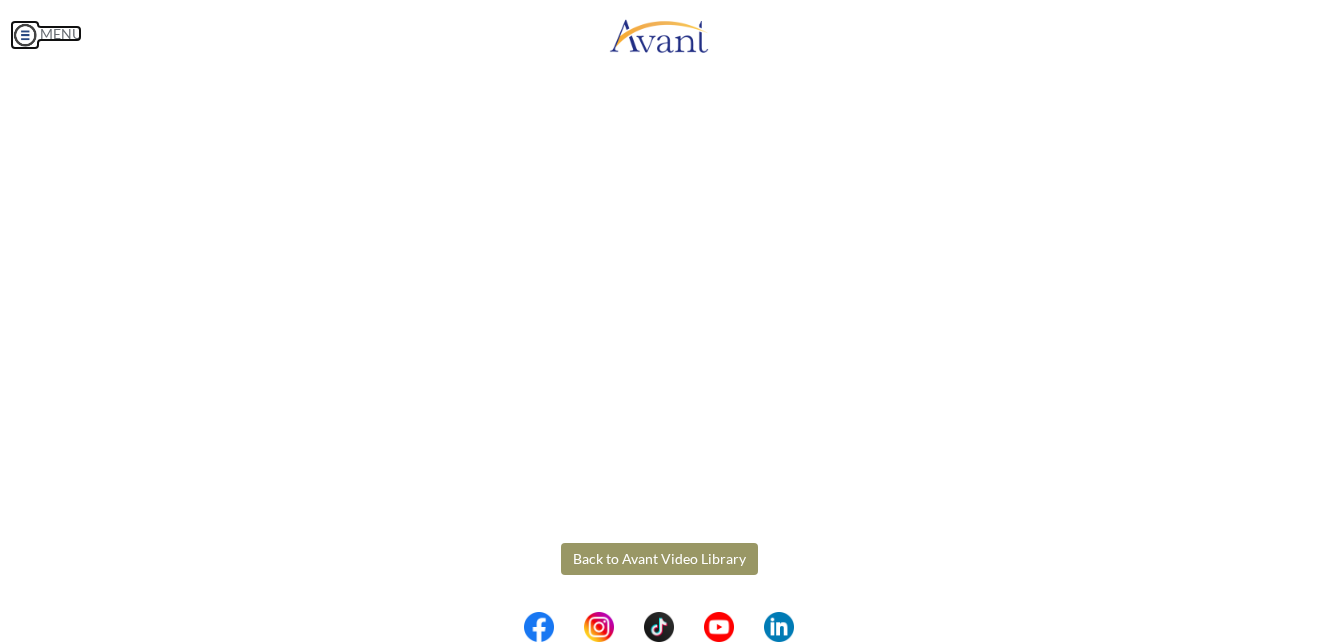 click at bounding box center (25, 35) 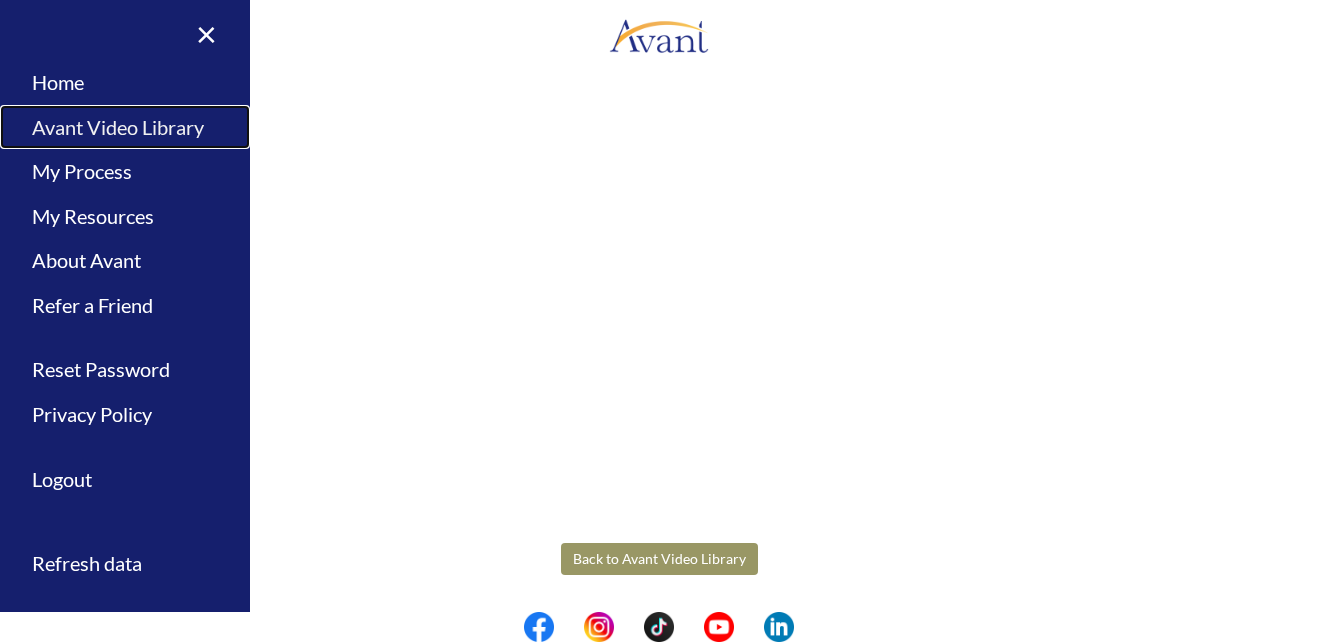 click on "Avant Video Library" at bounding box center [125, 127] 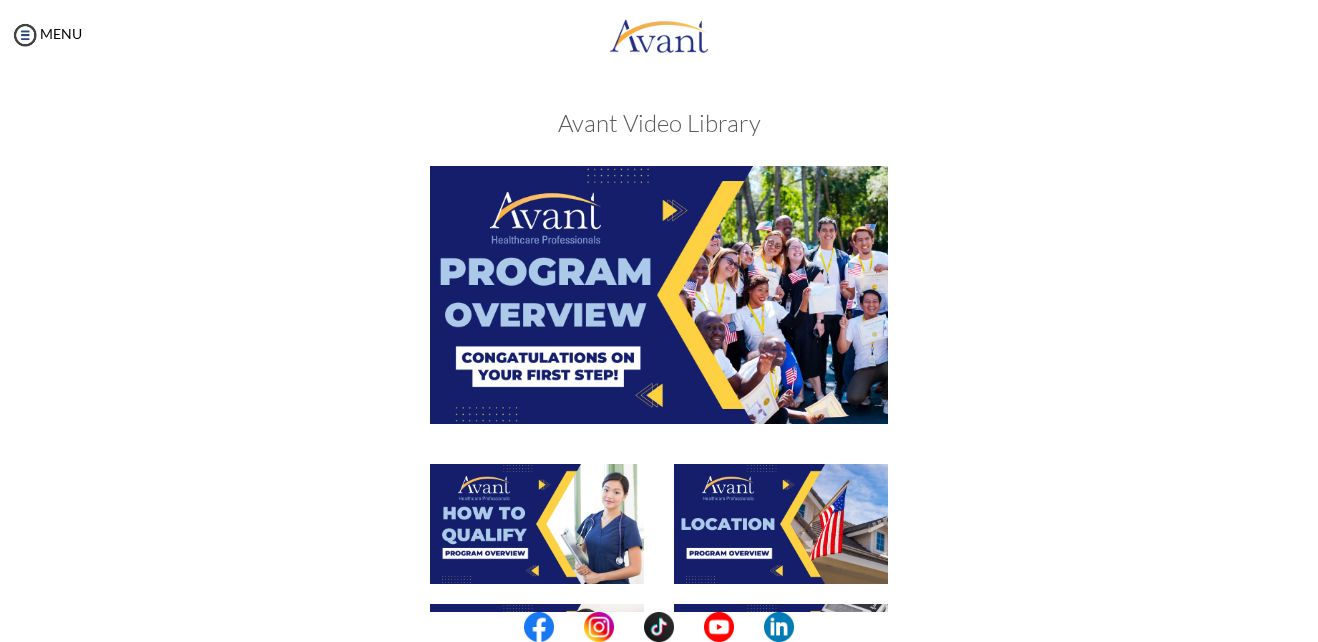 scroll, scrollTop: 561, scrollLeft: 0, axis: vertical 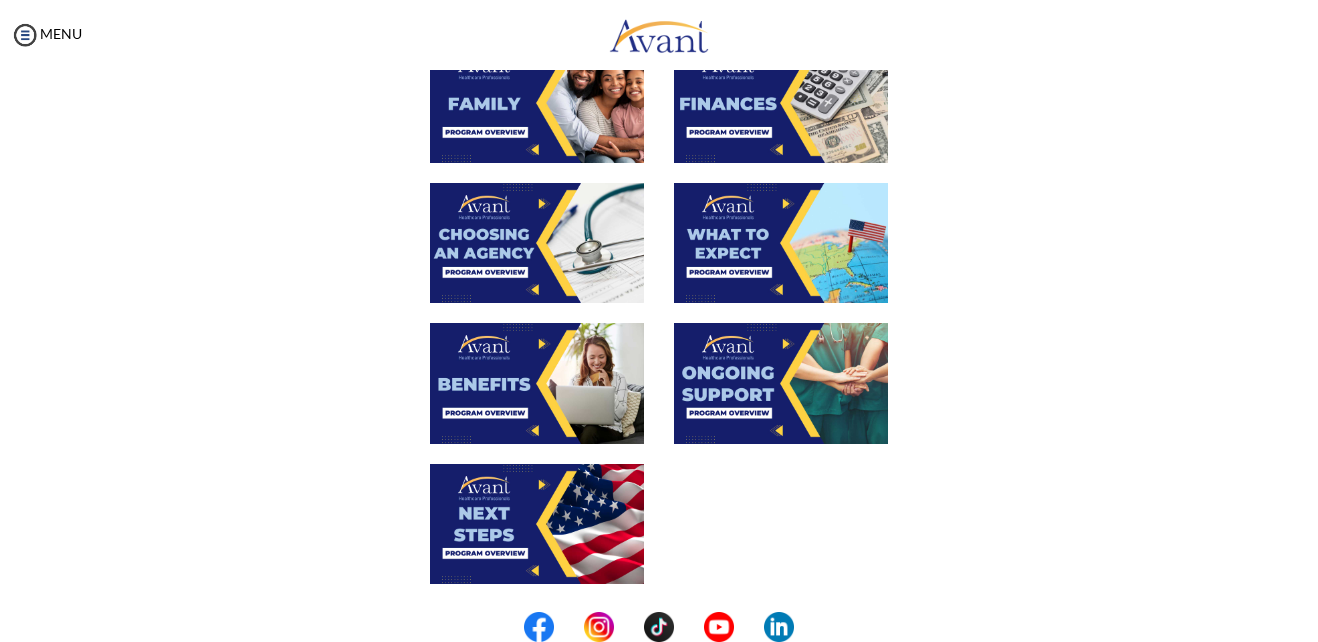 click at bounding box center [537, 383] 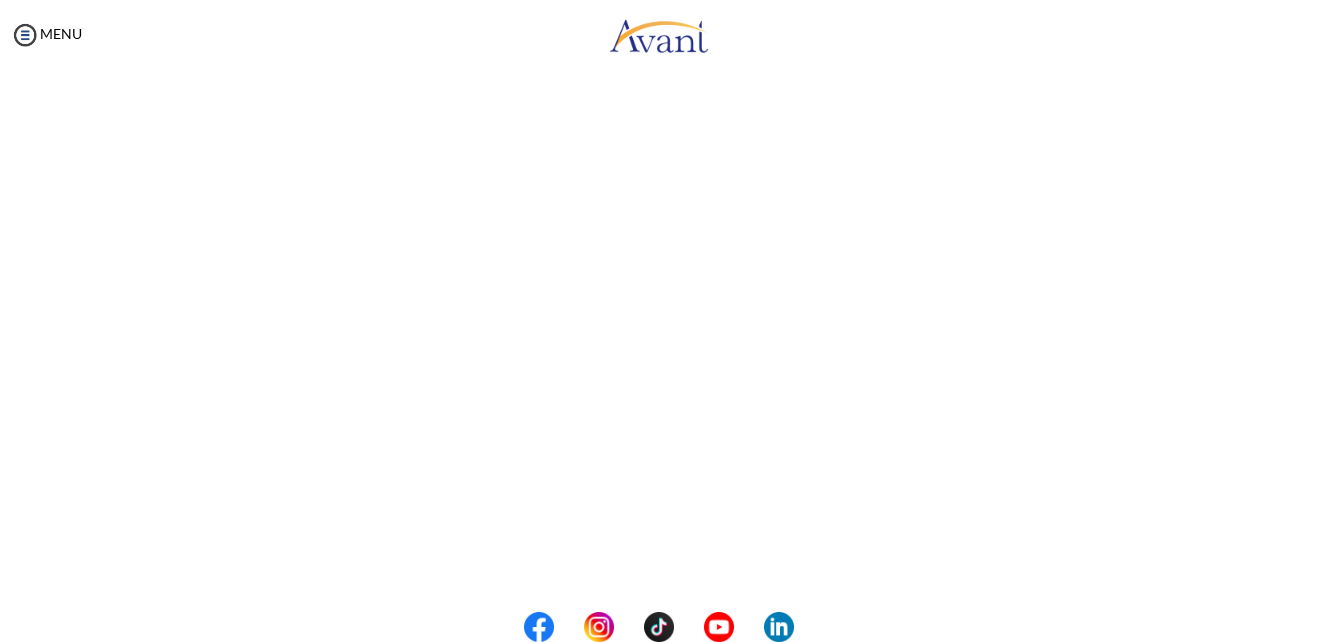 scroll, scrollTop: 201, scrollLeft: 0, axis: vertical 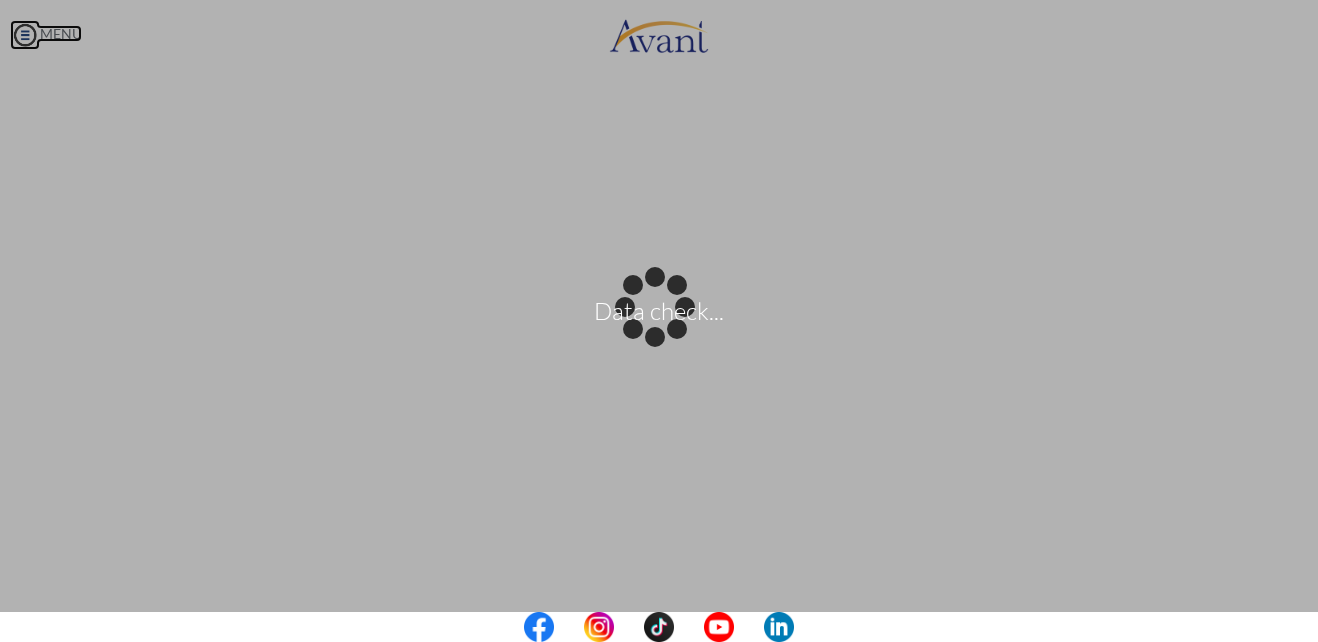 click on "Data check...
Maintenance break. Please come back in 2 hours.
MENU
My Status
What is the next step?
We would like you to watch the introductory video Begin with Avant
We would like you to watch the program video Watch Program Video
We would like you to complete English exam Take Language Test
We would like you to complete clinical assessment Take Clinical Test
We would like you to complete qualification survey Take Qualification Survey
We would like you to watch expectations video Watch Expectations Video
You will be contacted by recruiter to schedule a call.
Your application is being reviewed. Please check your email regularly.
Process Overview
Check off each step as you go to track your progress!" at bounding box center [659, 321] 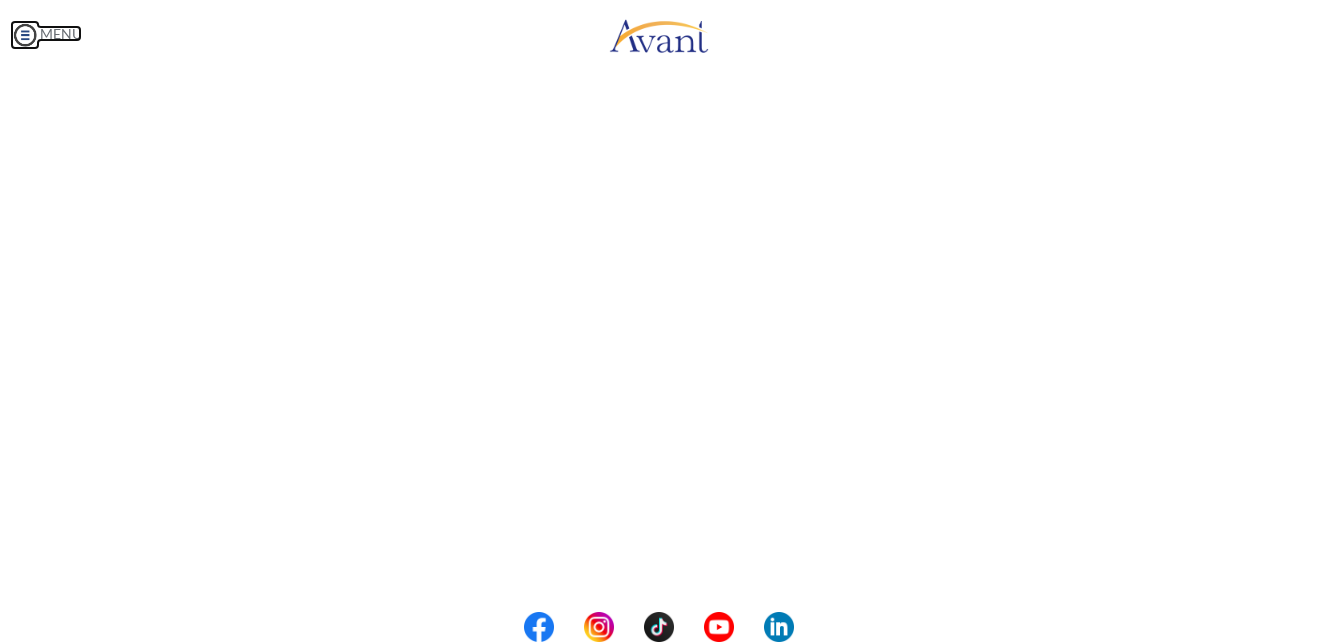 click at bounding box center [25, 35] 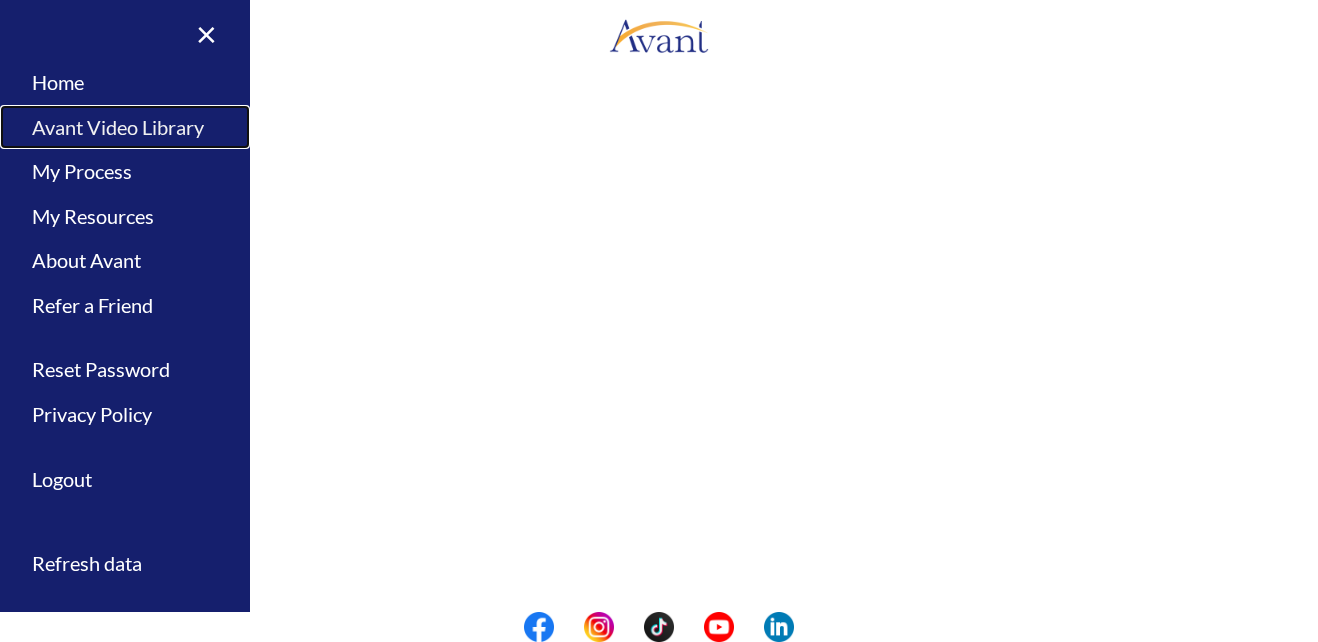 click on "Avant Video Library" at bounding box center (125, 127) 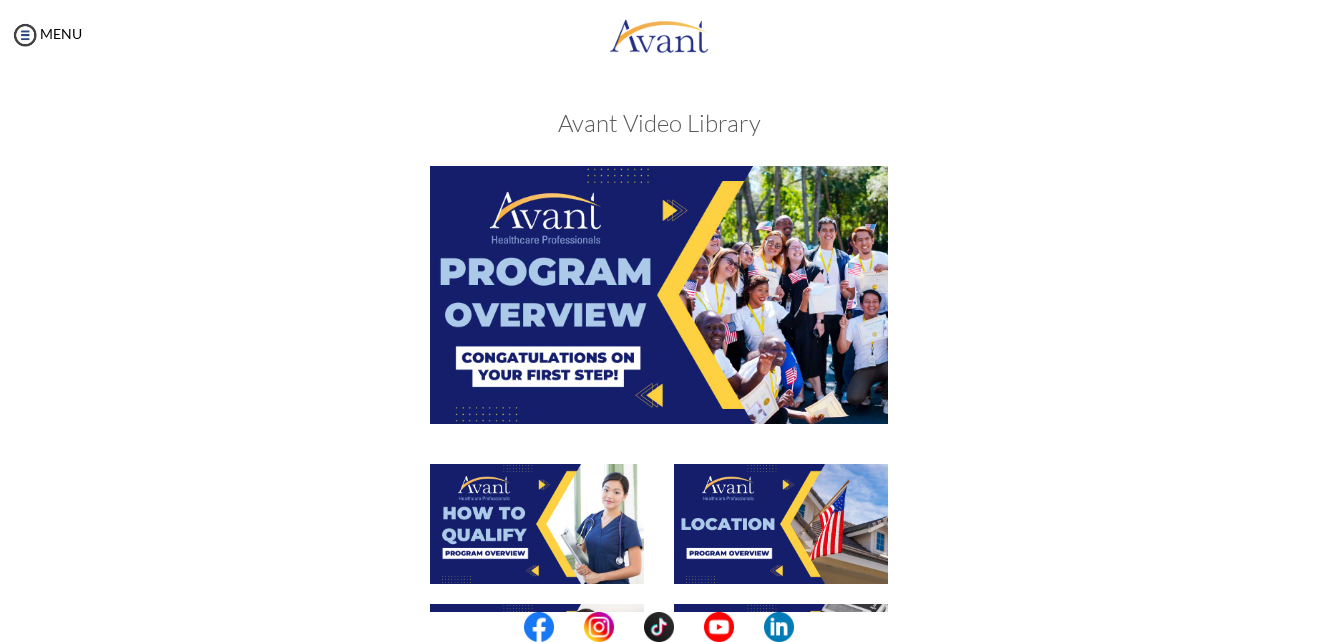scroll, scrollTop: 561, scrollLeft: 0, axis: vertical 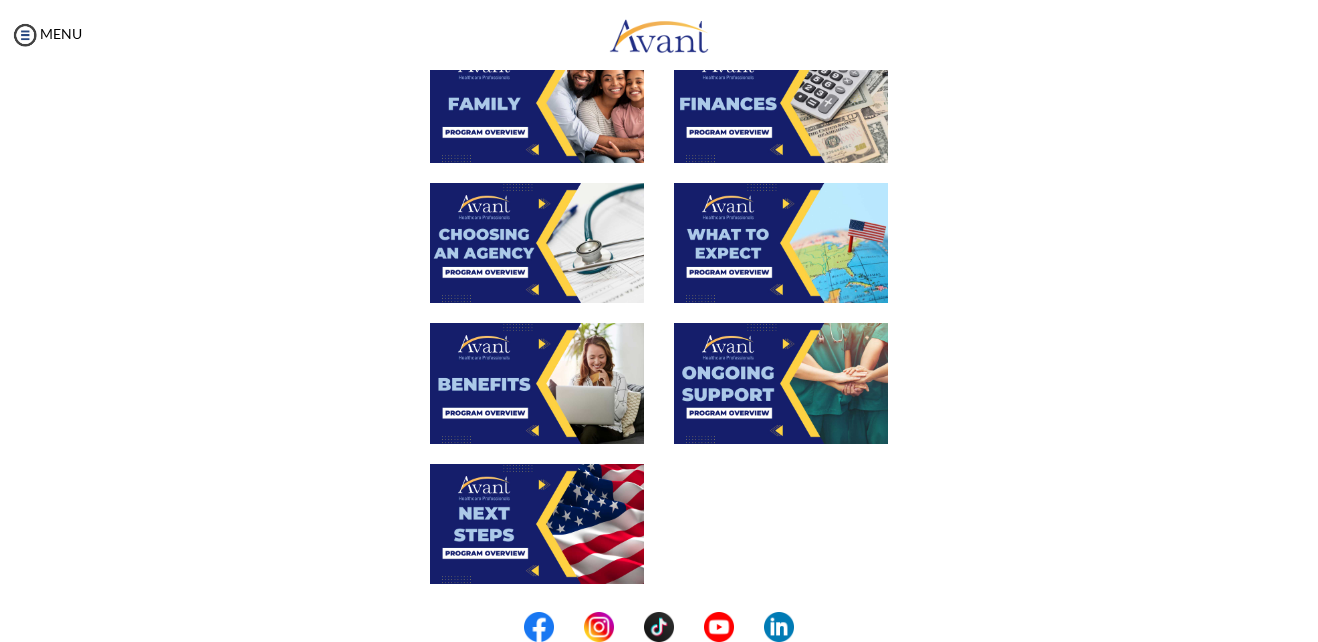 click at bounding box center (781, 383) 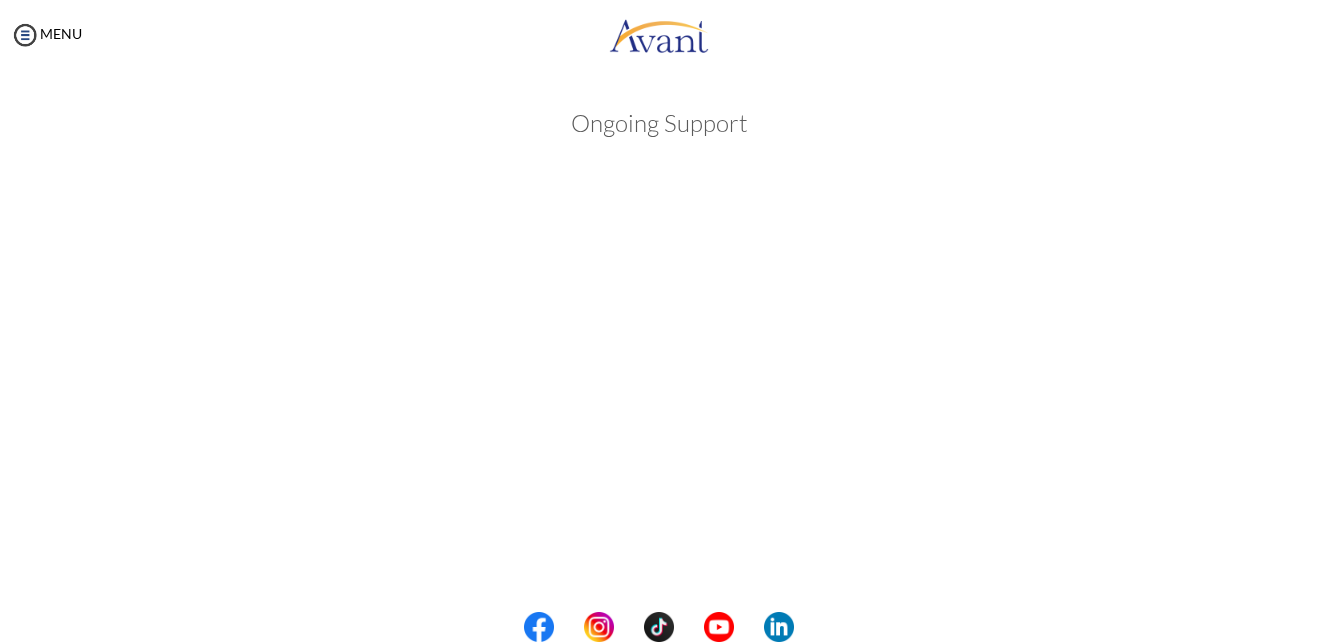 scroll, scrollTop: 555, scrollLeft: 0, axis: vertical 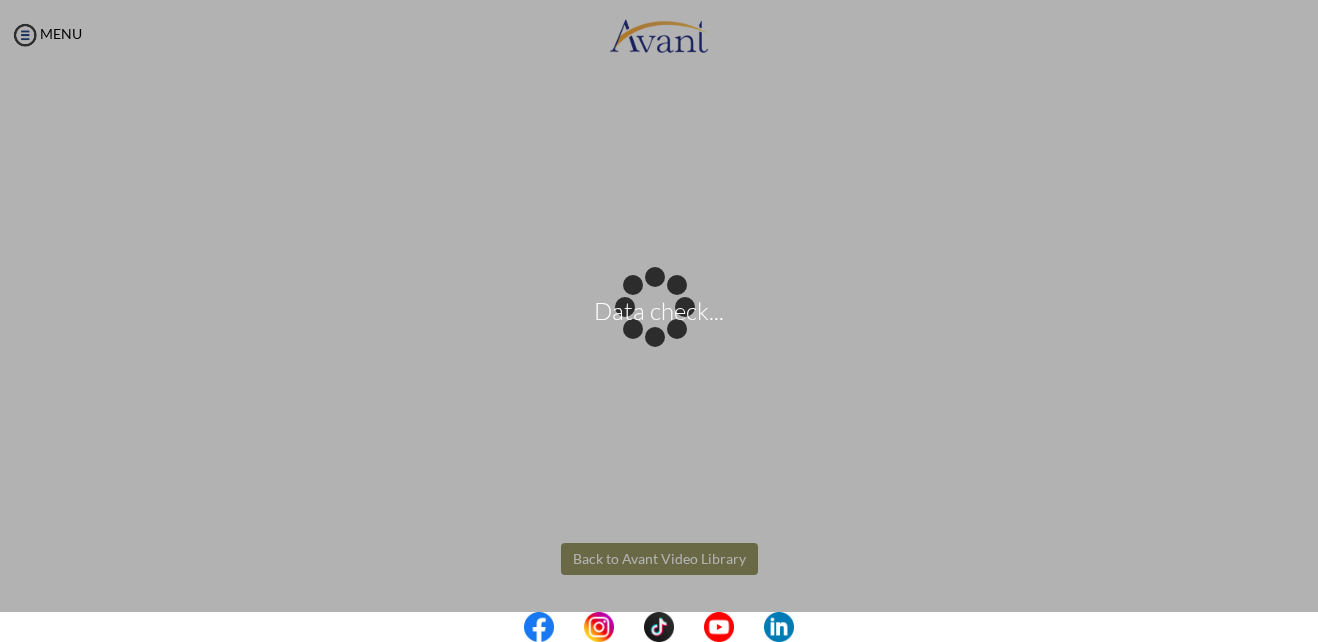 click on "Data check..." at bounding box center (659, 321) 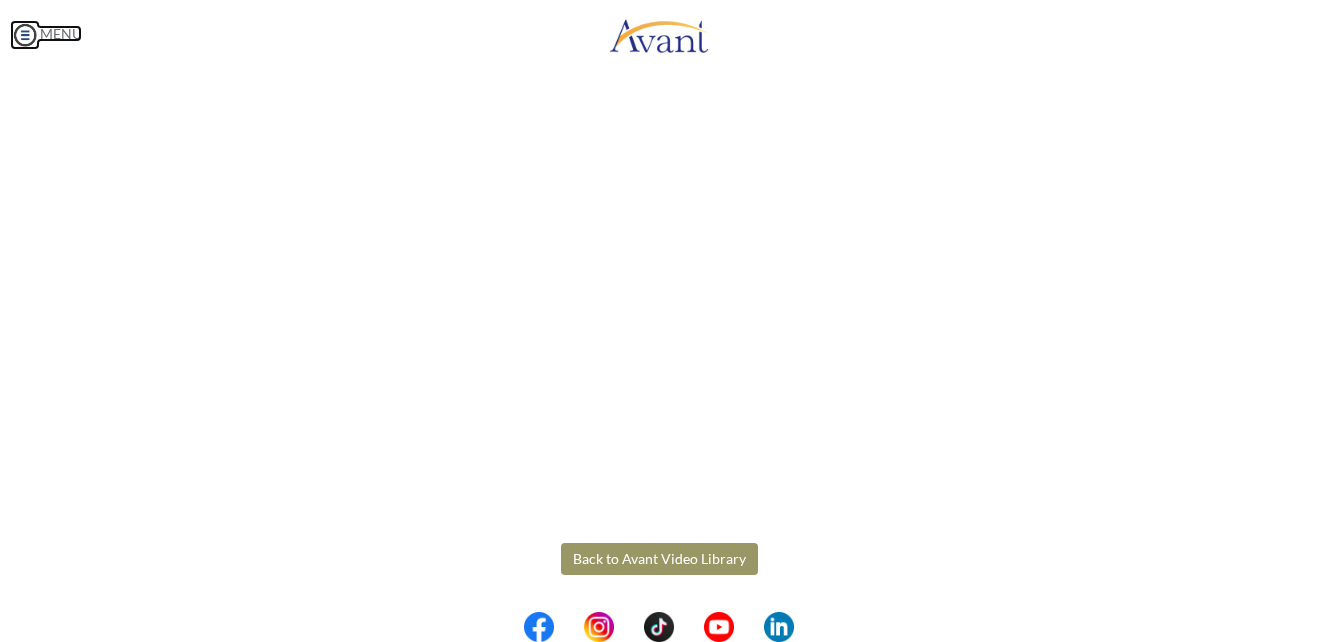 click at bounding box center (25, 35) 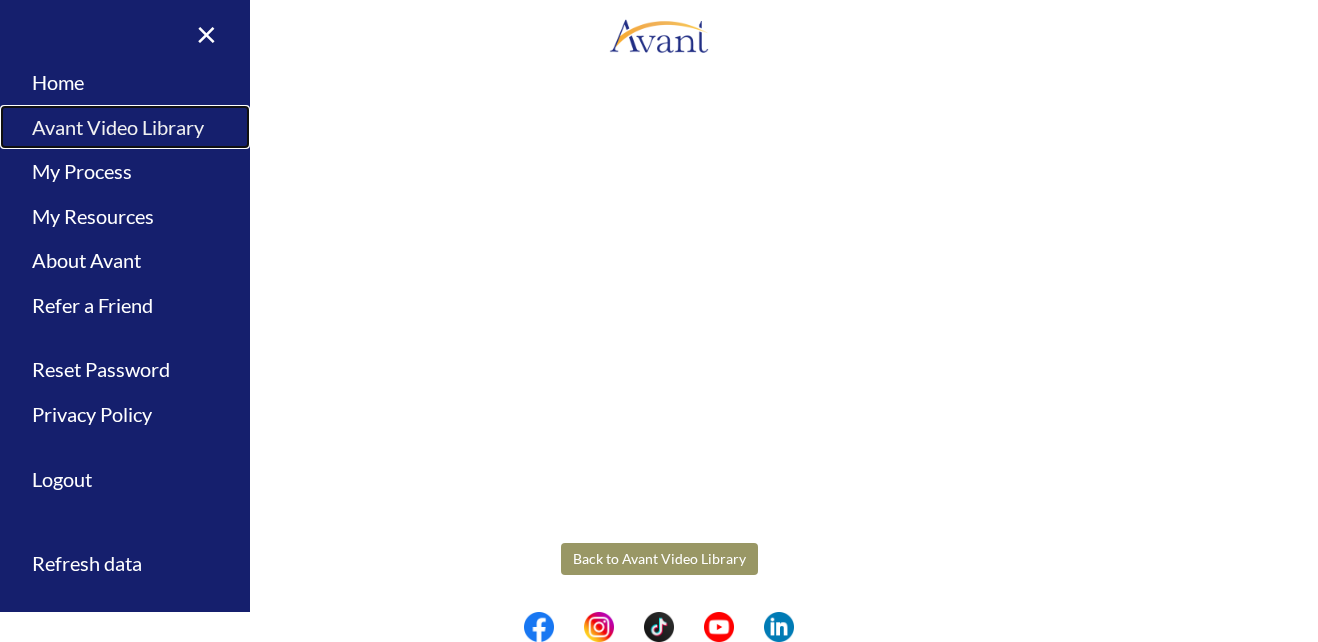 click on "Avant Video Library" at bounding box center [125, 127] 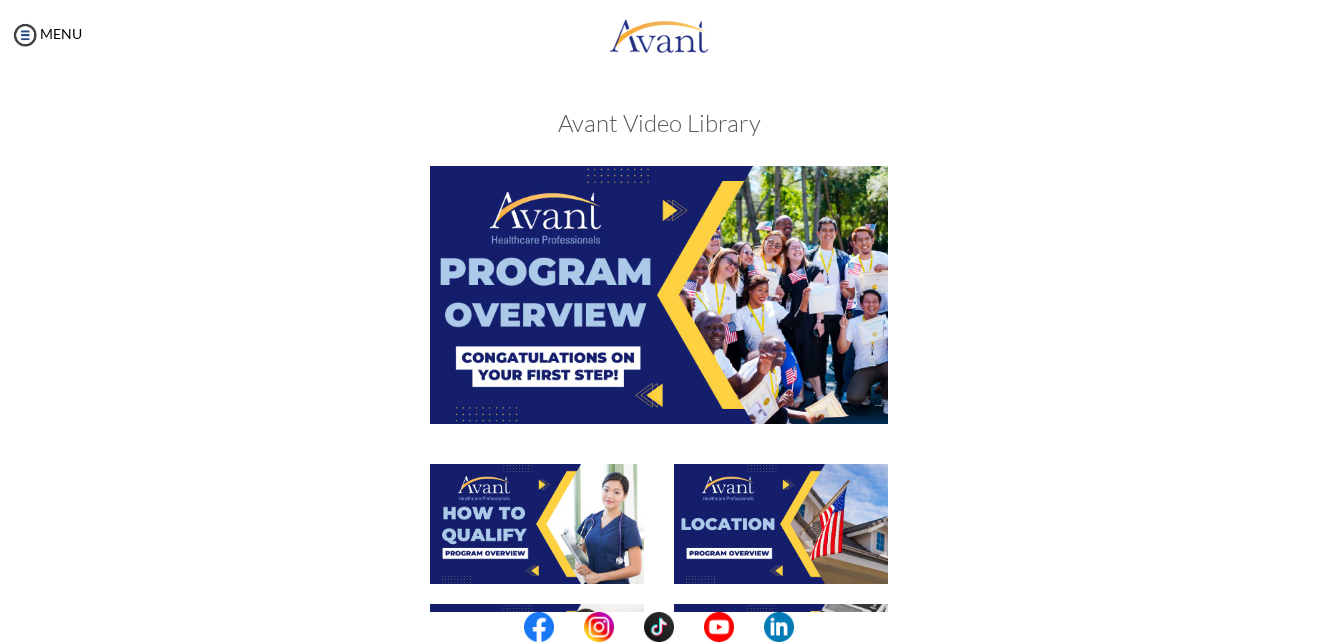 scroll, scrollTop: 561, scrollLeft: 0, axis: vertical 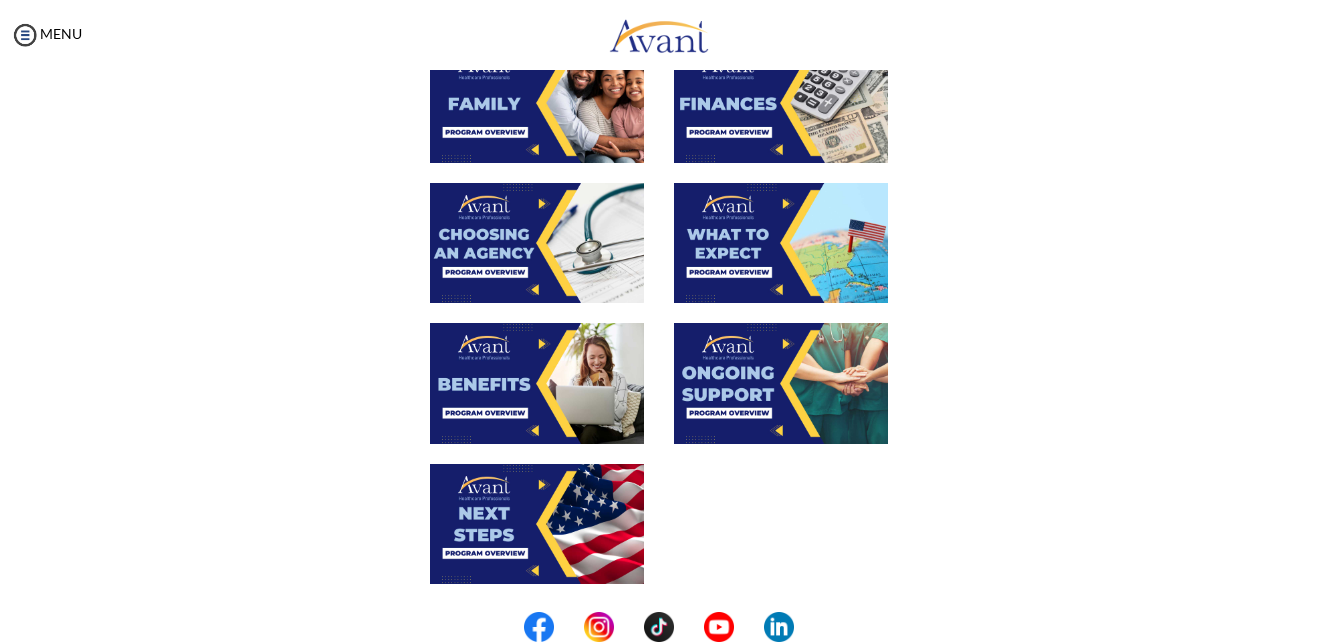 click at bounding box center [537, 524] 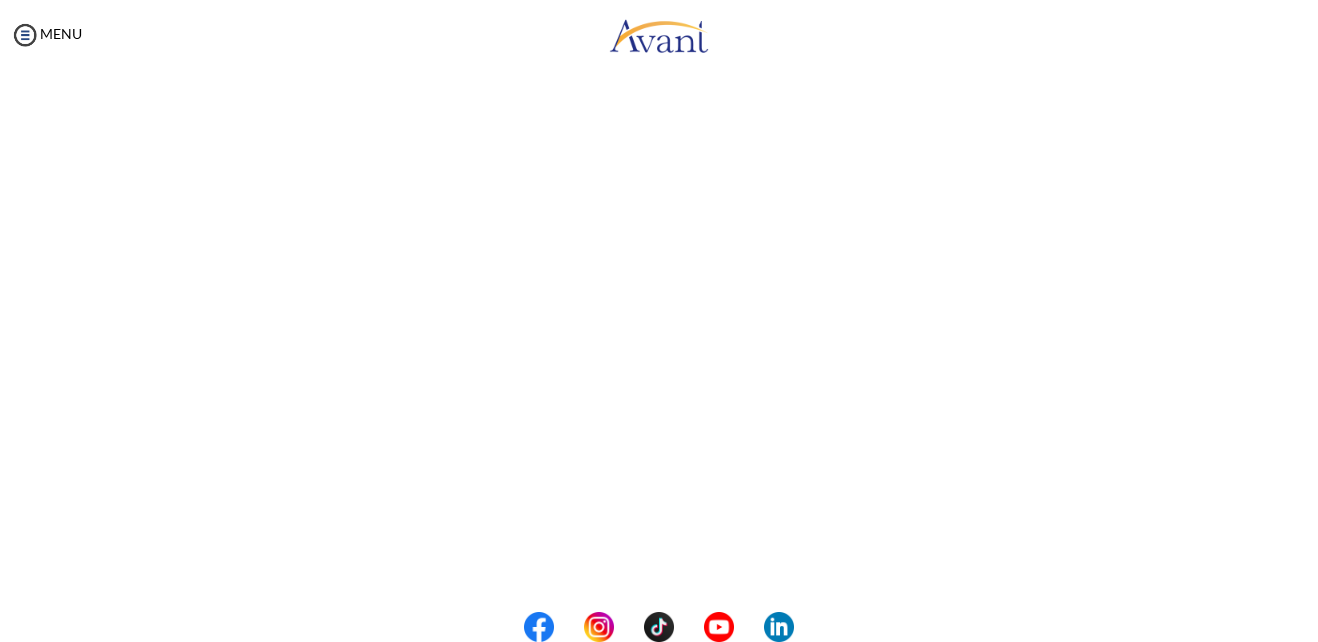 scroll, scrollTop: 247, scrollLeft: 0, axis: vertical 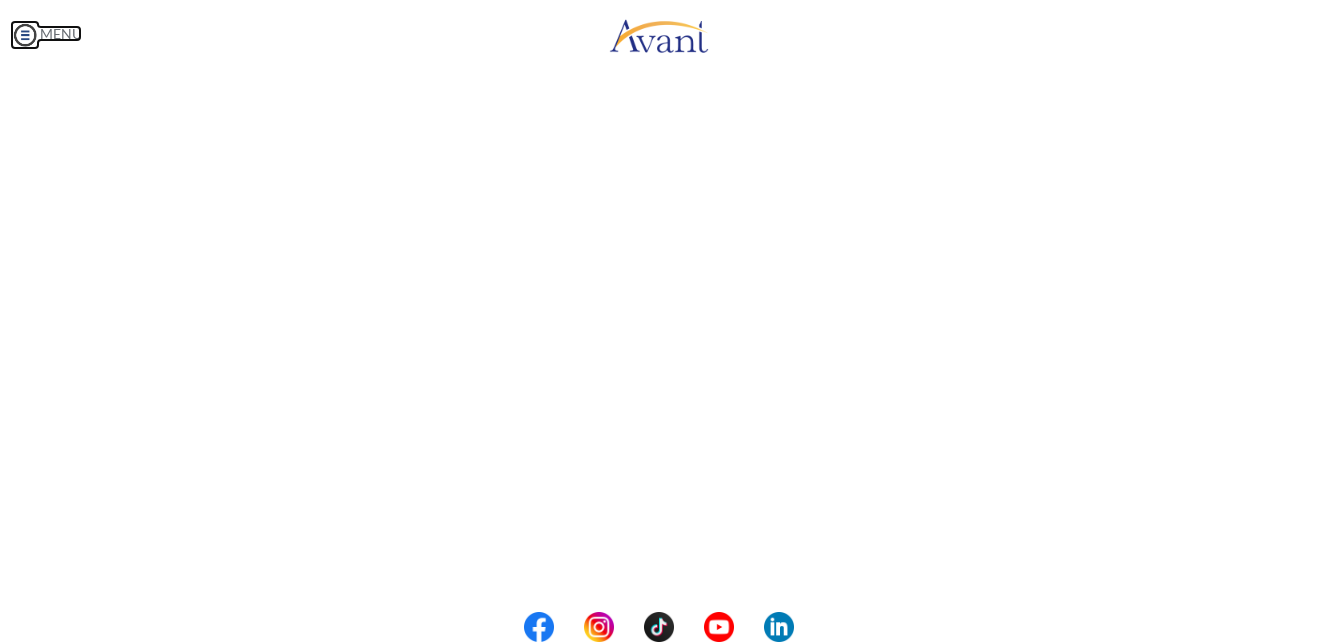 click on "Maintenance break. Please come back in 2 hours.
MENU
My Status
What is the next step?
We would like you to watch the introductory video Begin with Avant
We would like you to watch the program video Watch Program Video
We would like you to complete English exam Take Language Test
We would like you to complete clinical assessment Take Clinical Test
We would like you to complete qualification survey Take Qualification Survey
We would like you to watch expectations video Watch Expectations Video
You will be contacted by recruiter to schedule a call.
Your application is being reviewed. Please check your email regularly.
Process Overview
Check off each step as you go to track your progress!
1" at bounding box center (659, 321) 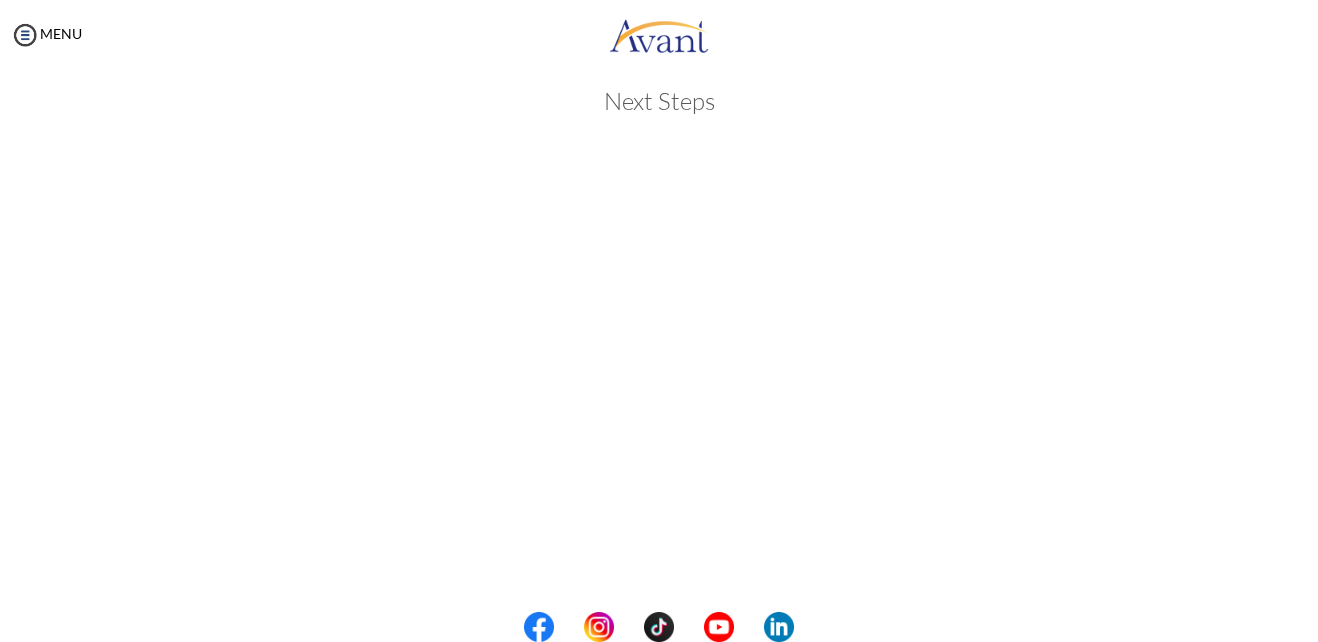 scroll, scrollTop: 0, scrollLeft: 0, axis: both 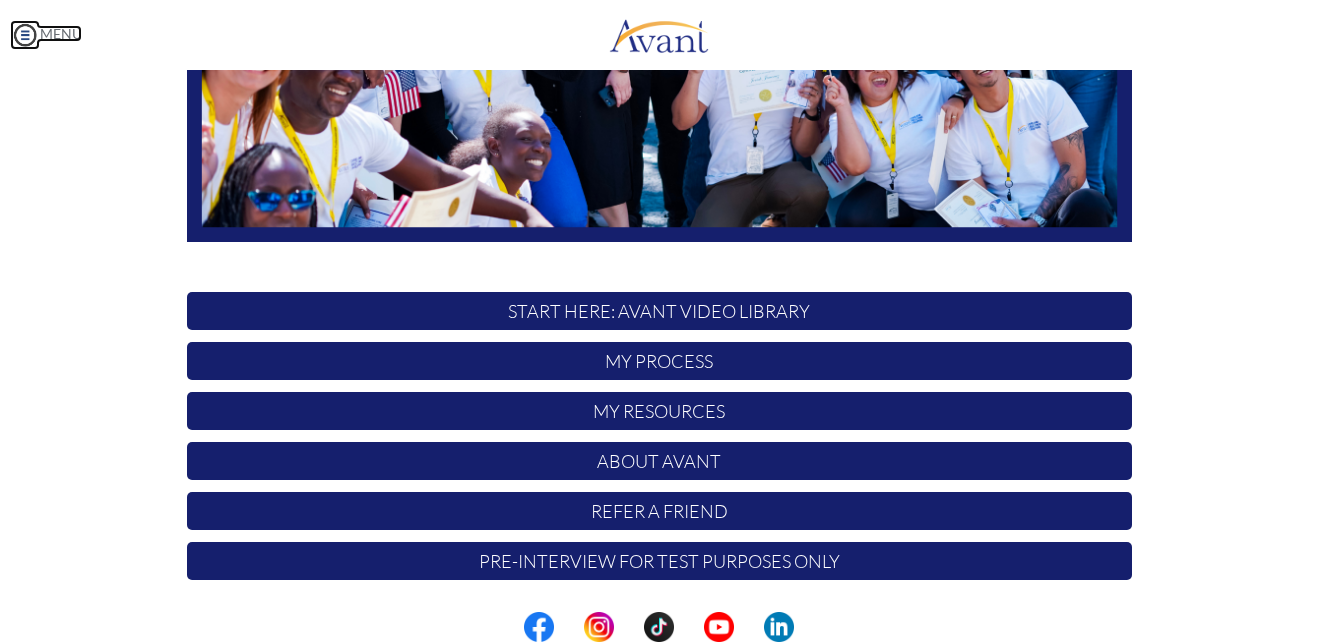 click at bounding box center [25, 35] 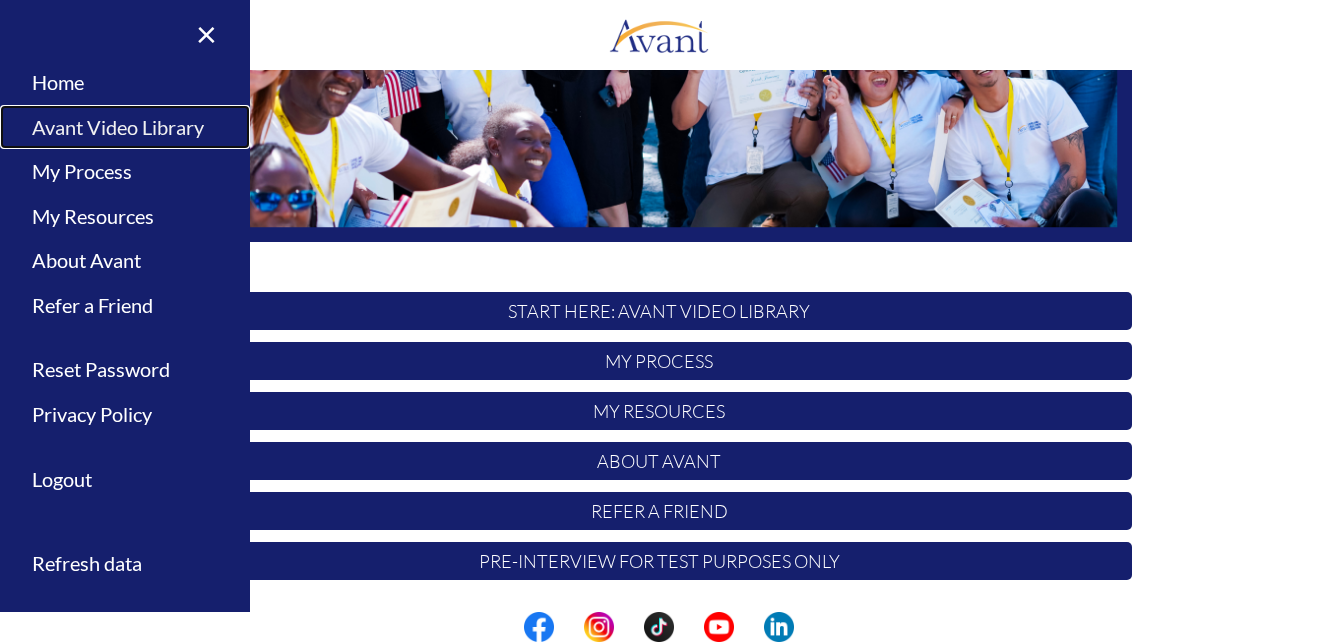 click on "Avant Video Library" at bounding box center (125, 127) 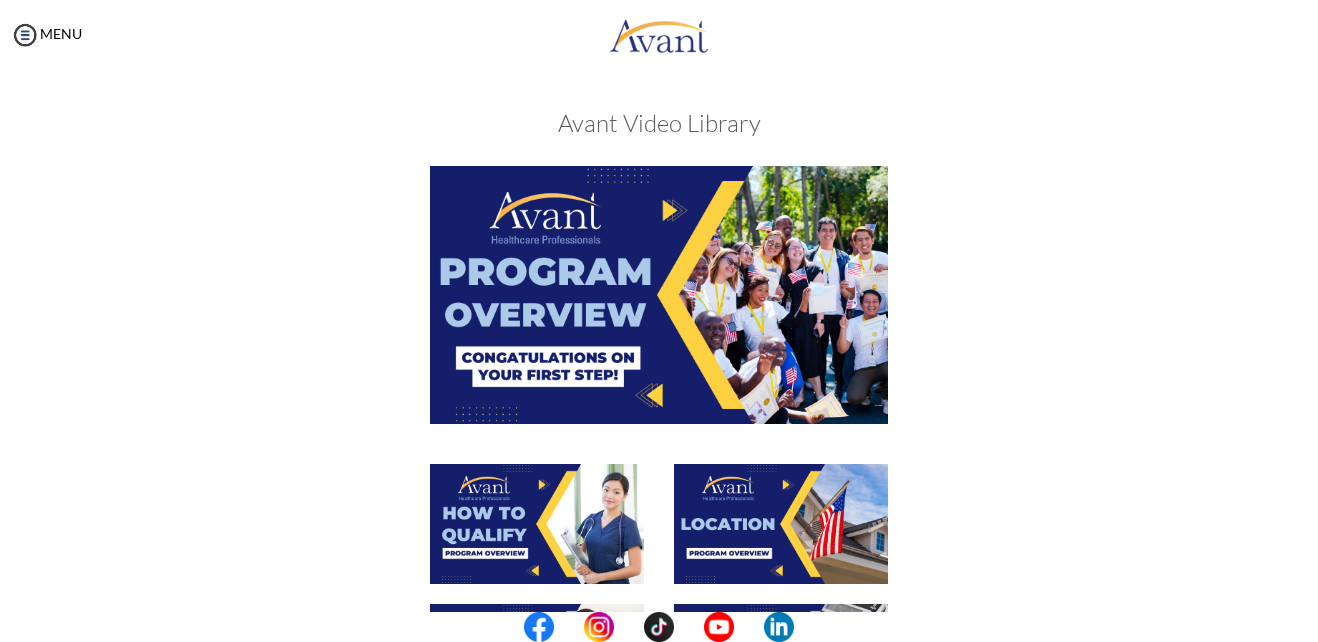 scroll, scrollTop: 561, scrollLeft: 0, axis: vertical 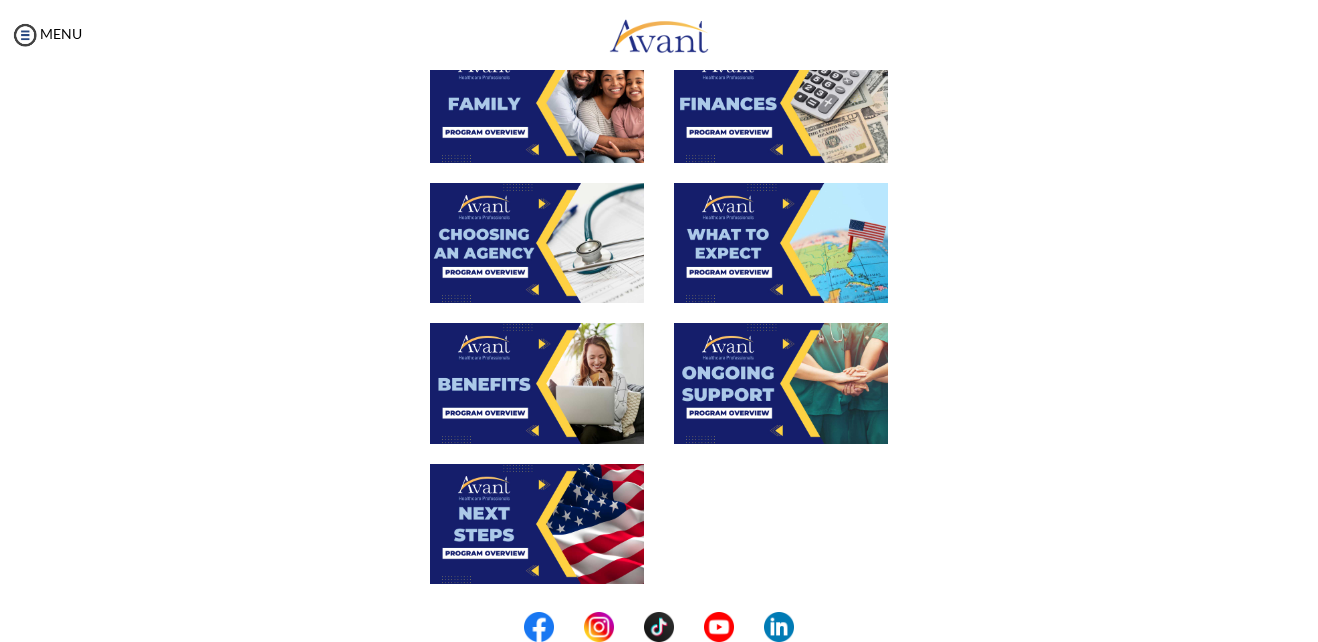 click at bounding box center (537, 524) 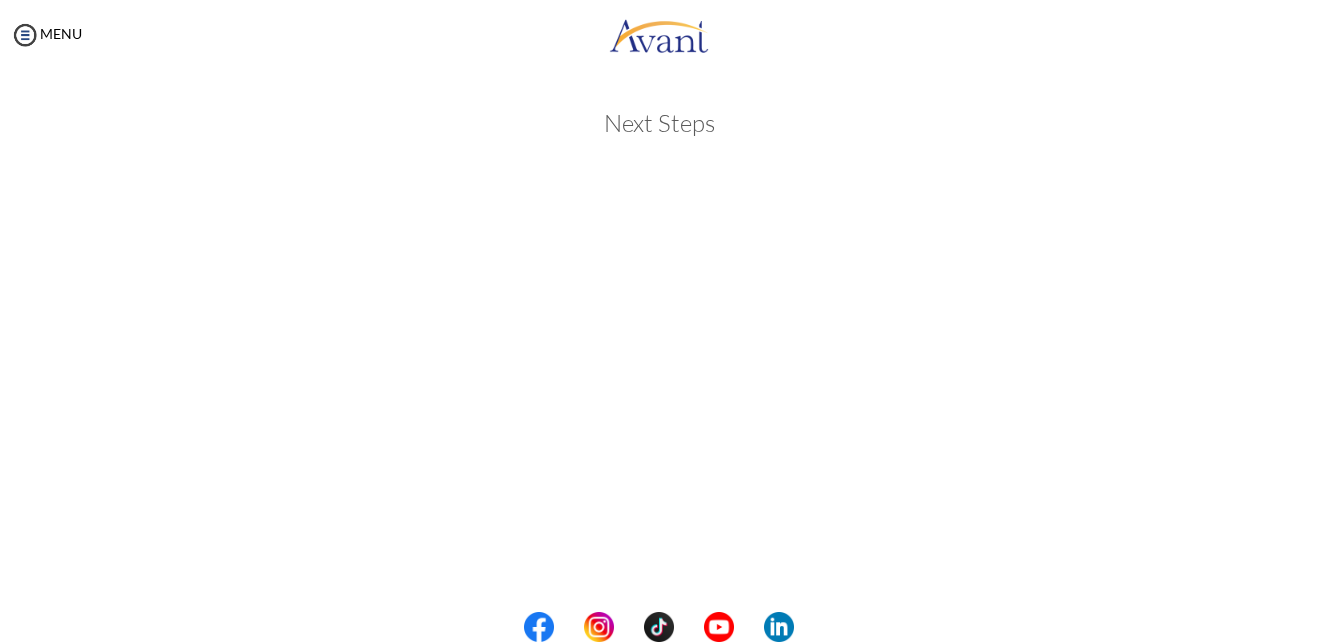 scroll, scrollTop: 555, scrollLeft: 0, axis: vertical 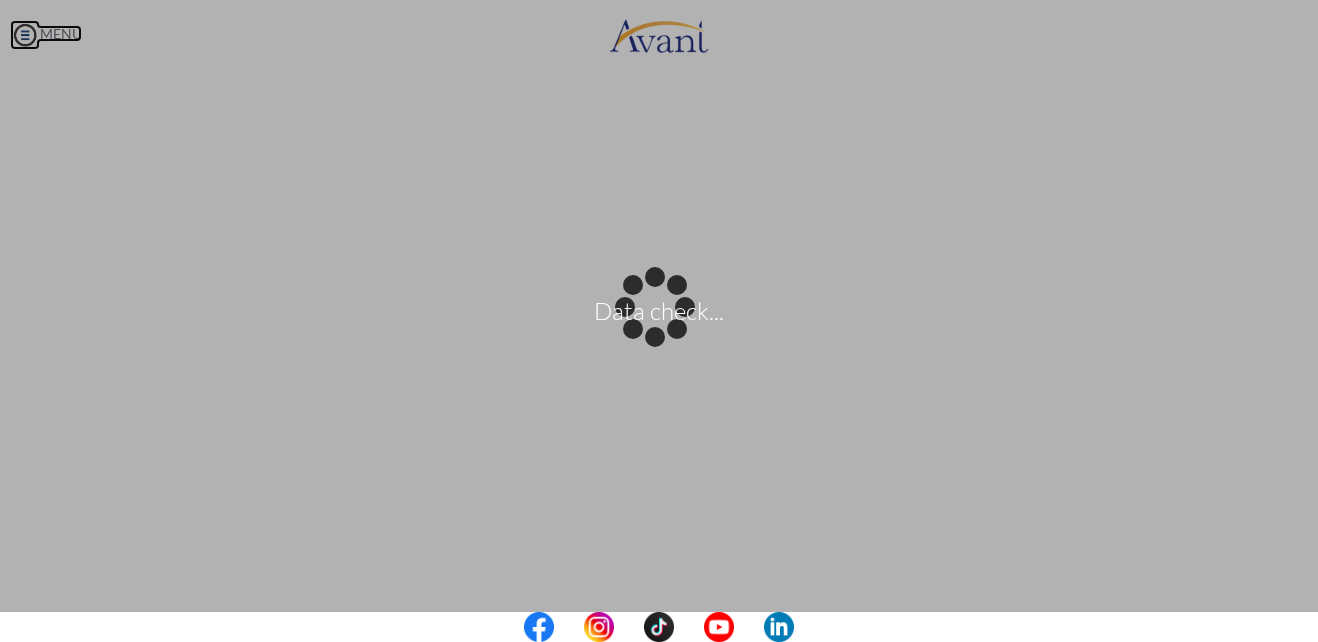 click on "Data check...
Maintenance break. Please come back in 2 hours.
MENU
My Status
What is the next step?
We would like you to watch the introductory video Begin with Avant
We would like you to watch the program video Watch Program Video
We would like you to complete English exam Take Language Test
We would like you to complete clinical assessment Take Clinical Test
We would like you to complete qualification survey Take Qualification Survey
We would like you to watch expectations video Watch Expectations Video
You will be contacted by recruiter to schedule a call.
Your application is being reviewed. Please check your email regularly.
Process Overview
Check off each step as you go to track your progress!" at bounding box center (659, 321) 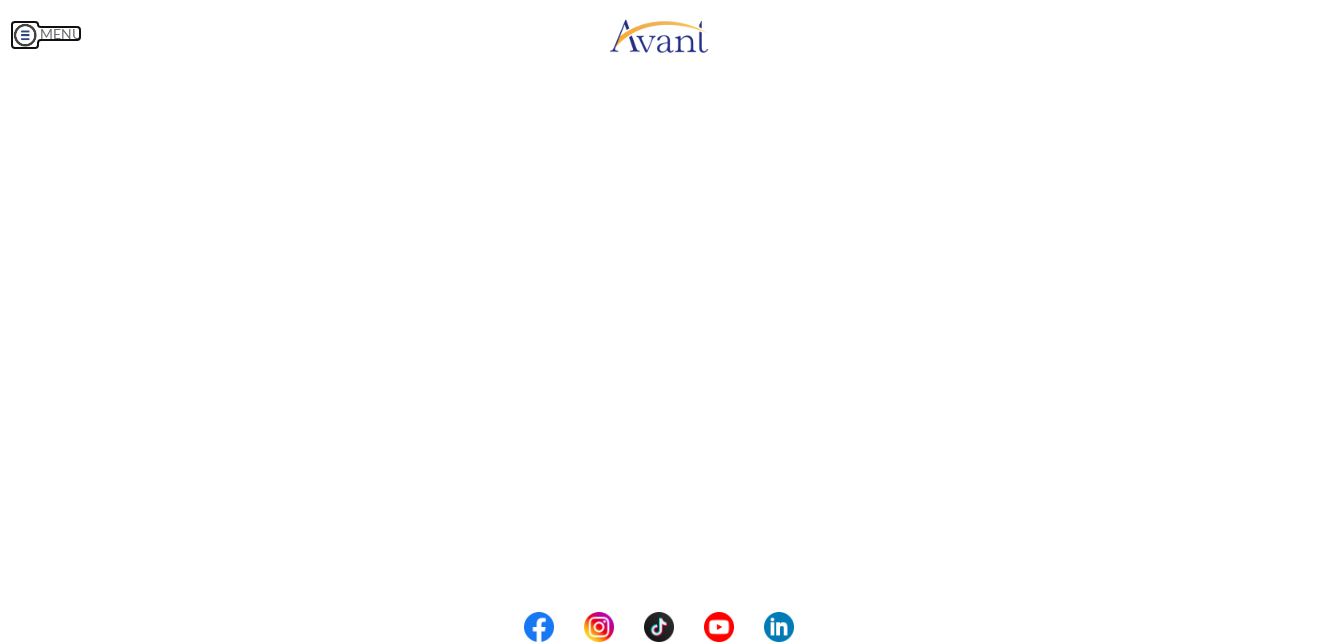 click at bounding box center [25, 35] 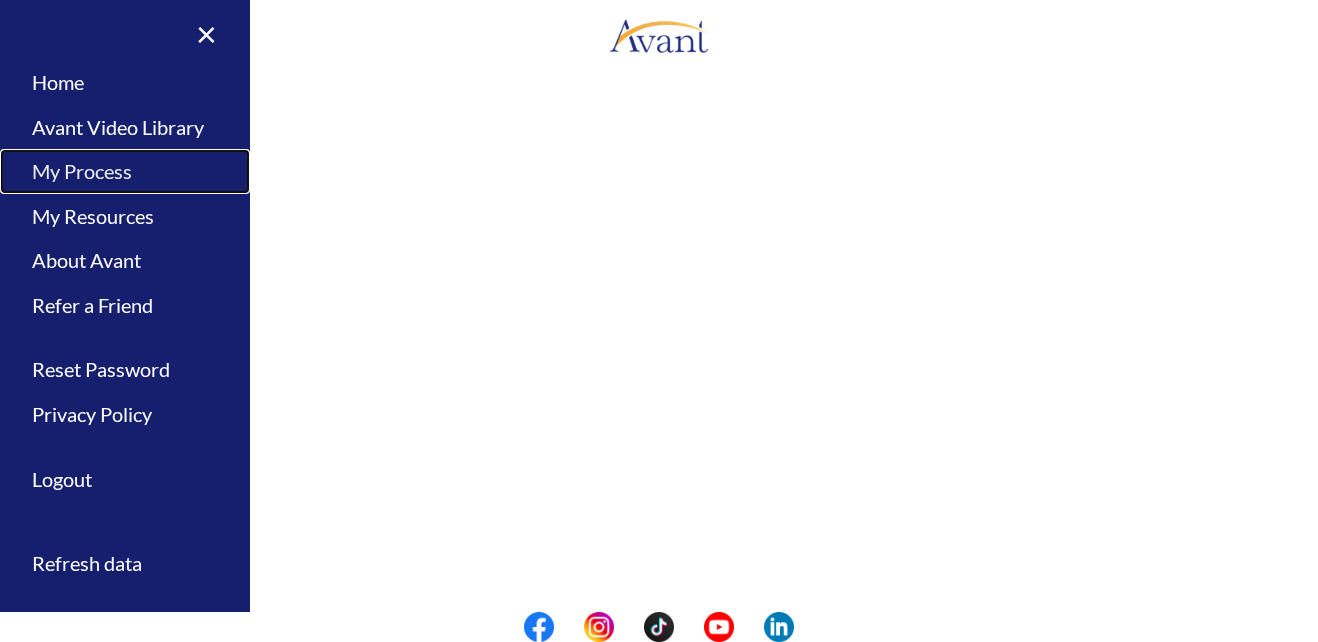 click on "My Process" at bounding box center [125, 171] 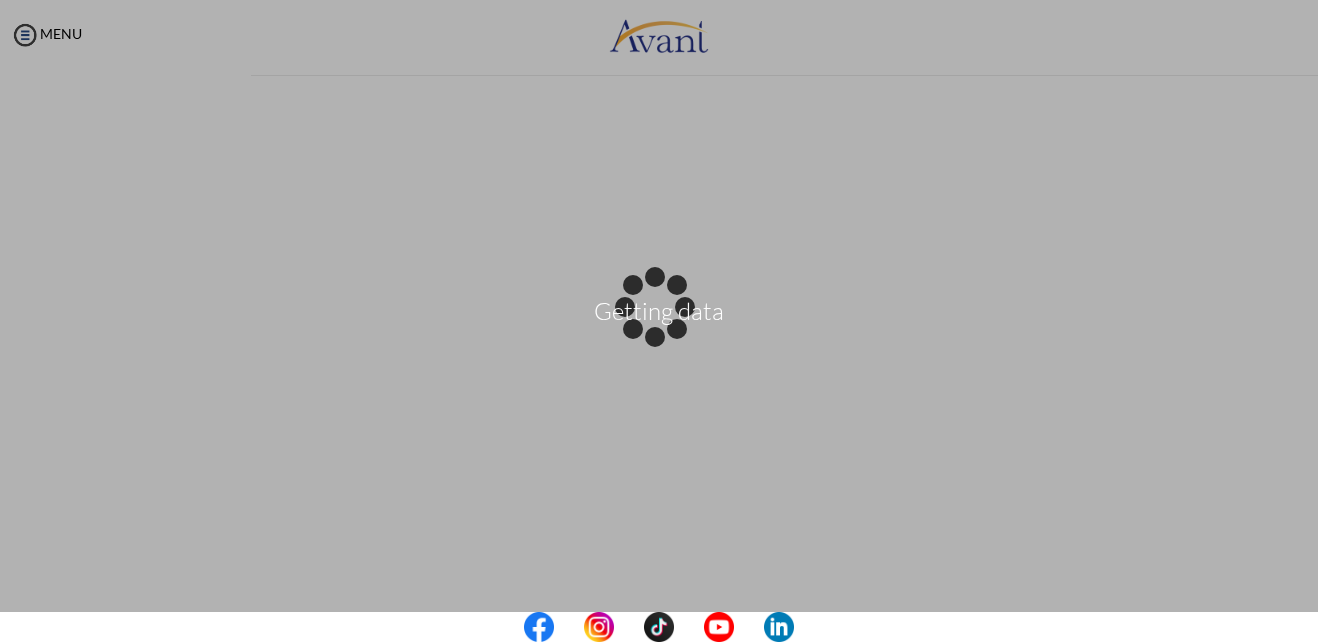 click on "Getting data" at bounding box center (659, 321) 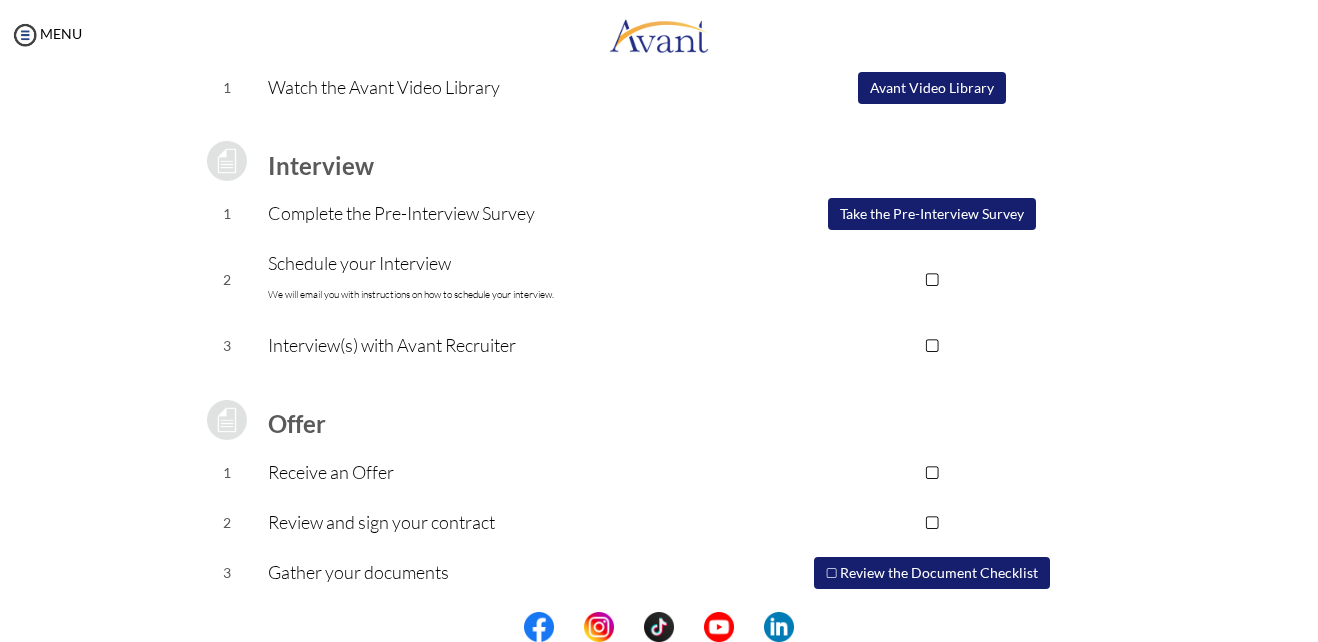 scroll, scrollTop: 216, scrollLeft: 0, axis: vertical 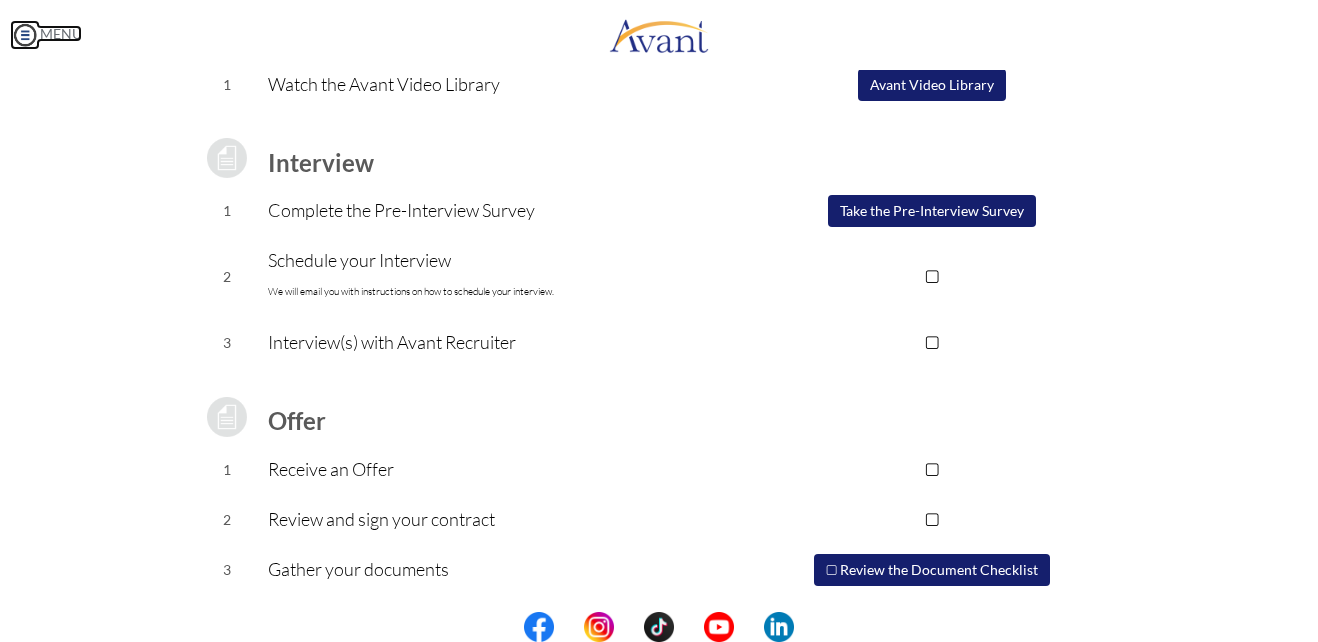 click at bounding box center (25, 35) 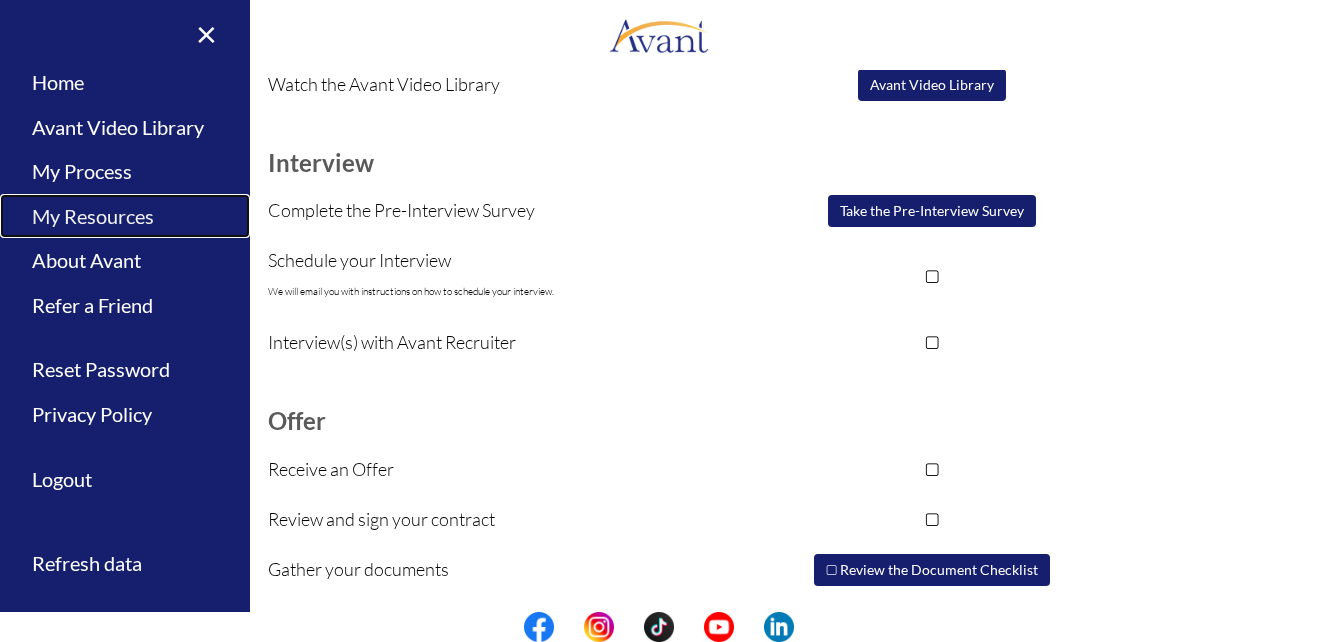click on "My Resources" at bounding box center [125, 216] 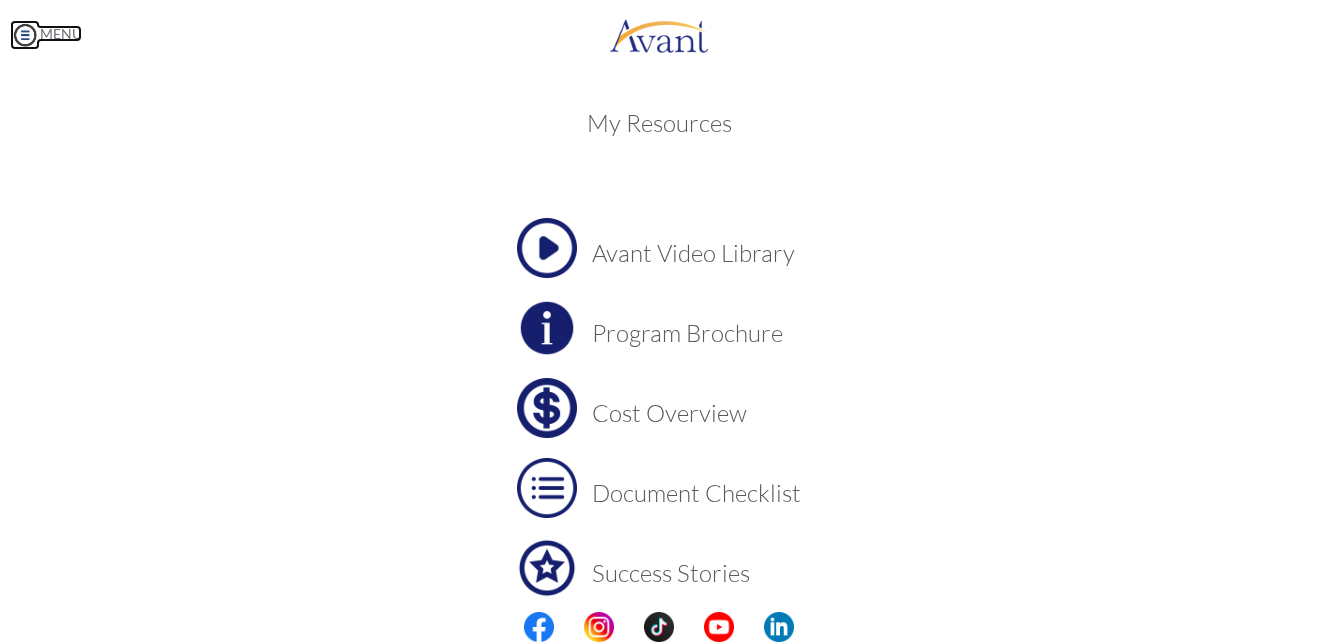 click at bounding box center [25, 35] 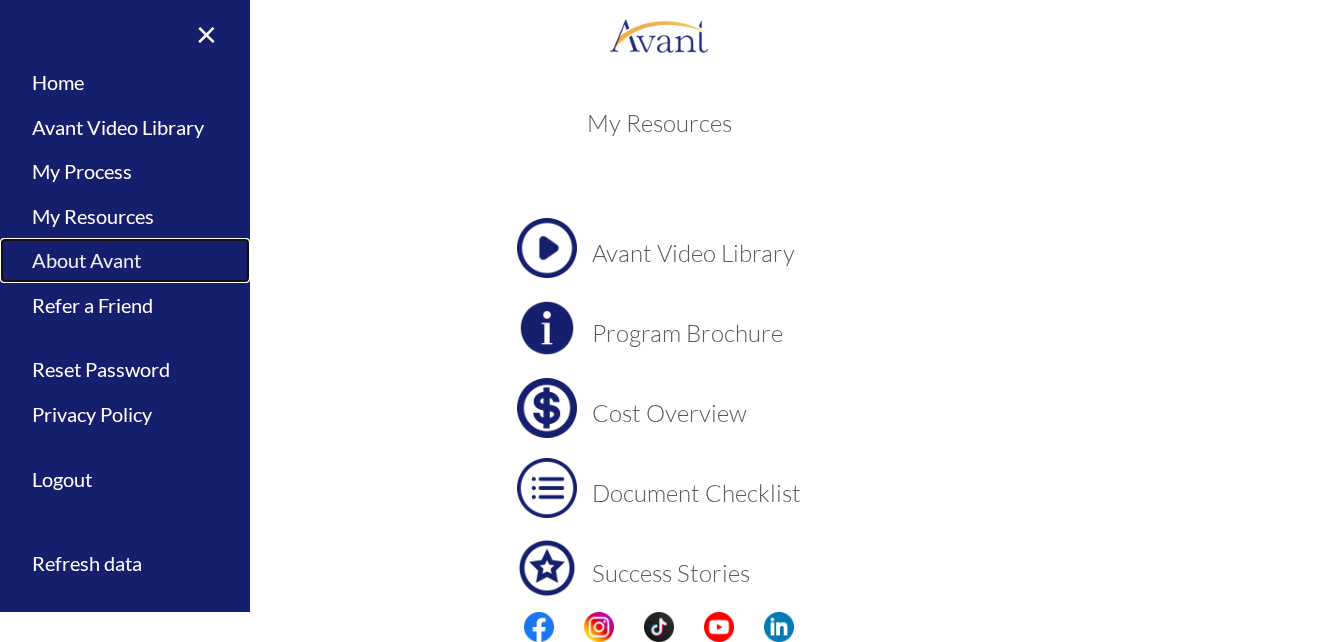 click on "About Avant" at bounding box center [125, 260] 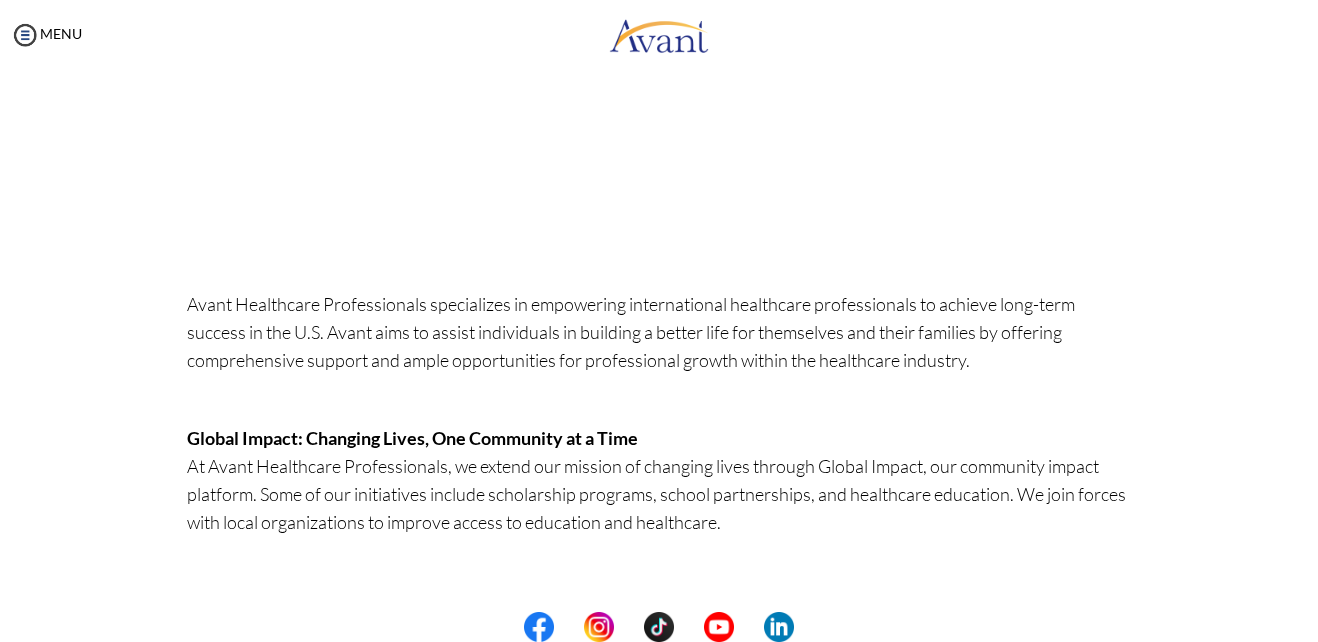 scroll, scrollTop: 277, scrollLeft: 0, axis: vertical 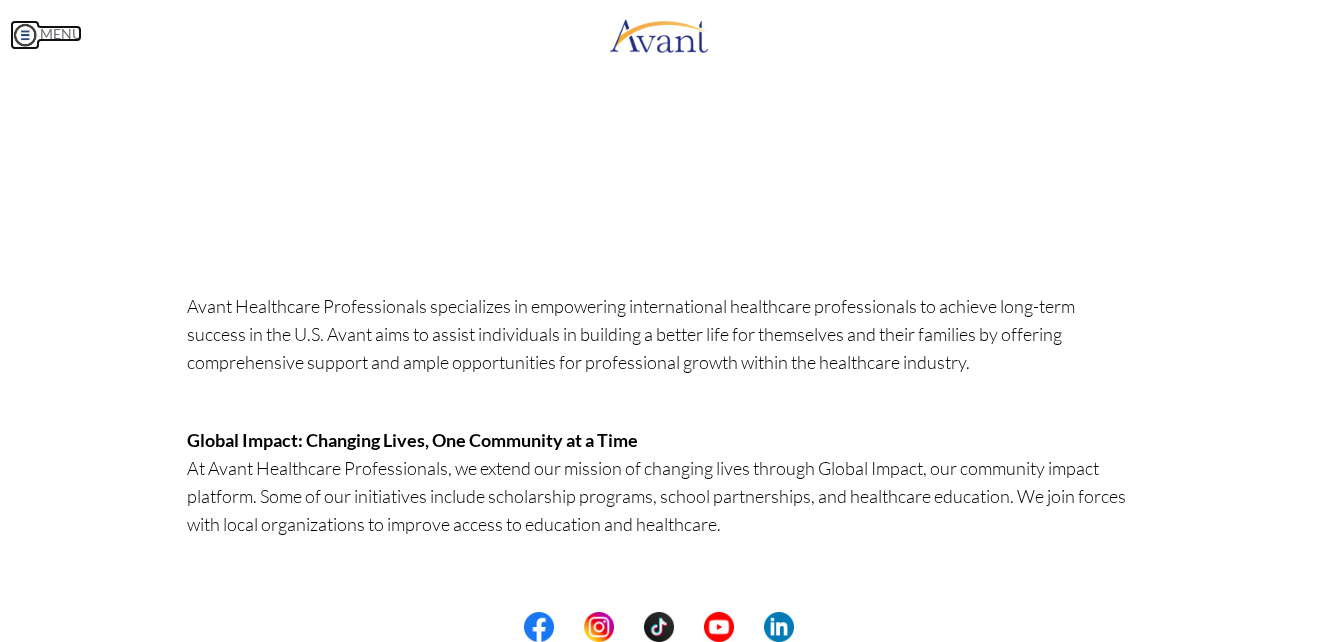 click at bounding box center [25, 35] 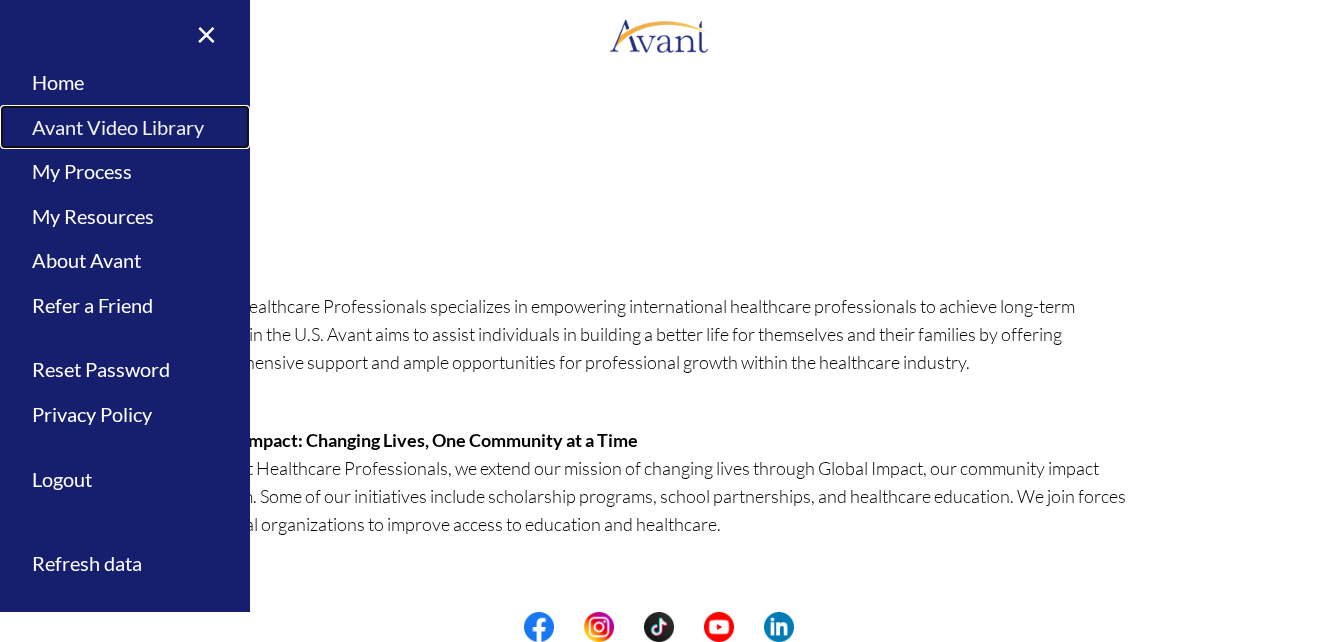 click on "Avant Video Library" at bounding box center (125, 127) 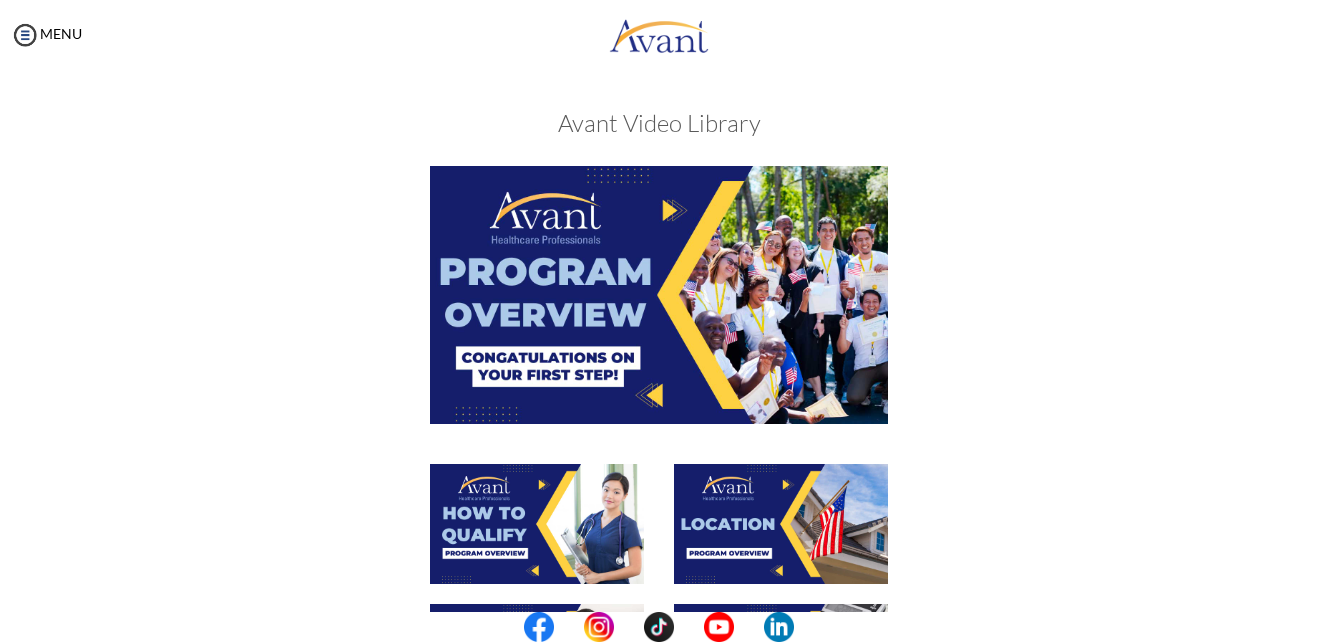 click at bounding box center (537, 524) 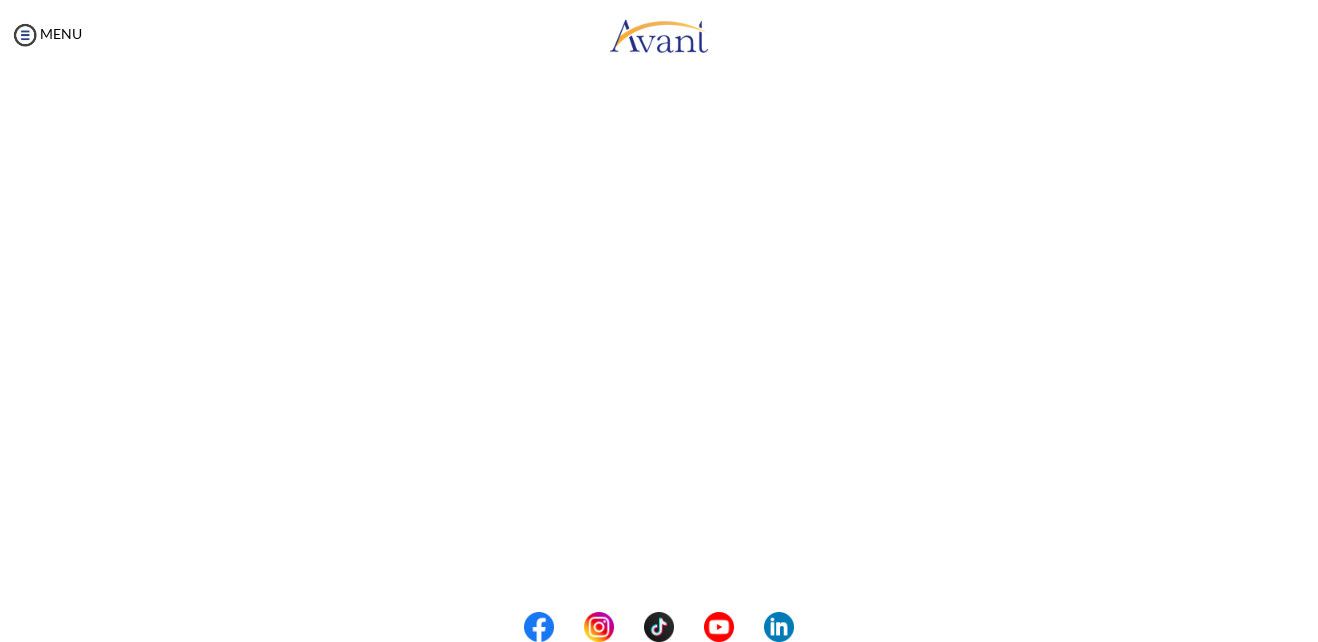 scroll, scrollTop: 106, scrollLeft: 0, axis: vertical 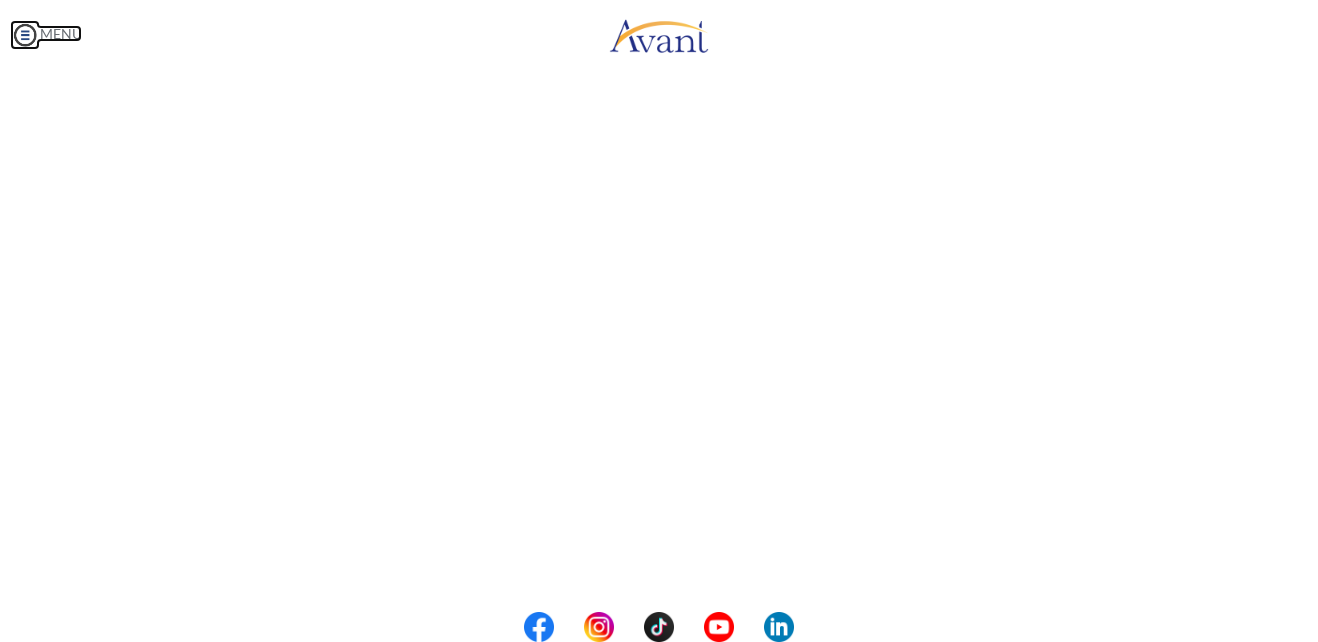click on "Maintenance break. Please come back in 2 hours.
MENU
My Status
What is the next step?
We would like you to watch the introductory video Begin with Avant
We would like you to watch the program video Watch Program Video
We would like you to complete English exam Take Language Test
We would like you to complete clinical assessment Take Clinical Test
We would like you to complete qualification survey Take Qualification Survey
We would like you to watch expectations video Watch Expectations Video
You will be contacted by recruiter to schedule a call.
Your application is being reviewed. Please check your email regularly.
Process Overview
Check off each step as you go to track your progress!
1" at bounding box center [659, 321] 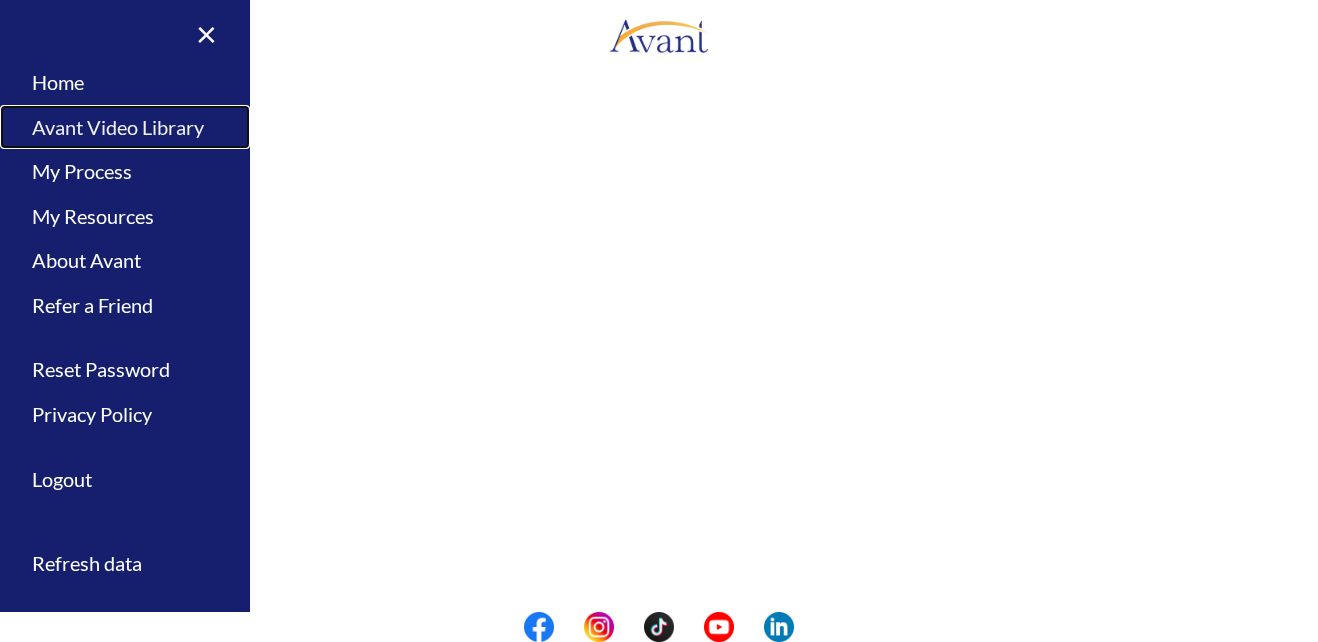 click on "Avant Video Library" at bounding box center (125, 127) 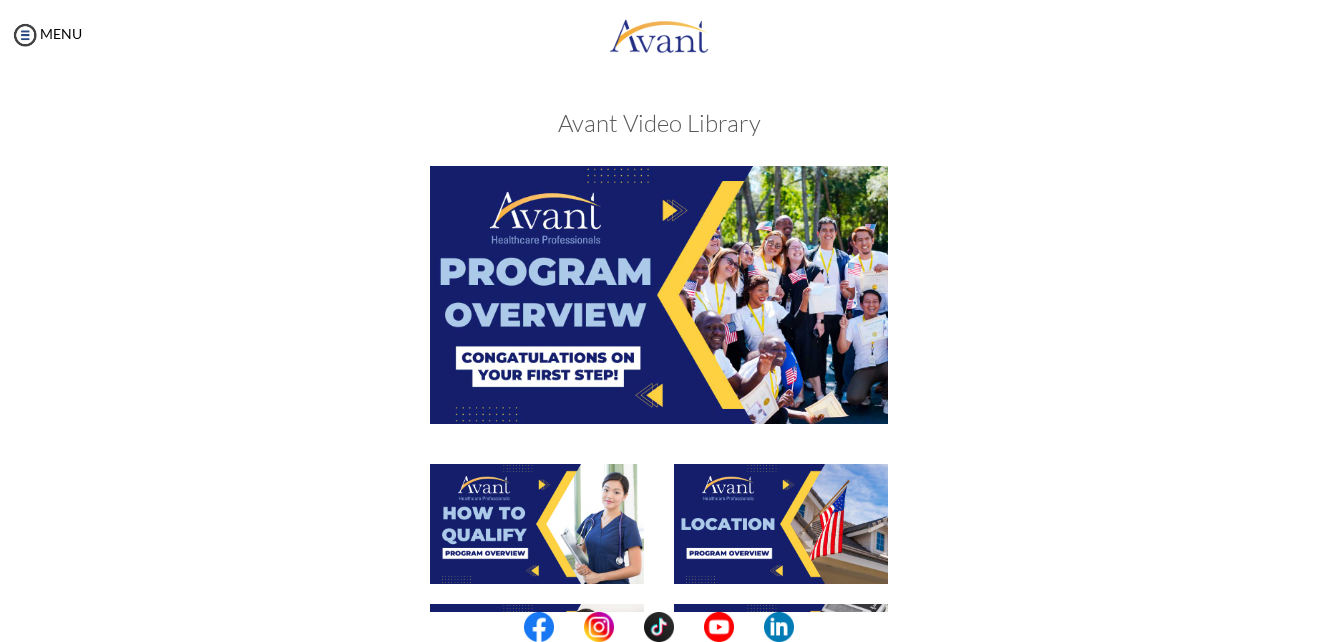 click at bounding box center [781, 524] 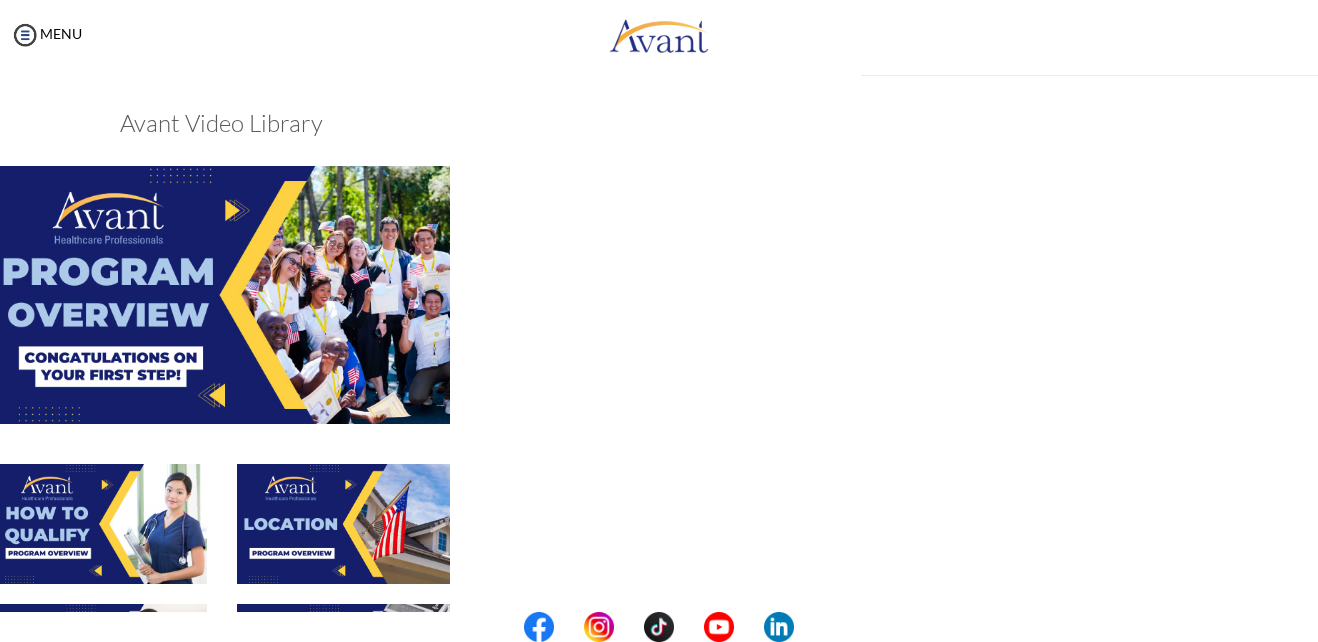 click on "When completed, click “Acknowledge”
Acknowledge" at bounding box center (222, 745) 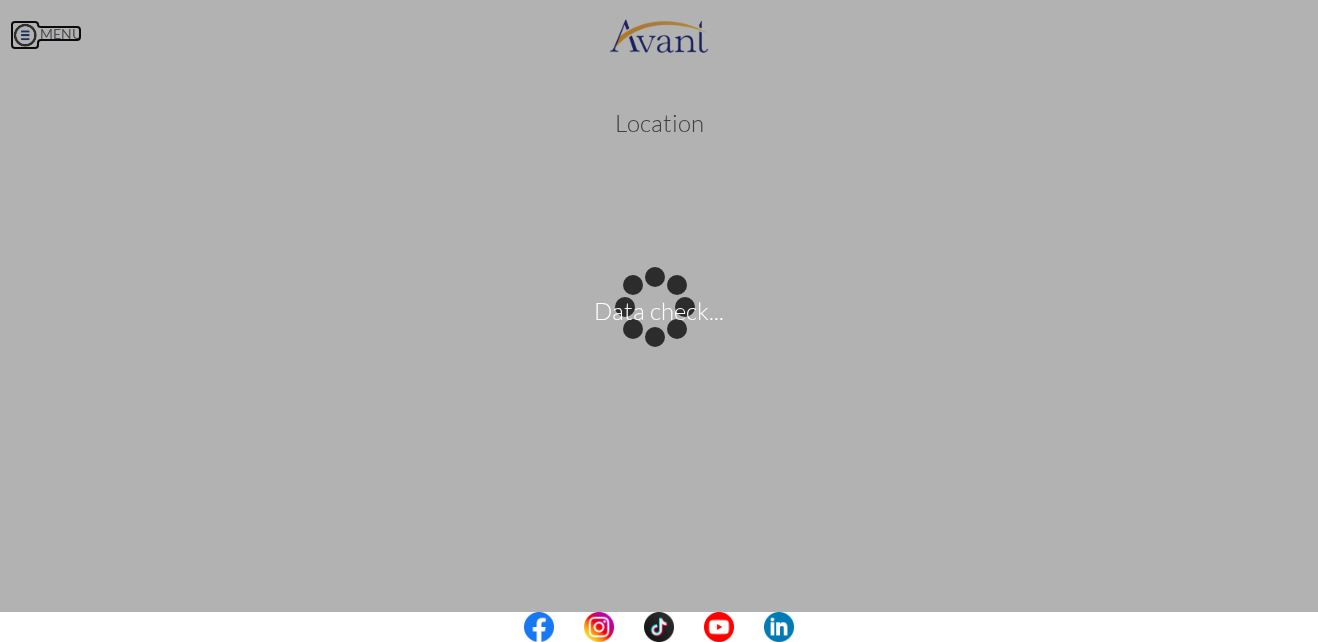 click on "Data check...
Maintenance break. Please come back in 2 hours.
MENU
My Status
What is the next step?
We would like you to watch the introductory video Begin with Avant
We would like you to watch the program video Watch Program Video
We would like you to complete English exam Take Language Test
We would like you to complete clinical assessment Take Clinical Test
We would like you to complete qualification survey Take Qualification Survey
We would like you to watch expectations video Watch Expectations Video
You will be contacted by recruiter to schedule a call.
Your application is being reviewed. Please check your email regularly.
Process Overview
Check off each step as you go to track your progress!" at bounding box center [659, 321] 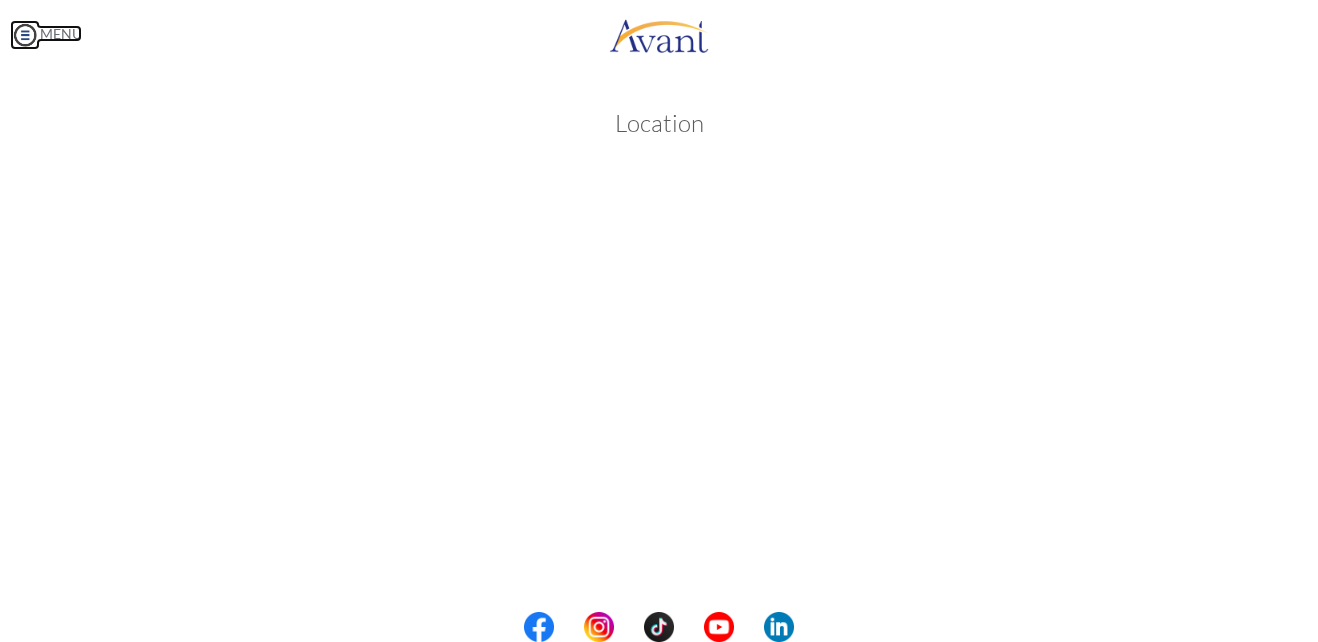 click at bounding box center (25, 35) 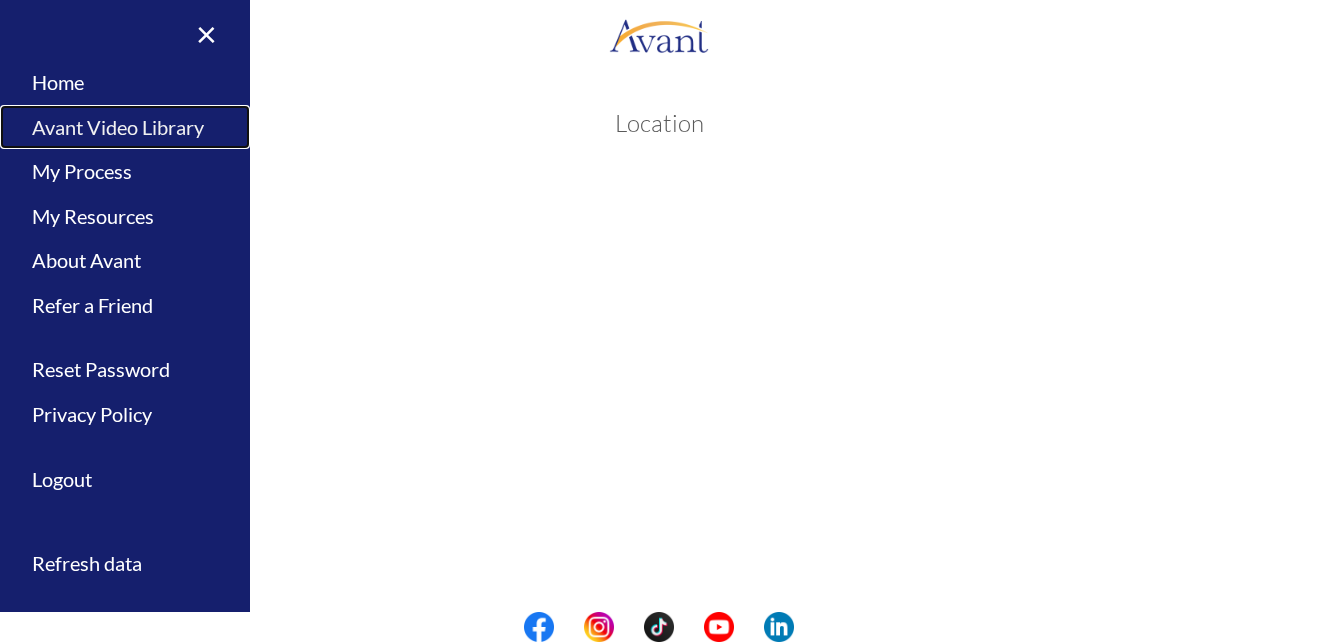 click on "Avant Video Library" at bounding box center (125, 127) 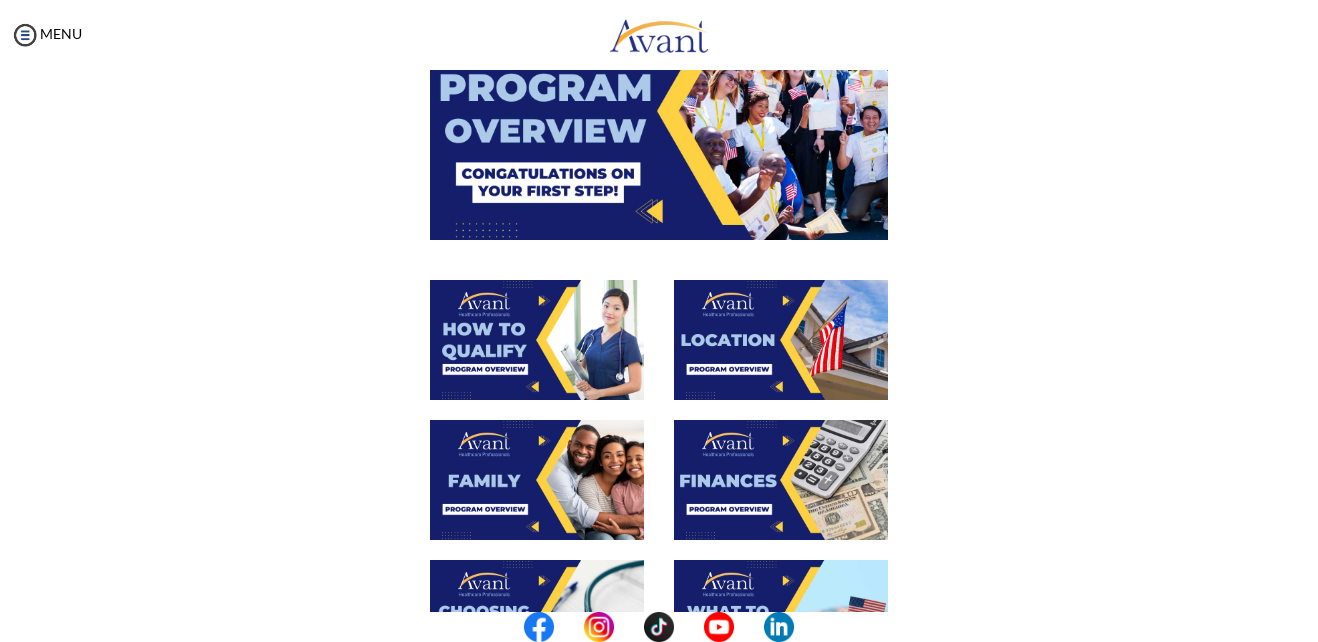 scroll, scrollTop: 191, scrollLeft: 0, axis: vertical 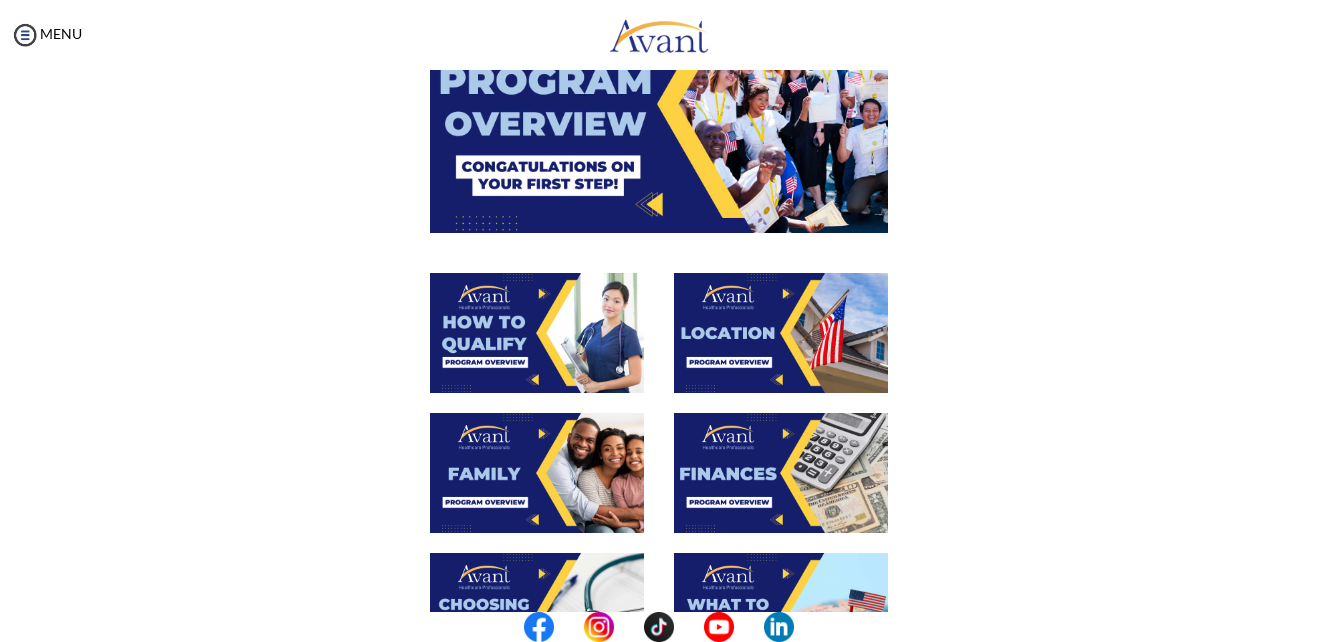 click at bounding box center [537, 473] 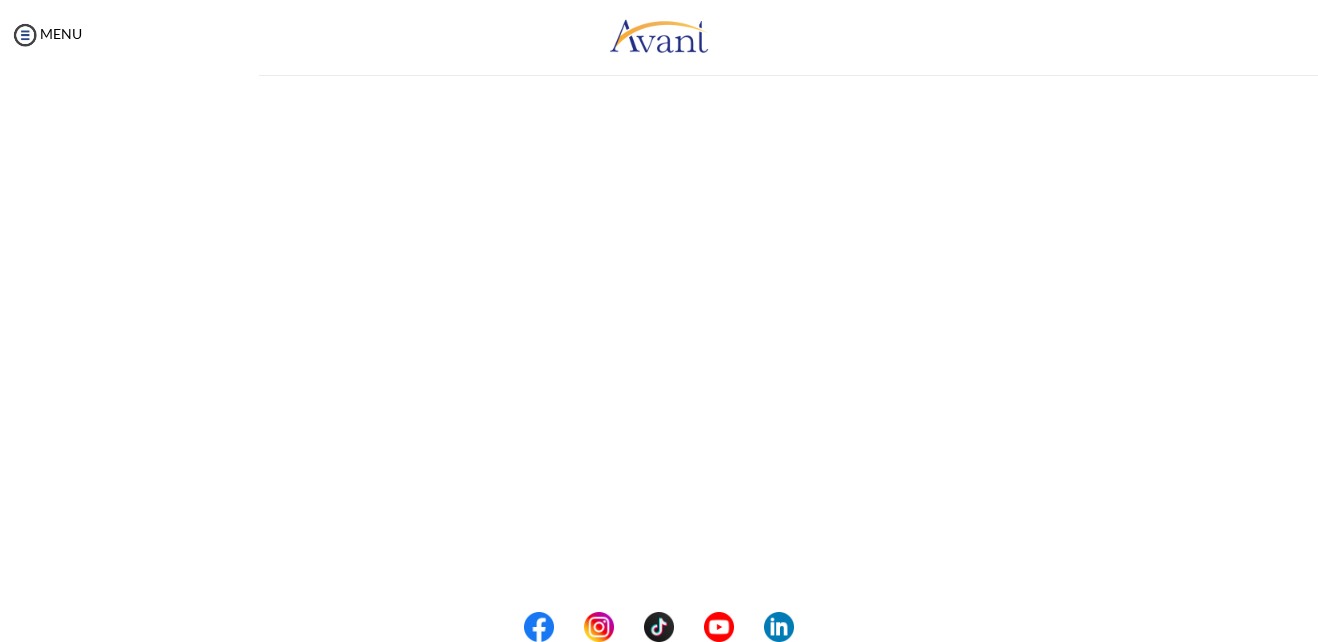 click on "My Status
What is the next step?
We would like you to watch the introductory video Begin with Avant
We would like you to watch the program video Watch Program Video
We would like you to complete English exam Take Language Test
We would like you to complete clinical assessment Take Clinical Test
We would like you to complete qualification survey Take Qualification Survey
We would like you to watch expectations video Watch Expectations Video
You will be contacted by recruiter to schedule a call.
Your application is being reviewed. Please check your email regularly.
Process Overview
Check off each step as you go to track your progress!
Application review
1 Watch the Avant Video Library ▢ Avant Video Library
Interview
1 Complete the Pre-Interview Survey ▢
2 ▢" at bounding box center (659, 391) 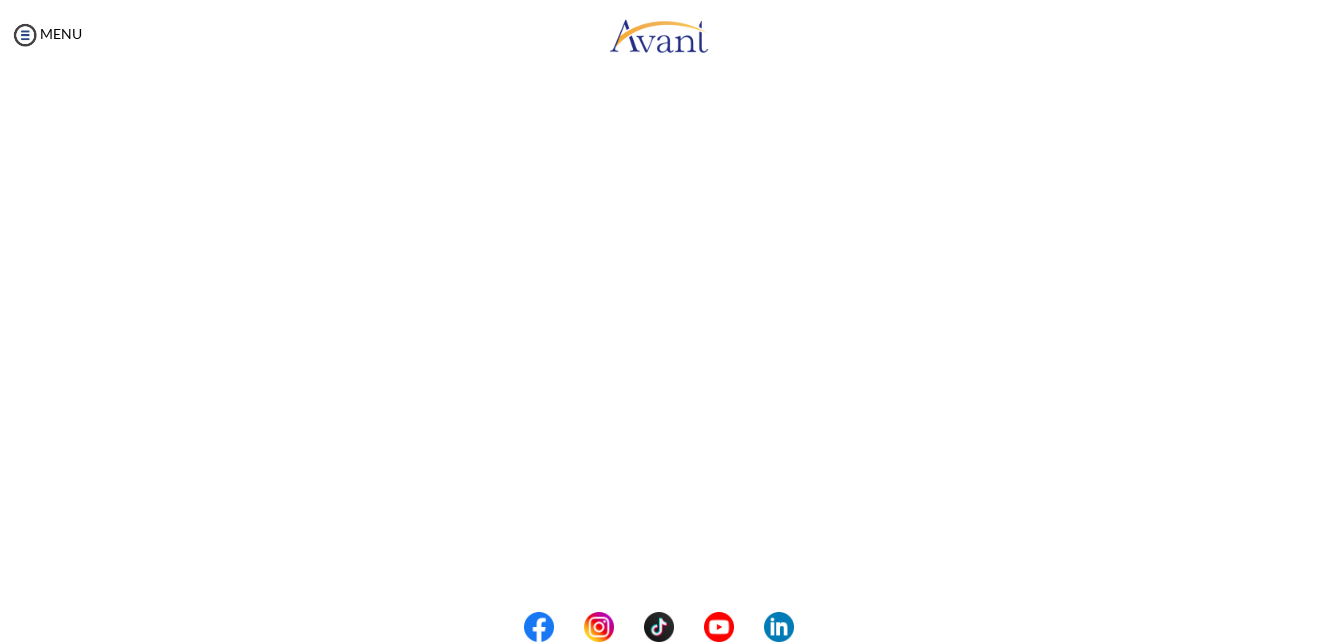 scroll, scrollTop: 267, scrollLeft: 0, axis: vertical 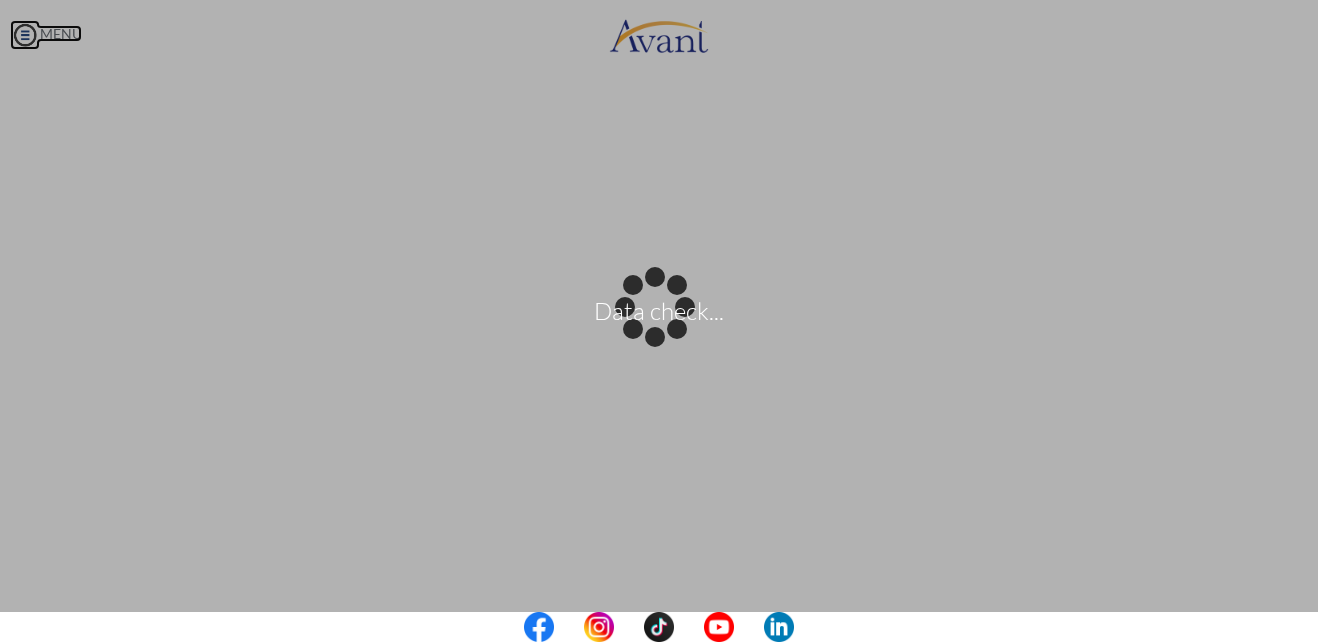 click on "Data check...
Maintenance break. Please come back in 2 hours.
MENU
My Status
What is the next step?
We would like you to watch the introductory video Begin with Avant
We would like you to watch the program video Watch Program Video
We would like you to complete English exam Take Language Test
We would like you to complete clinical assessment Take Clinical Test
We would like you to complete qualification survey Take Qualification Survey
We would like you to watch expectations video Watch Expectations Video
You will be contacted by recruiter to schedule a call.
Your application is being reviewed. Please check your email regularly.
Process Overview
Check off each step as you go to track your progress!" at bounding box center (659, 321) 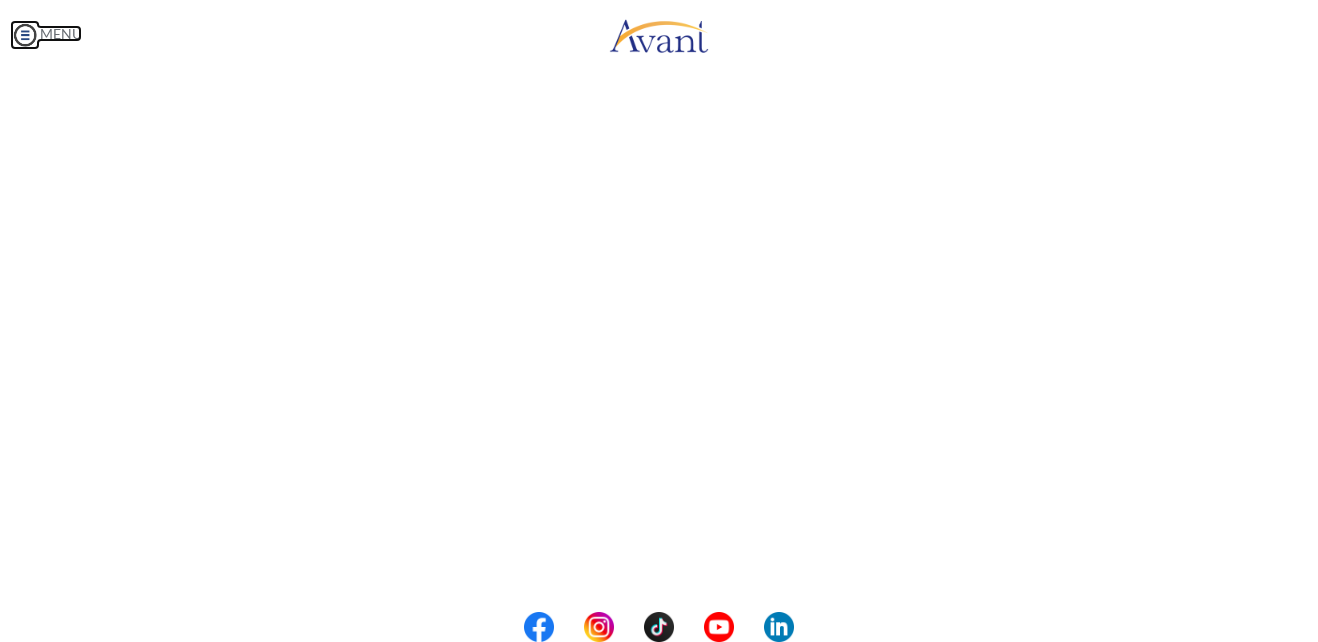 click at bounding box center [25, 35] 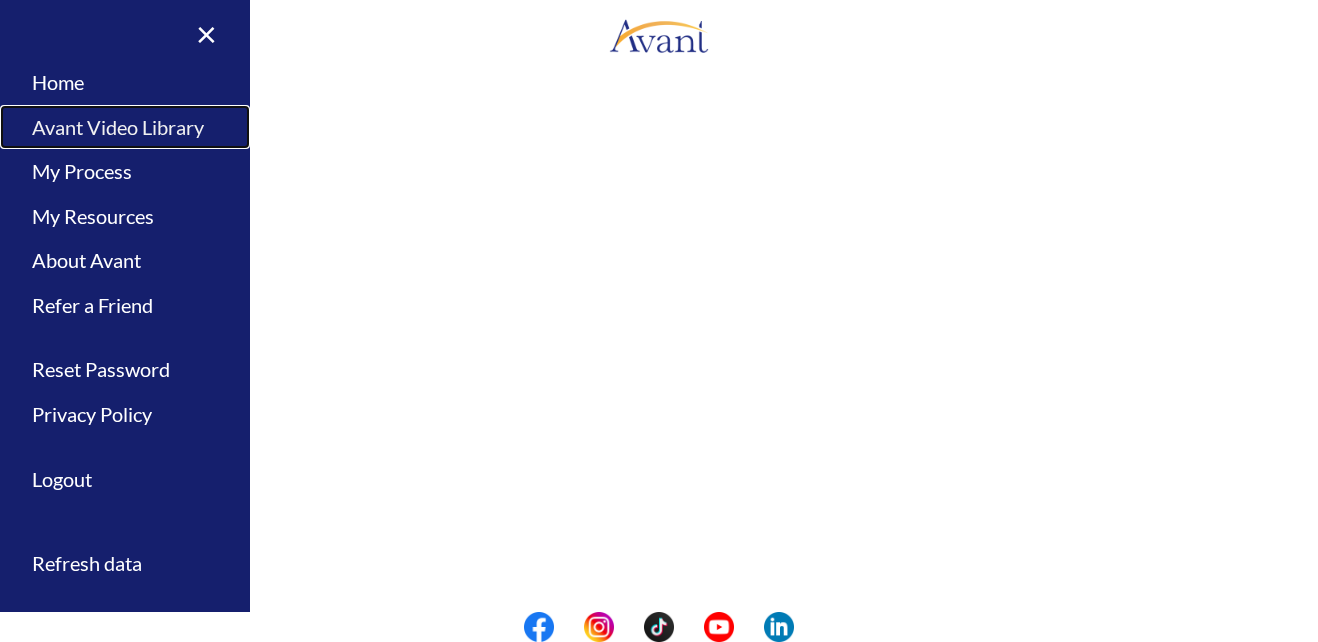 click on "Avant Video Library" at bounding box center [125, 127] 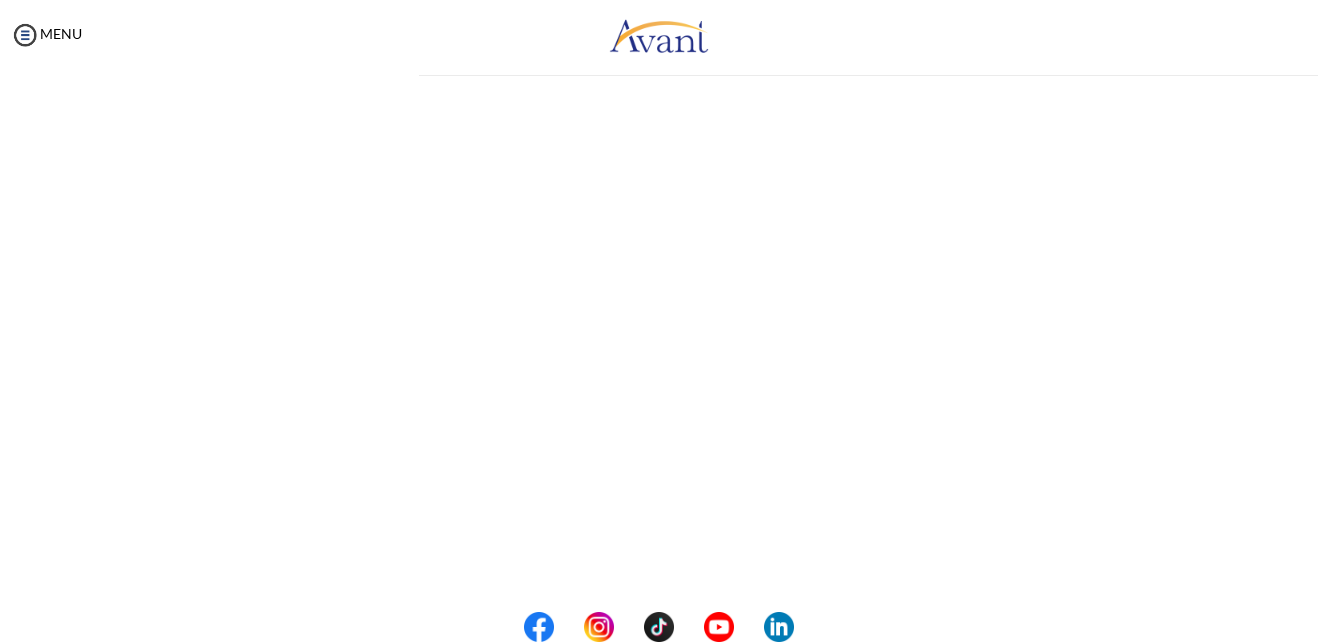 click on "Maintenance break. Please come back in 2 hours.
MENU
My Status
What is the next step?
We would like you to watch the introductory video Begin with Avant
We would like you to watch the program video Watch Program Video
We would like you to complete English exam Take Language Test
We would like you to complete clinical assessment Take Clinical Test
We would like you to complete qualification survey Take Qualification Survey
We would like you to watch expectations video Watch Expectations Video
You will be contacted by recruiter to schedule a call.
Your application is being reviewed. Please check your email regularly.
Process Overview
Check off each step as you go to track your progress!
1" at bounding box center [659, 321] 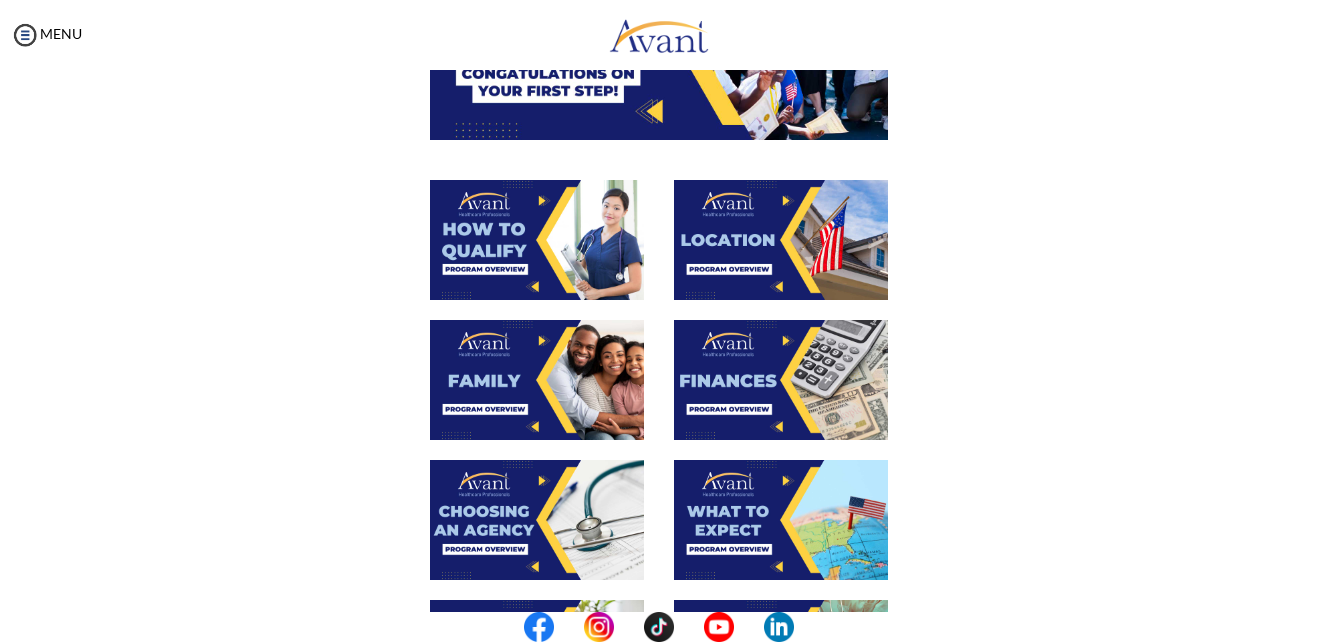 scroll, scrollTop: 307, scrollLeft: 0, axis: vertical 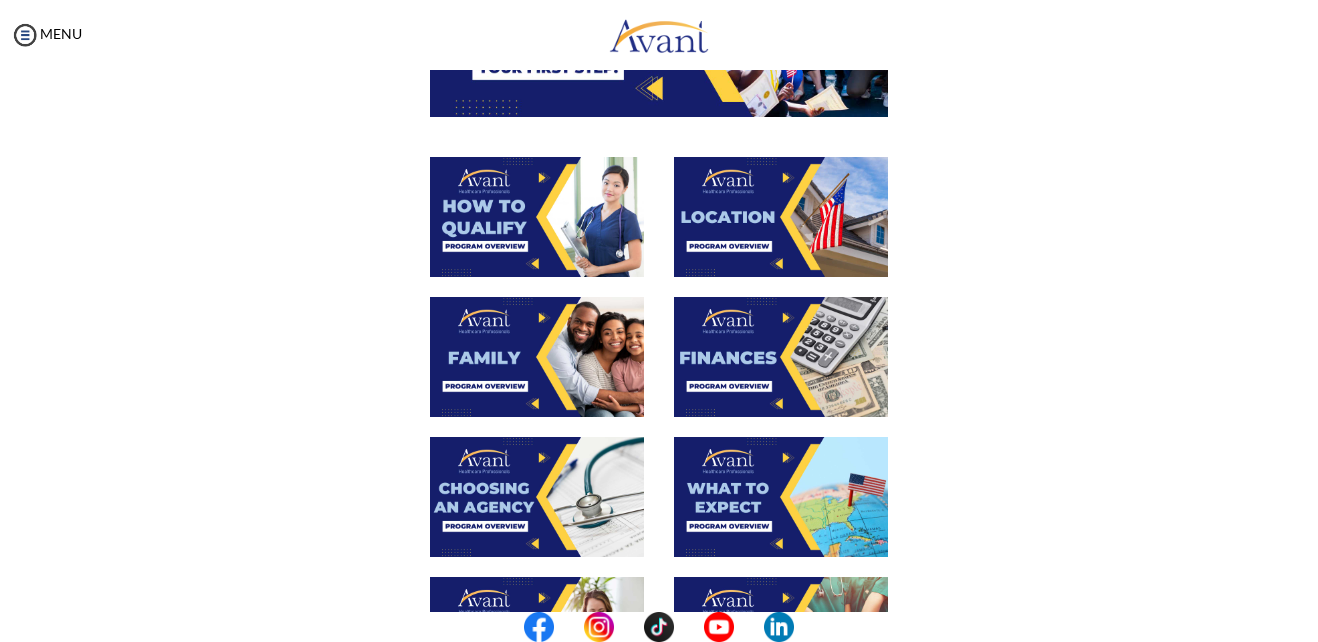 click at bounding box center [781, 357] 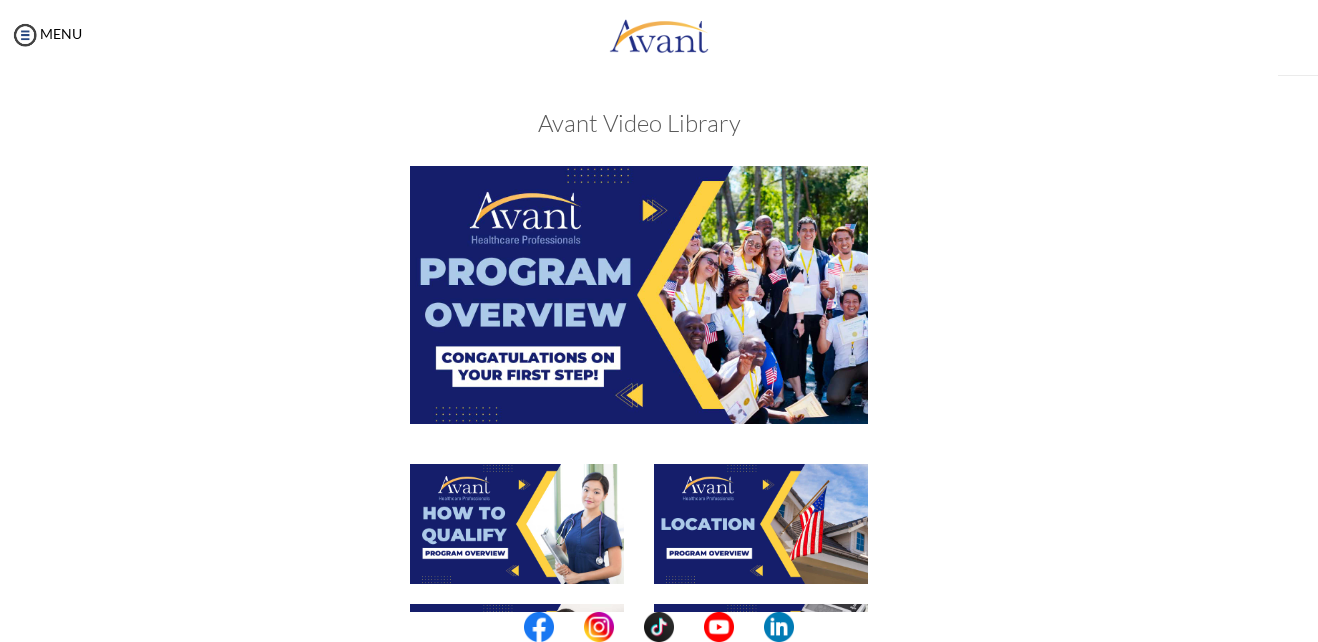 click on "My Status
What is the next step?
We would like you to watch the introductory video Begin with Avant
We would like you to watch the program video Watch Program Video
We would like you to complete English exam Take Language Test
We would like you to complete clinical assessment Take Clinical Test
We would like you to complete qualification survey Take Qualification Survey
We would like you to watch expectations video Watch Expectations Video
You will be contacted by recruiter to schedule a call.
Your application is being reviewed. Please check your email regularly.
Process Overview
Check off each step as you go to track your progress!
Application review
1 Watch the Avant Video Library ▢ Avant Video Library
Interview
1 Complete the Pre-Interview Survey ▢
2 ▢" at bounding box center [659, 391] 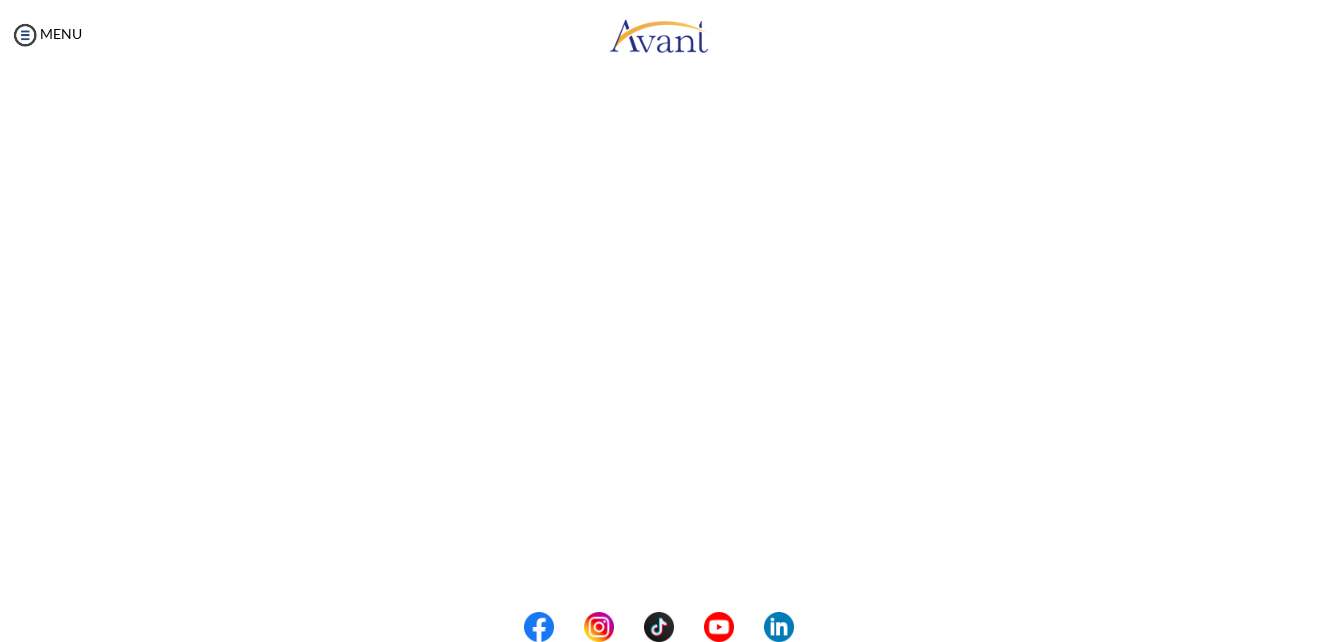 scroll, scrollTop: 145, scrollLeft: 0, axis: vertical 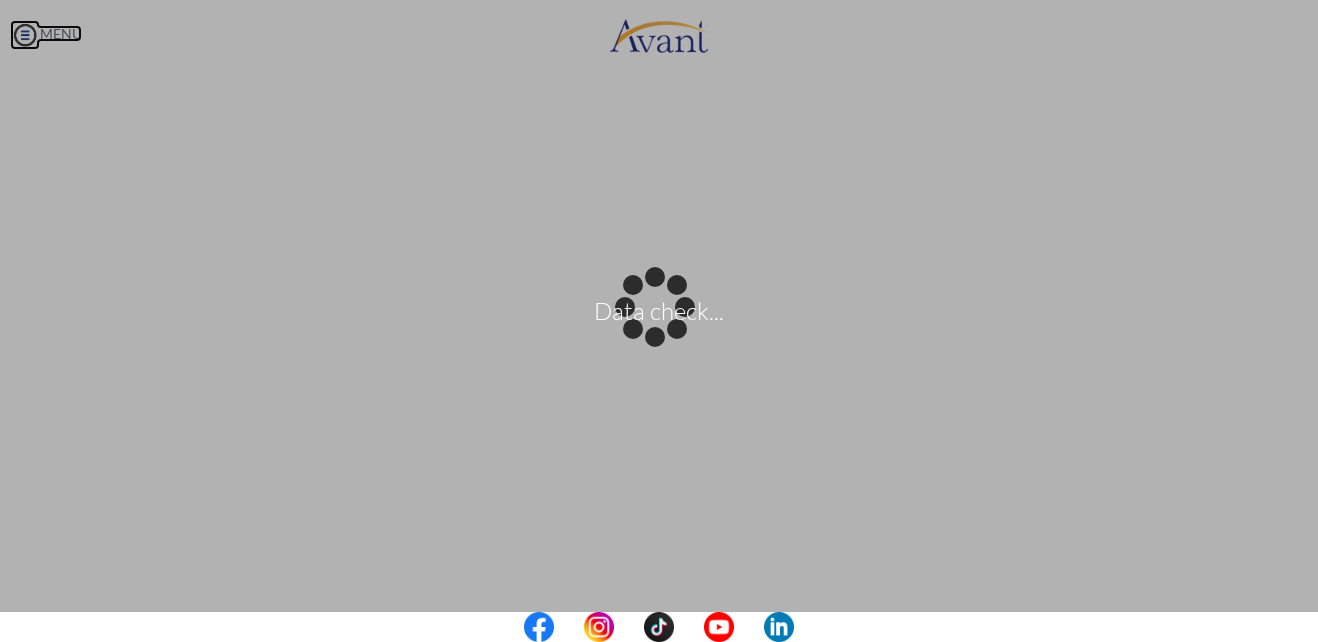 click on "Data check...
Maintenance break. Please come back in 2 hours.
MENU
My Status
What is the next step?
We would like you to watch the introductory video Begin with Avant
We would like you to watch the program video Watch Program Video
We would like you to complete English exam Take Language Test
We would like you to complete clinical assessment Take Clinical Test
We would like you to complete qualification survey Take Qualification Survey
We would like you to watch expectations video Watch Expectations Video
You will be contacted by recruiter to schedule a call.
Your application is being reviewed. Please check your email regularly.
Process Overview
Check off each step as you go to track your progress!" at bounding box center (659, 321) 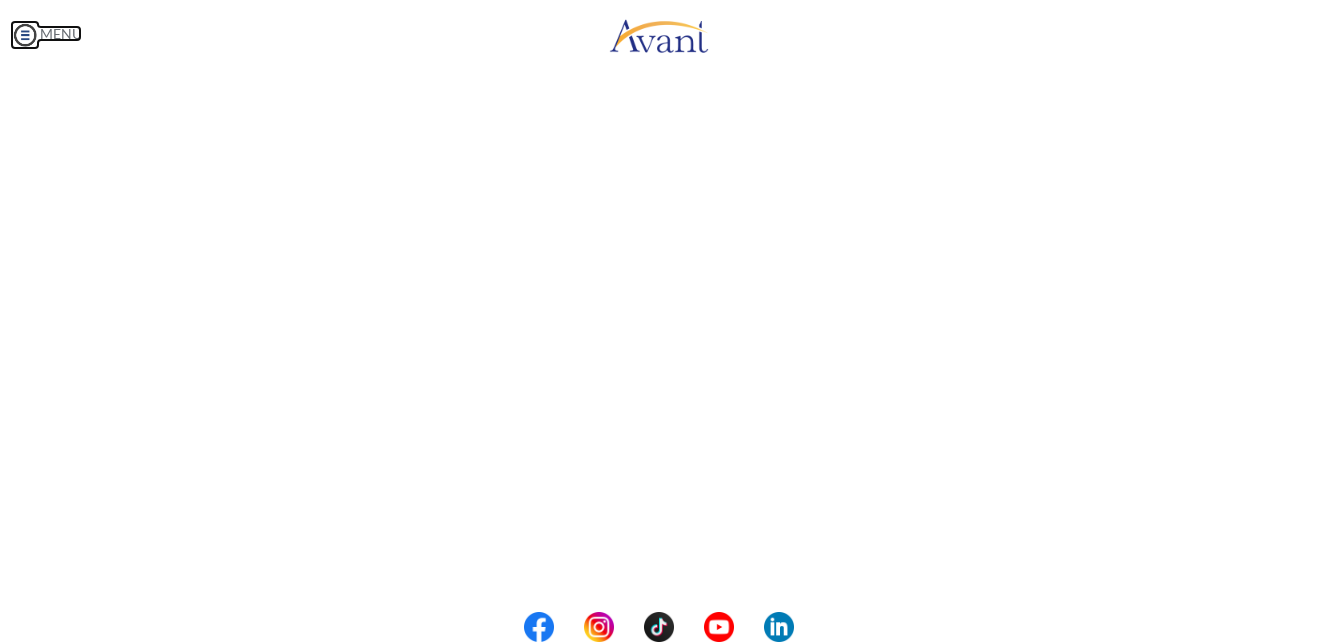 click at bounding box center [25, 35] 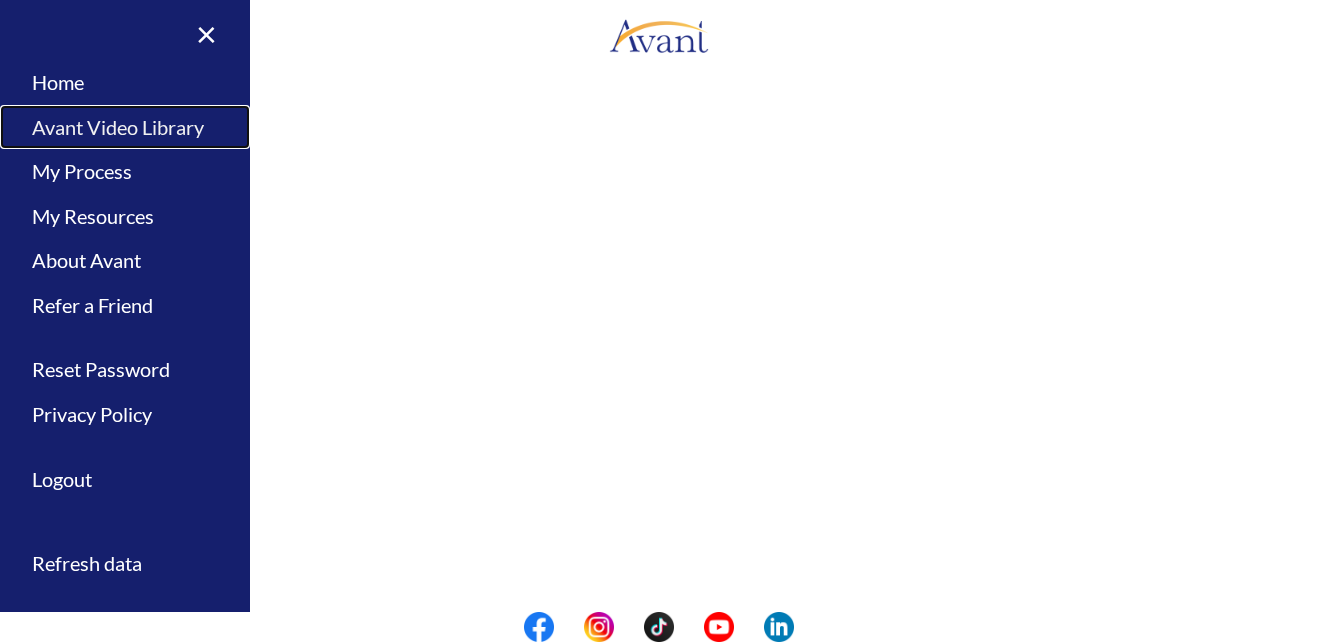 click on "Avant Video Library" at bounding box center (125, 127) 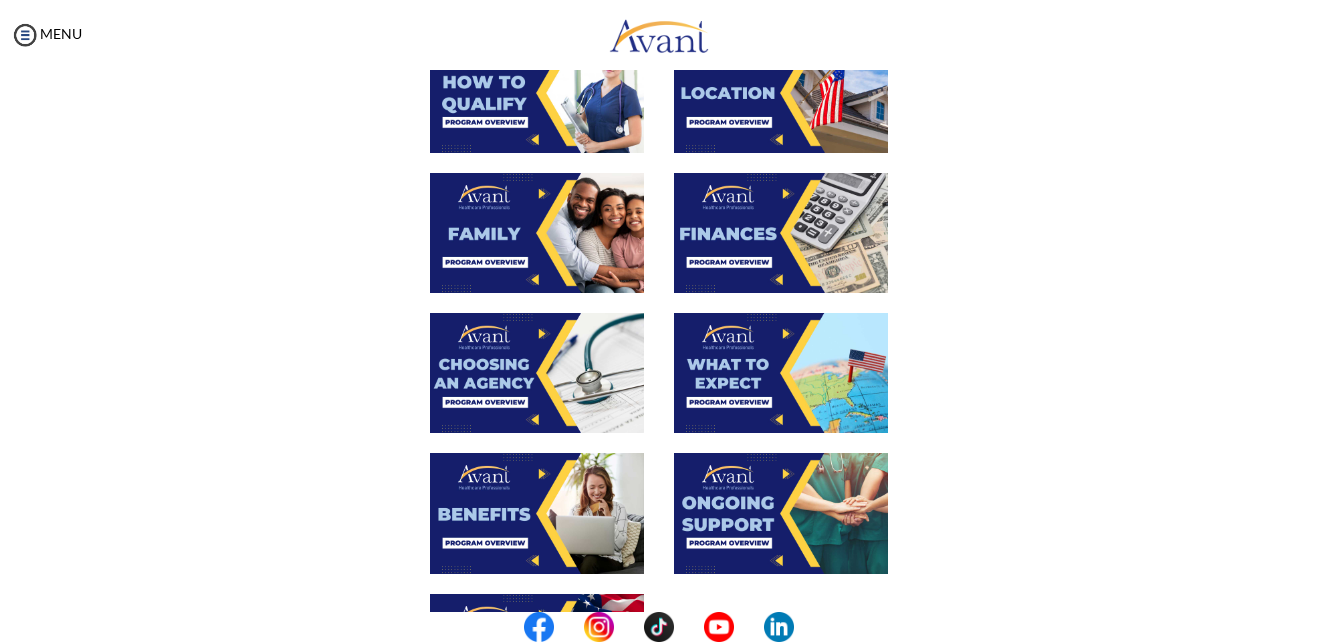 scroll, scrollTop: 433, scrollLeft: 0, axis: vertical 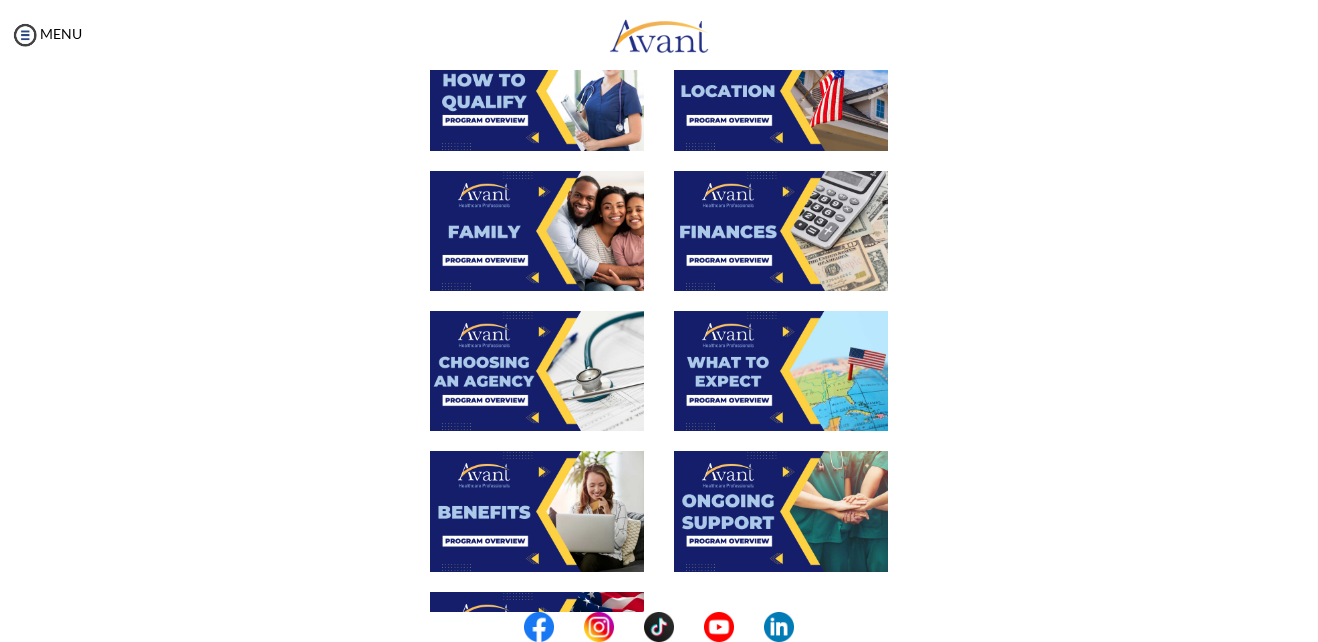 click at bounding box center [537, 371] 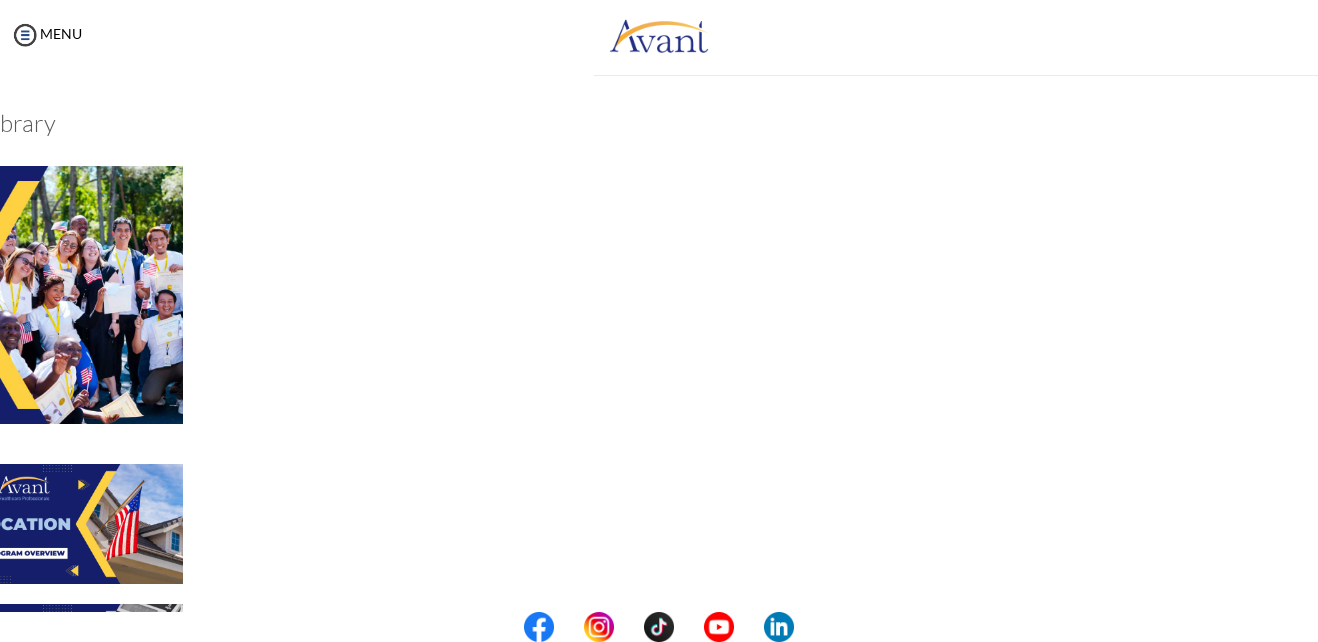 click on "My Status
What is the next step?
We would like you to watch the introductory video Begin with Avant
We would like you to watch the program video Watch Program Video
We would like you to complete English exam Take Language Test
We would like you to complete clinical assessment Take Clinical Test
We would like you to complete qualification survey Take Qualification Survey
We would like you to watch expectations video Watch Expectations Video
You will be contacted by recruiter to schedule a call.
Your application is being reviewed. Please check your email regularly.
Process Overview
Check off each step as you go to track your progress!
Application review
1 Watch the Avant Video Library ▢ Avant Video Library
Interview
1 Complete the Pre-Interview Survey ▢
2 ▢" at bounding box center [-45, 371] 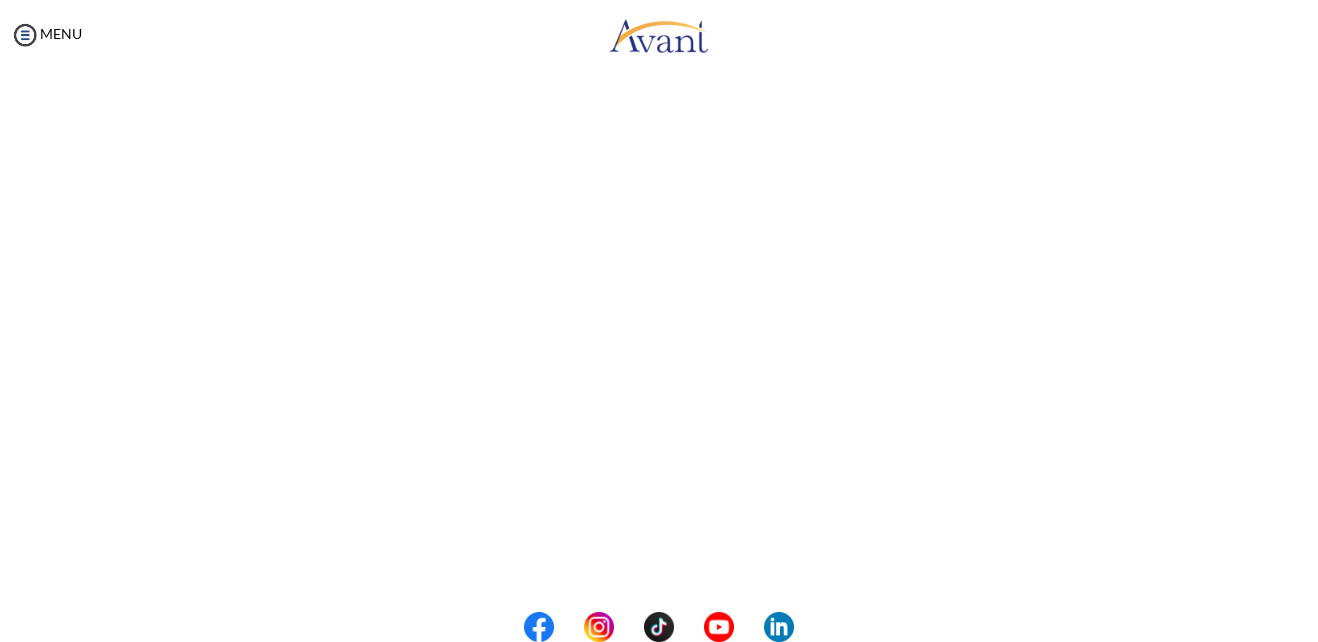 scroll, scrollTop: 282, scrollLeft: 0, axis: vertical 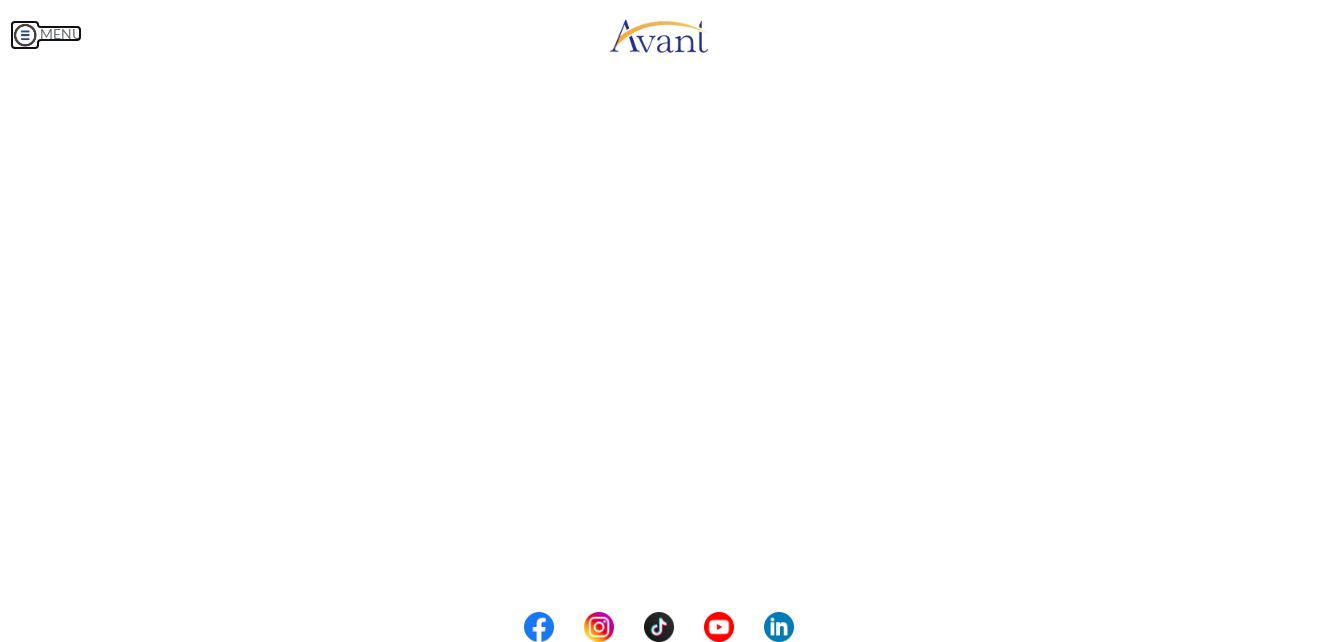 click on "Maintenance break. Please come back in 2 hours.
MENU
My Status
What is the next step?
We would like you to watch the introductory video Begin with Avant
We would like you to watch the program video Watch Program Video
We would like you to complete English exam Take Language Test
We would like you to complete clinical assessment Take Clinical Test
We would like you to complete qualification survey Take Qualification Survey
We would like you to watch expectations video Watch Expectations Video
You will be contacted by recruiter to schedule a call.
Your application is being reviewed. Please check your email regularly.
Process Overview
Check off each step as you go to track your progress!
1" at bounding box center (659, 321) 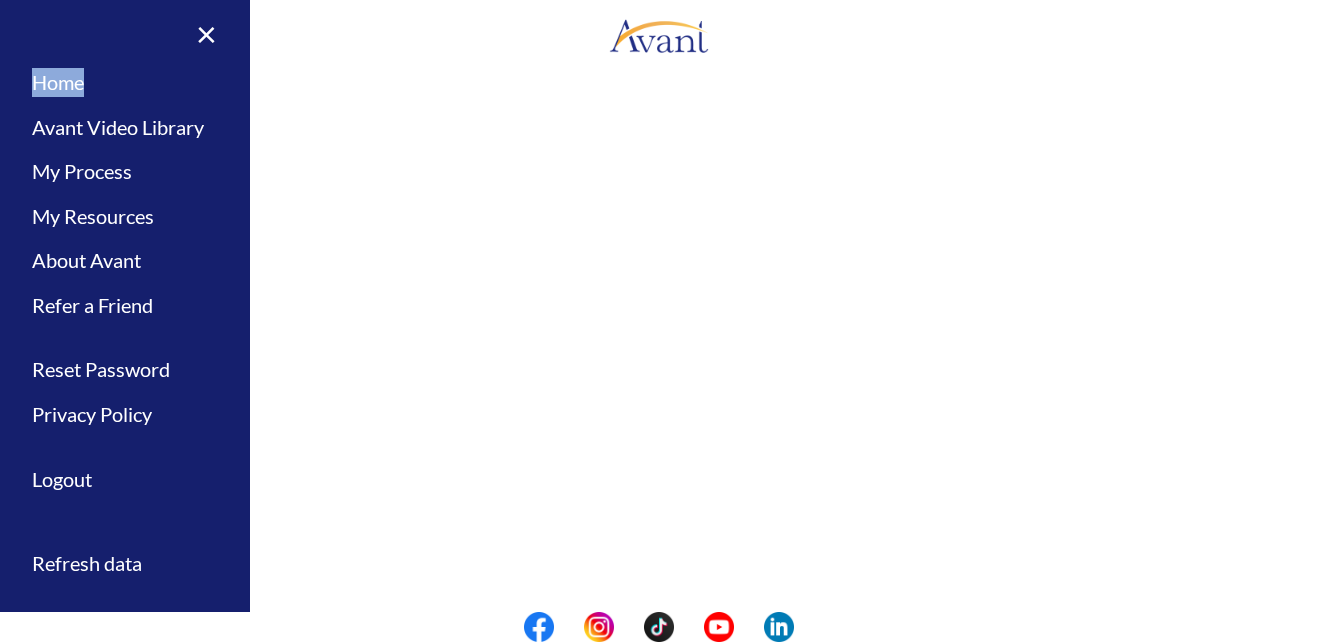 click on "×
Home
Avant Video Library
My Process
My Resources
About Avant
Refer a Friend
Reset Password
Privacy Policy
Logout
Register
Login
Refresh data" at bounding box center (125, 321) 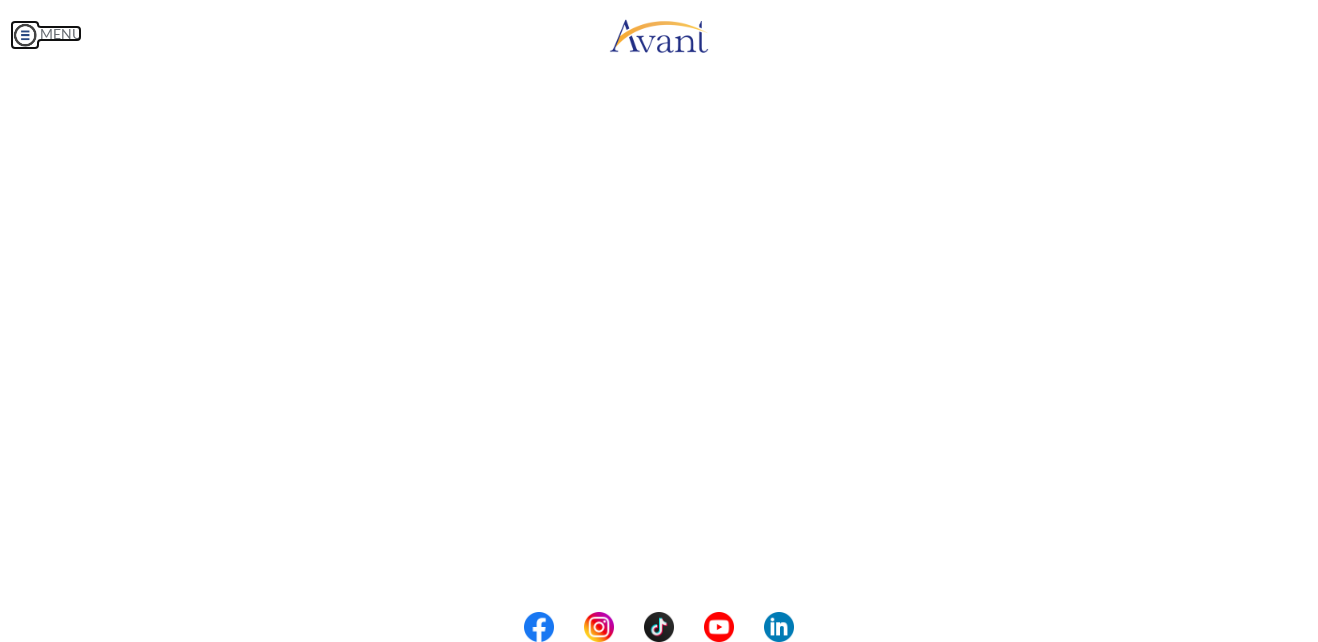 click at bounding box center [25, 35] 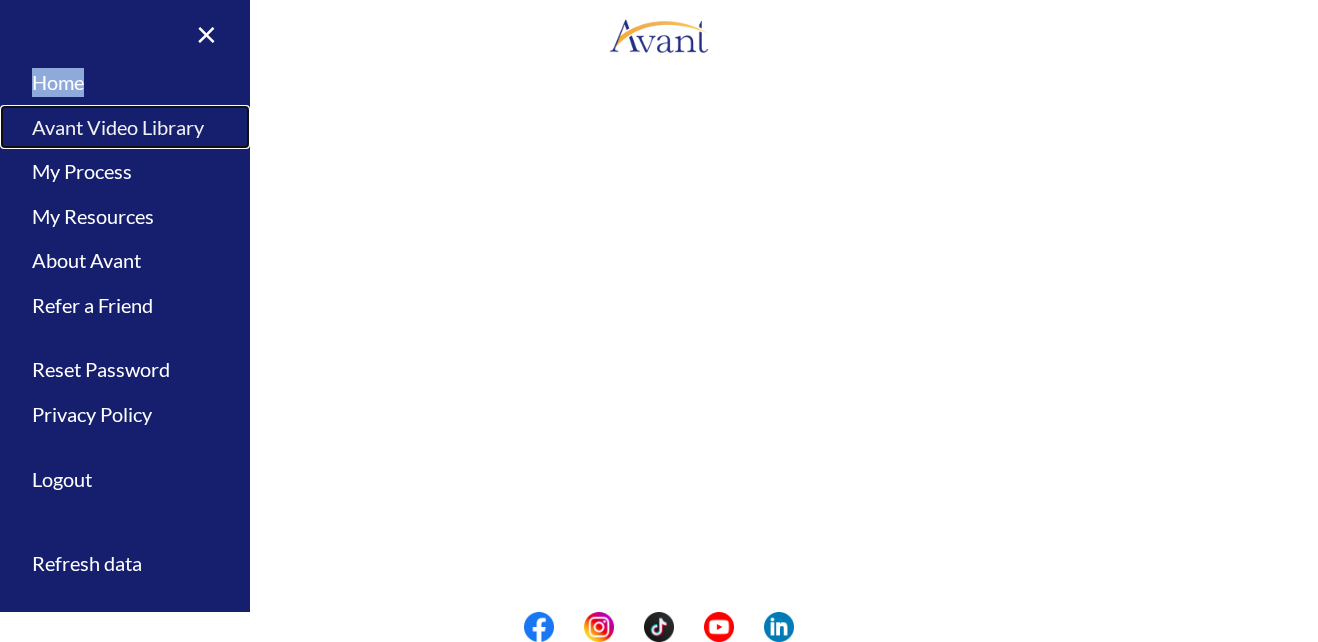 click on "Avant Video Library" at bounding box center [125, 127] 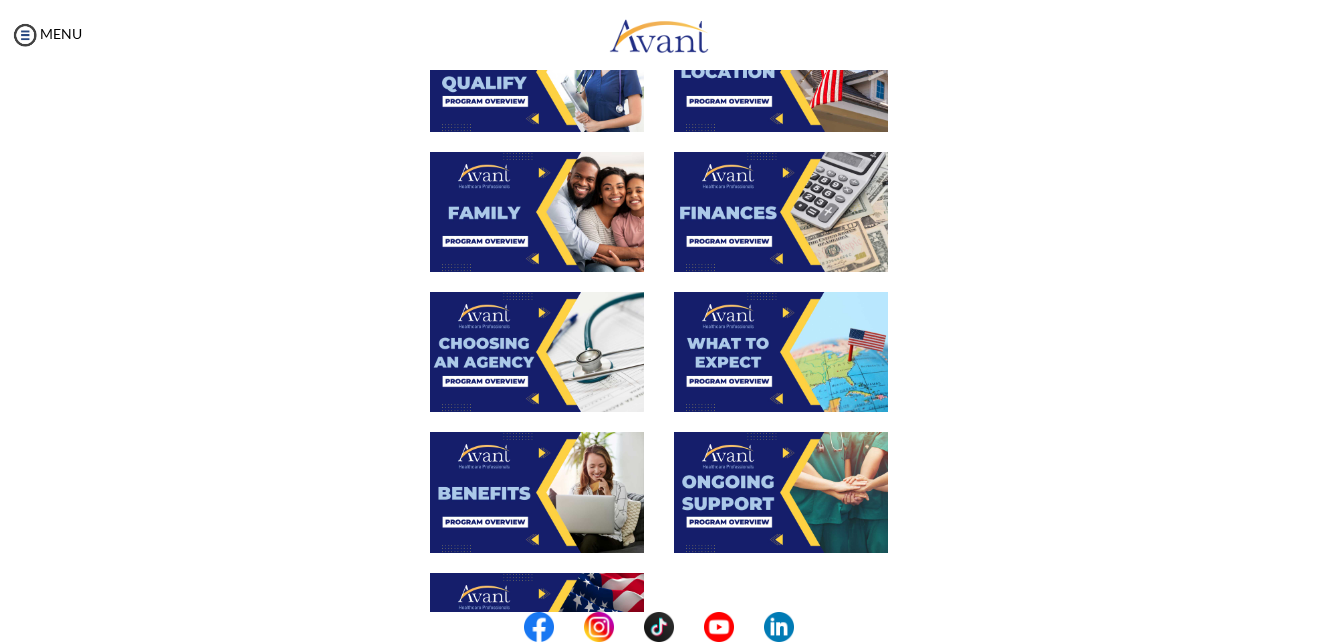 scroll, scrollTop: 454, scrollLeft: 0, axis: vertical 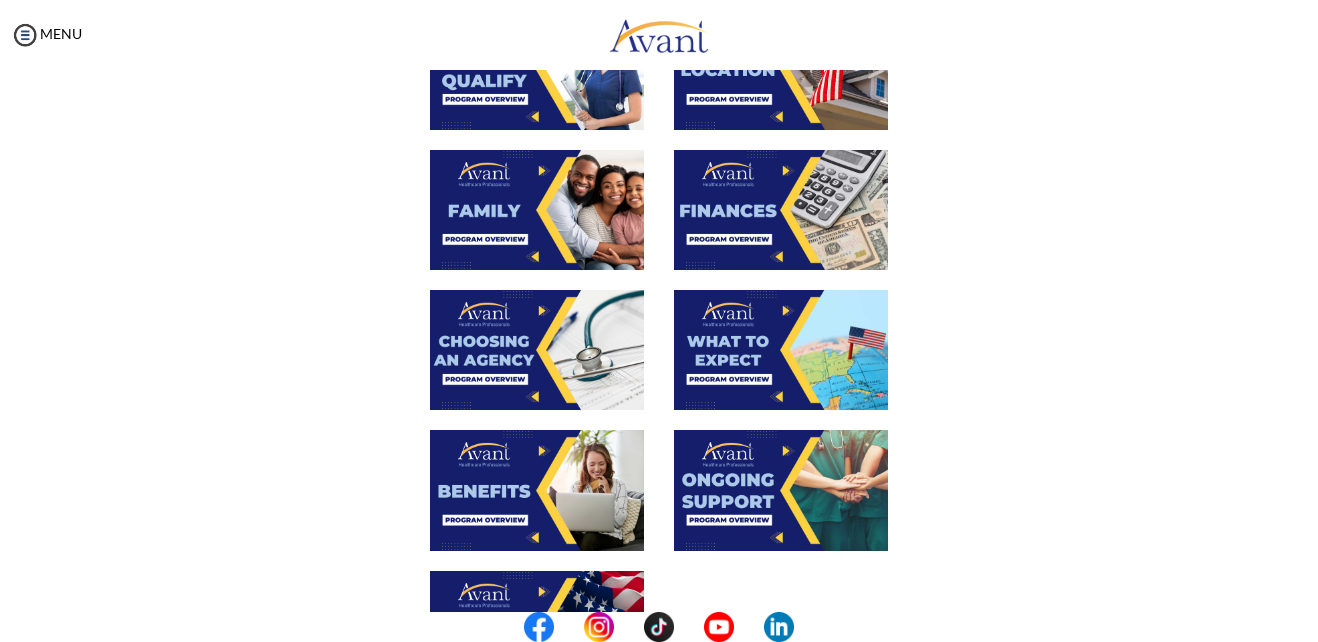 click at bounding box center (781, 350) 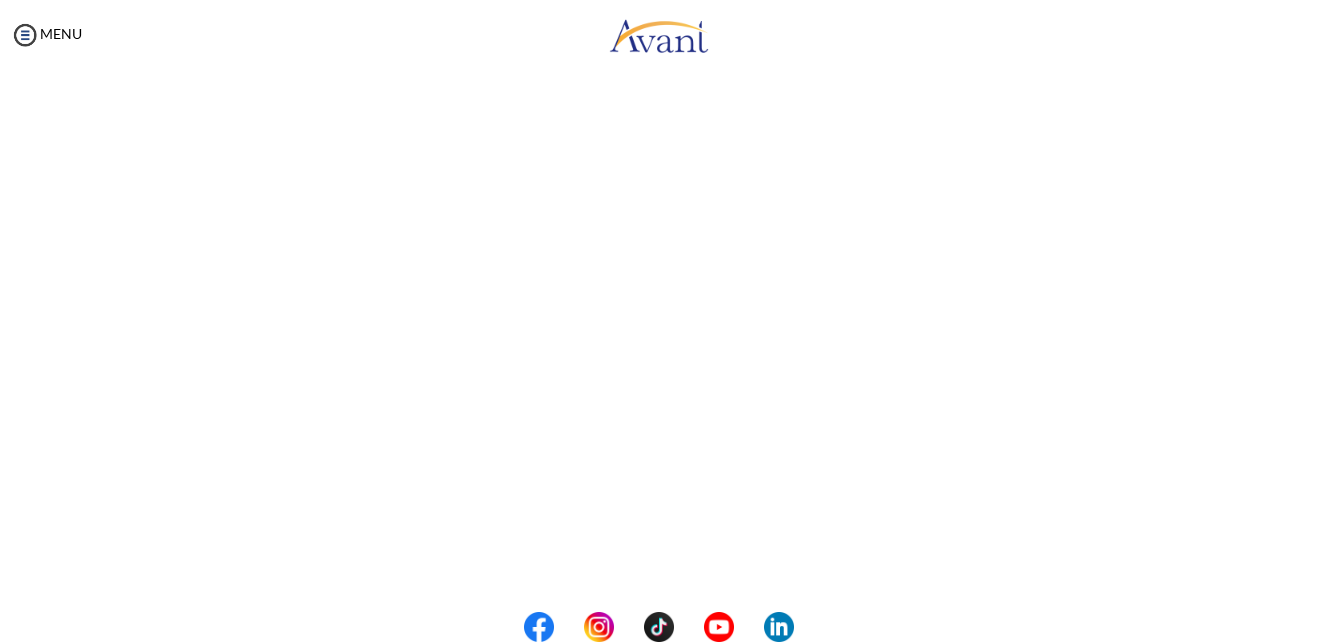 scroll, scrollTop: 352, scrollLeft: 0, axis: vertical 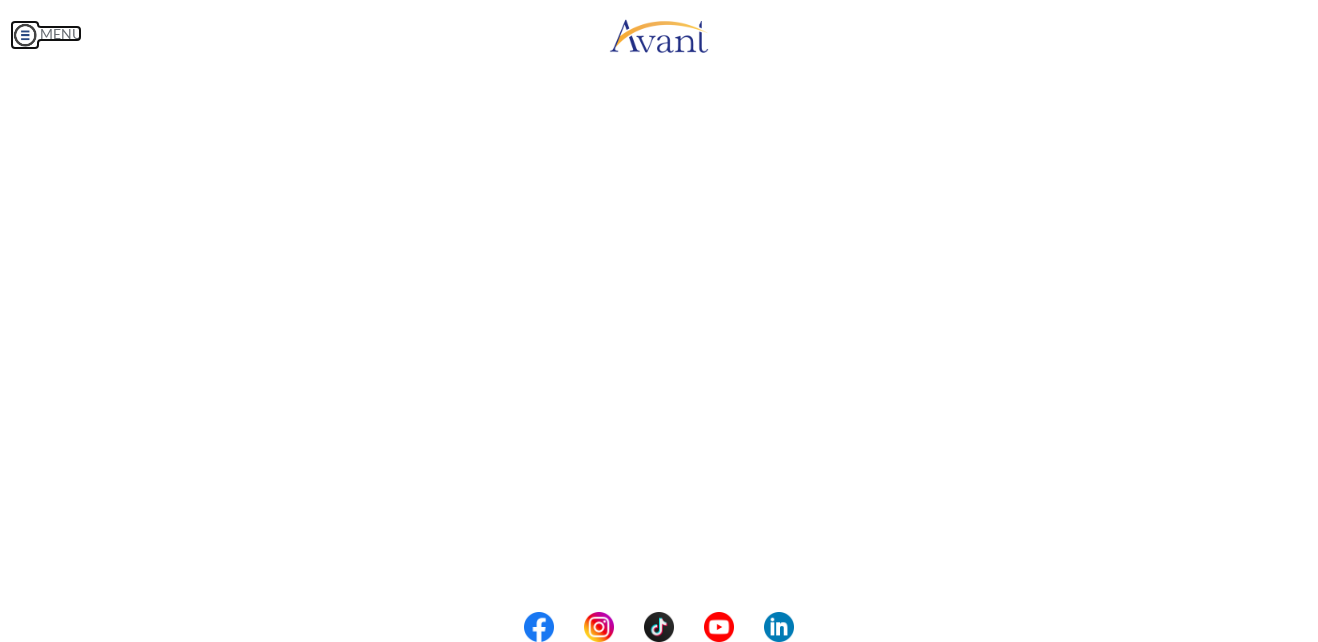 click on "Maintenance break. Please come back in 2 hours.
MENU
My Status
What is the next step?
We would like you to watch the introductory video Begin with Avant
We would like you to watch the program video Watch Program Video
We would like you to complete English exam Take Language Test
We would like you to complete clinical assessment Take Clinical Test
We would like you to complete qualification survey Take Qualification Survey
We would like you to watch expectations video Watch Expectations Video
You will be contacted by recruiter to schedule a call.
Your application is being reviewed. Please check your email regularly.
Process Overview
Check off each step as you go to track your progress!
1" at bounding box center [659, 321] 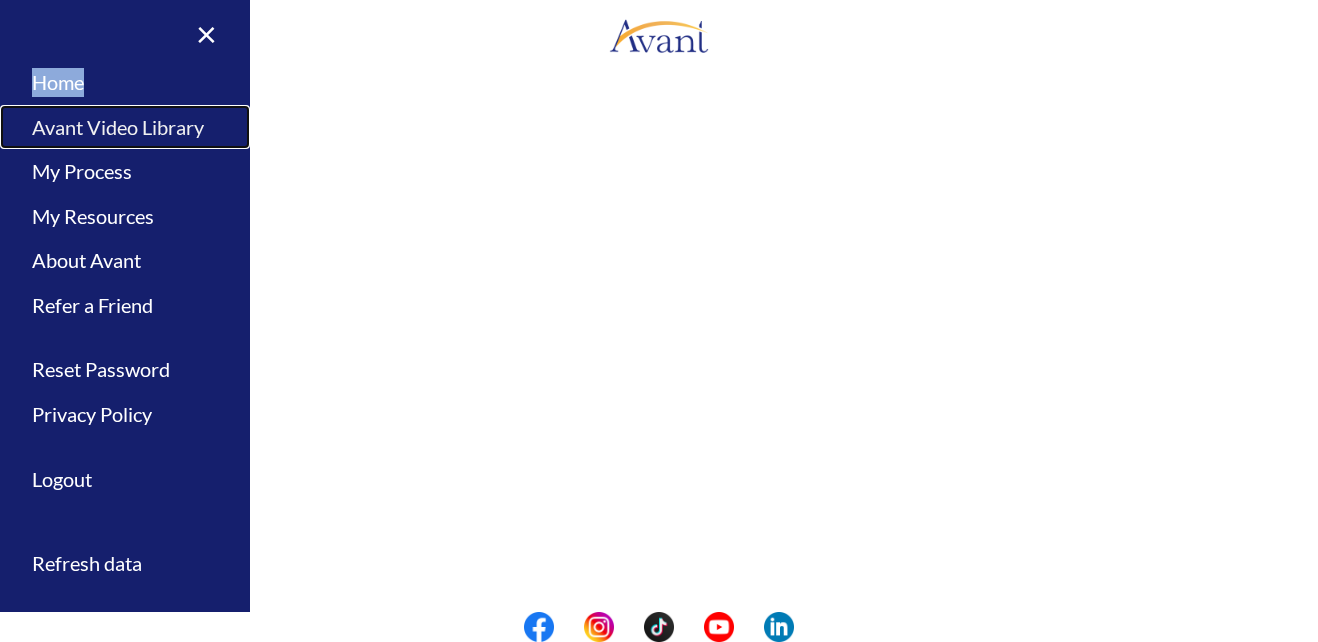 click on "Avant Video Library" at bounding box center (125, 127) 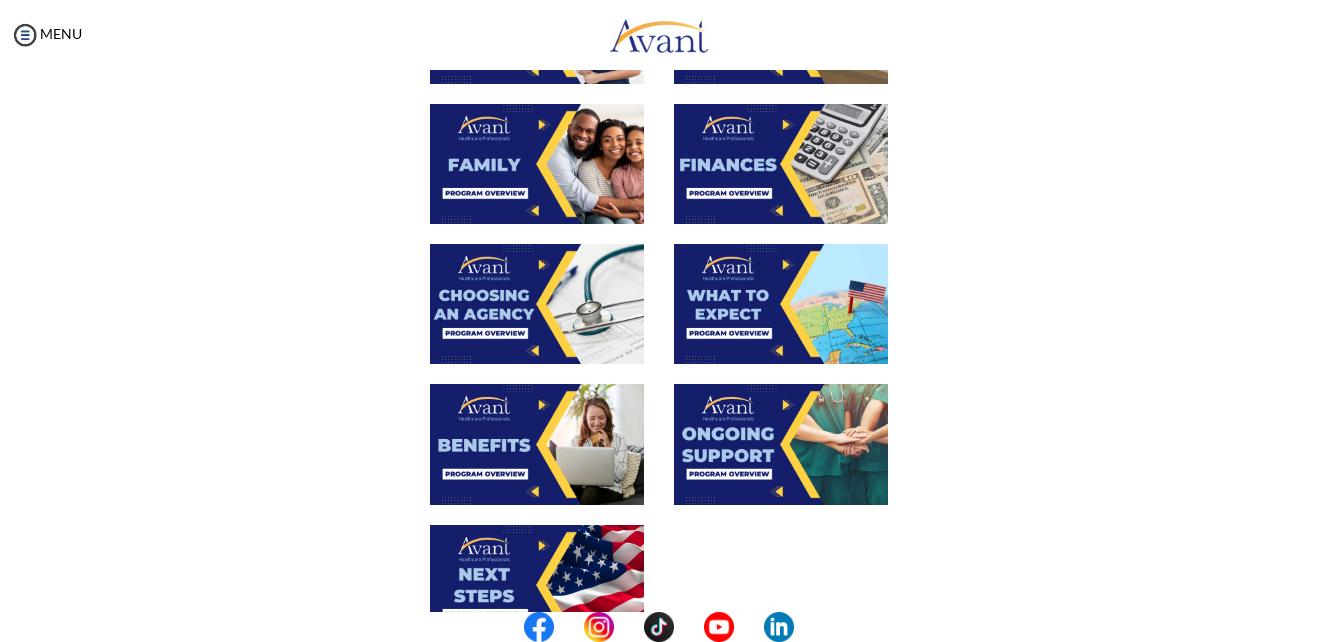 scroll, scrollTop: 512, scrollLeft: 0, axis: vertical 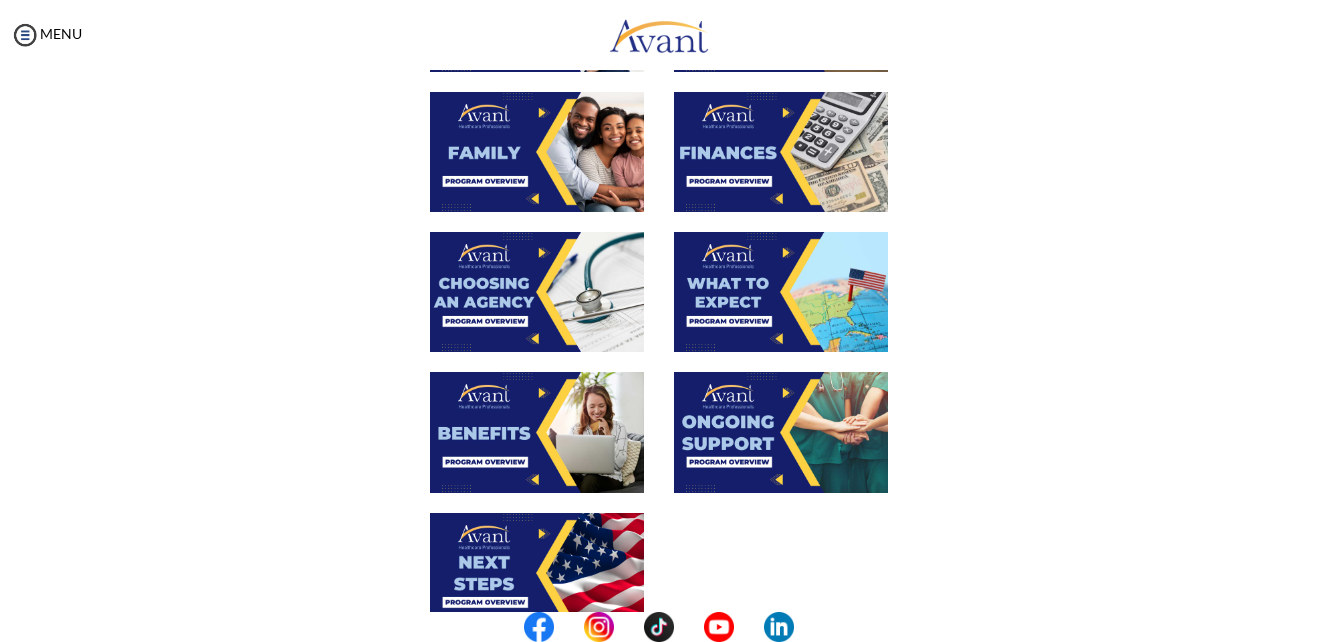 click at bounding box center [537, 432] 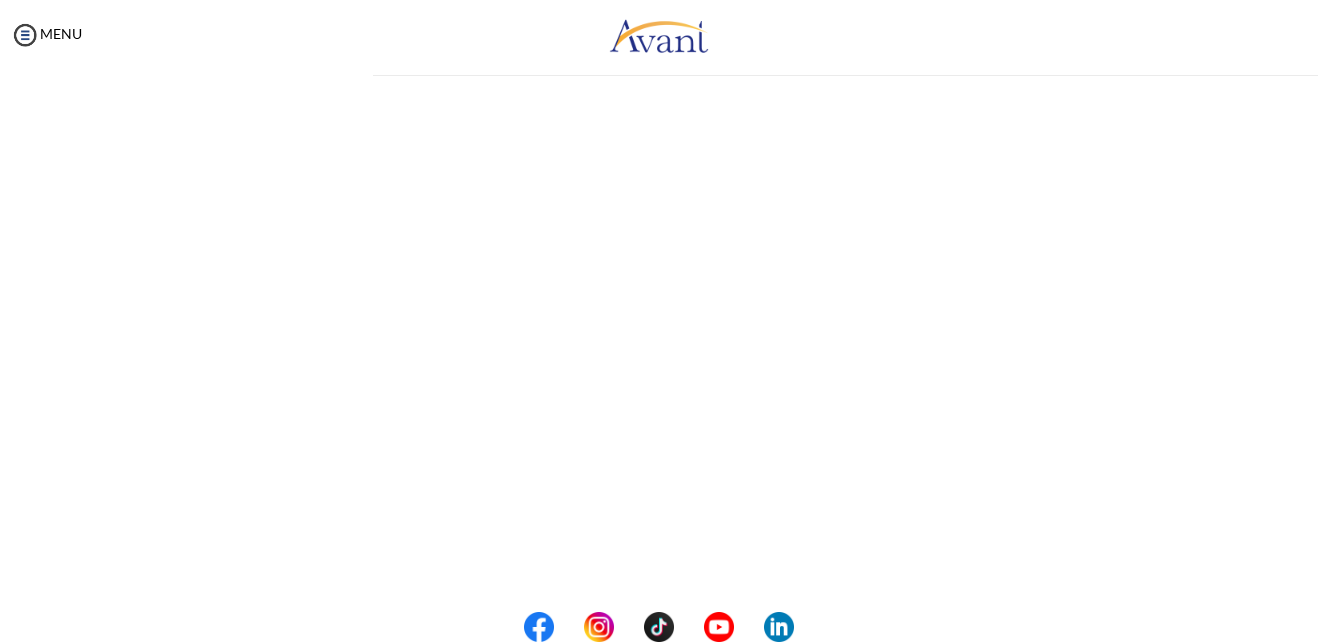 click on "My Status
What is the next step?
We would like you to watch the introductory video Begin with Avant
We would like you to watch the program video Watch Program Video
We would like you to complete English exam Take Language Test
We would like you to complete clinical assessment Take Clinical Test
We would like you to complete qualification survey Take Qualification Survey
We would like you to watch expectations video Watch Expectations Video
You will be contacted by recruiter to schedule a call.
Your application is being reviewed. Please check your email regularly.
Process Overview
Check off each step as you go to track your progress!
Application review
1 Watch the Avant Video Library ▢ Avant Video Library
Interview
1 Complete the Pre-Interview Survey ▢
2 ▢" at bounding box center (659, 391) 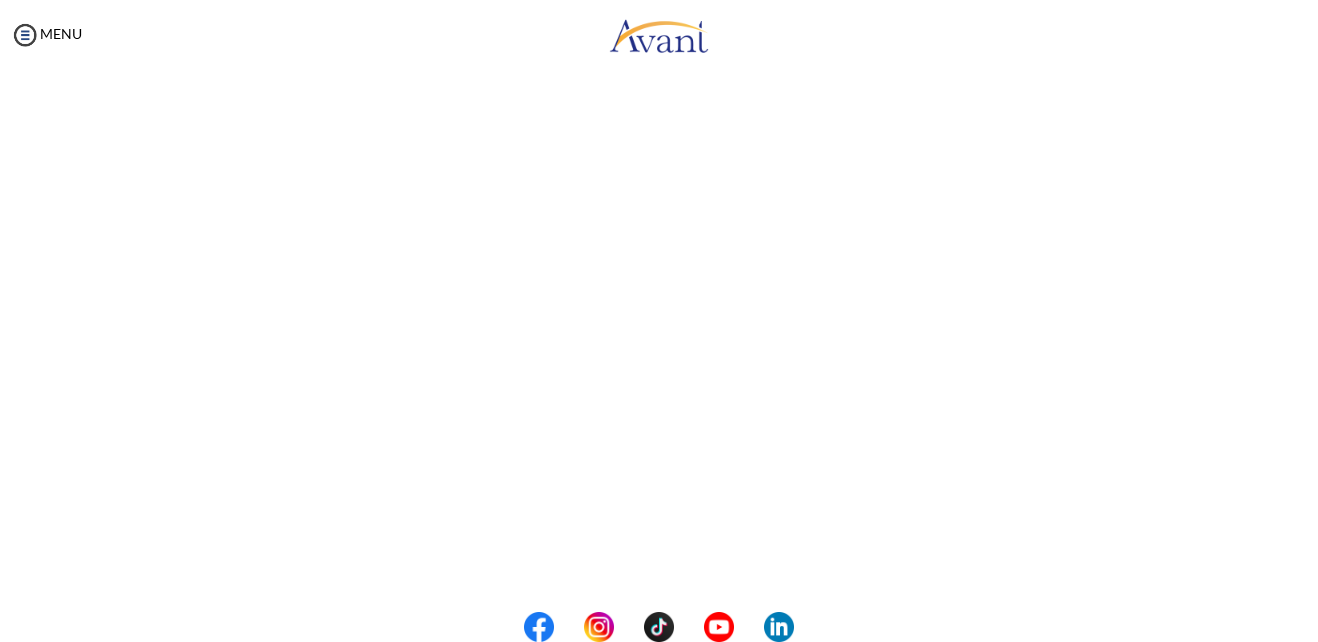 scroll, scrollTop: 338, scrollLeft: 0, axis: vertical 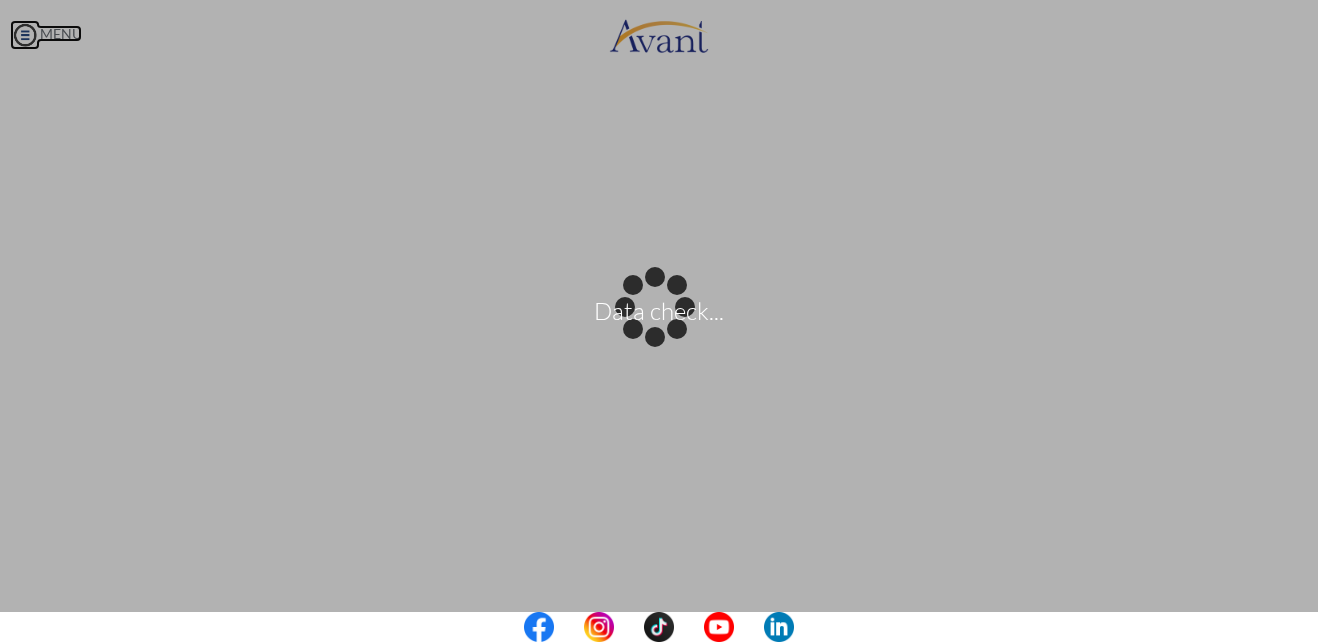 click on "Data check...
Maintenance break. Please come back in 2 hours.
MENU
My Status
What is the next step?
We would like you to watch the introductory video Begin with Avant
We would like you to watch the program video Watch Program Video
We would like you to complete English exam Take Language Test
We would like you to complete clinical assessment Take Clinical Test
We would like you to complete qualification survey Take Qualification Survey
We would like you to watch expectations video Watch Expectations Video
You will be contacted by recruiter to schedule a call.
Your application is being reviewed. Please check your email regularly.
Process Overview
Check off each step as you go to track your progress!" at bounding box center [659, 321] 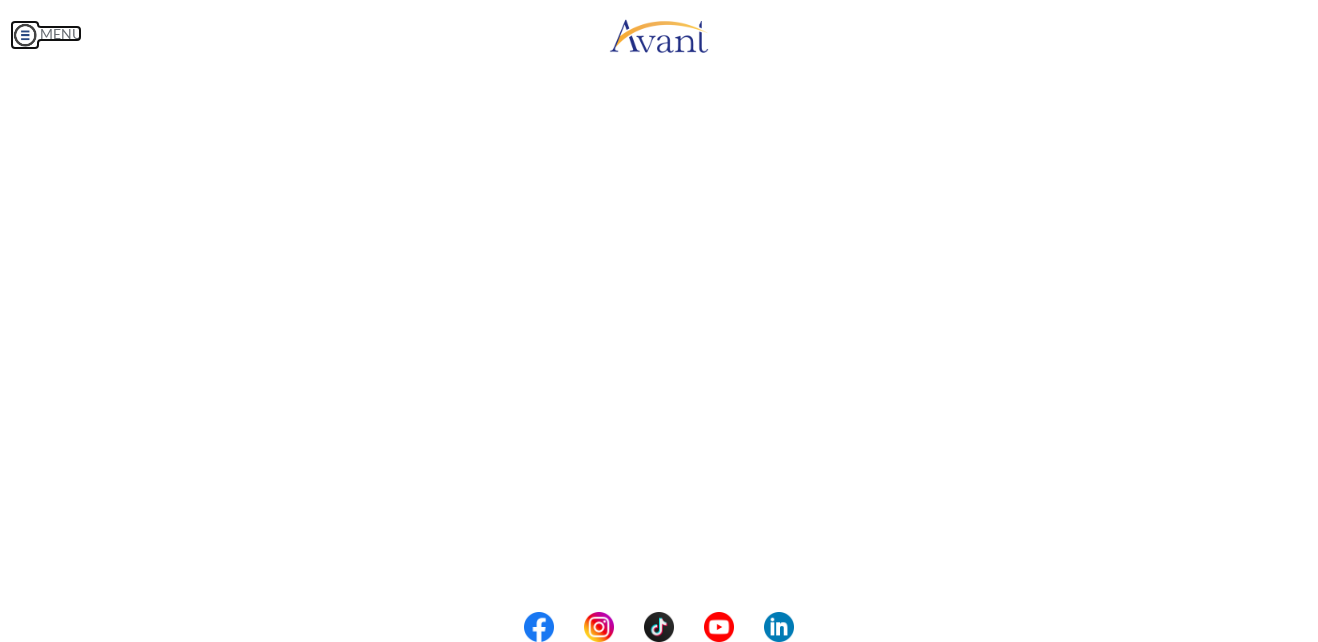click at bounding box center [25, 35] 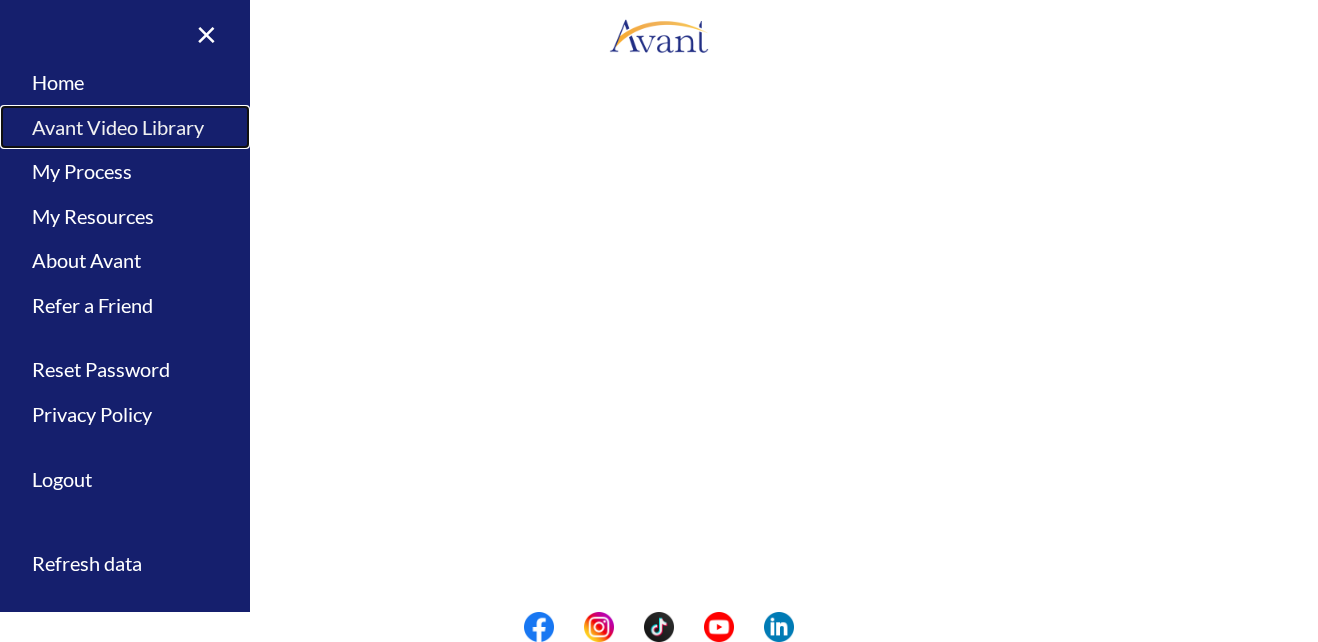 click on "Avant Video Library" at bounding box center [125, 127] 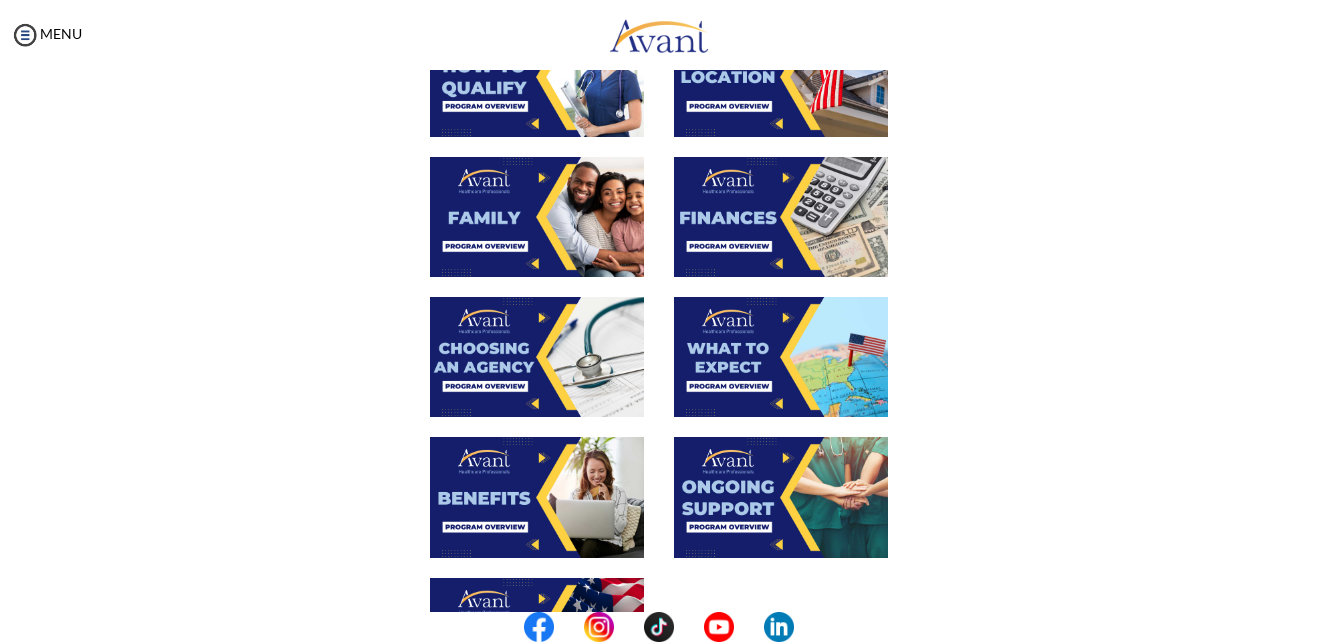 scroll, scrollTop: 484, scrollLeft: 0, axis: vertical 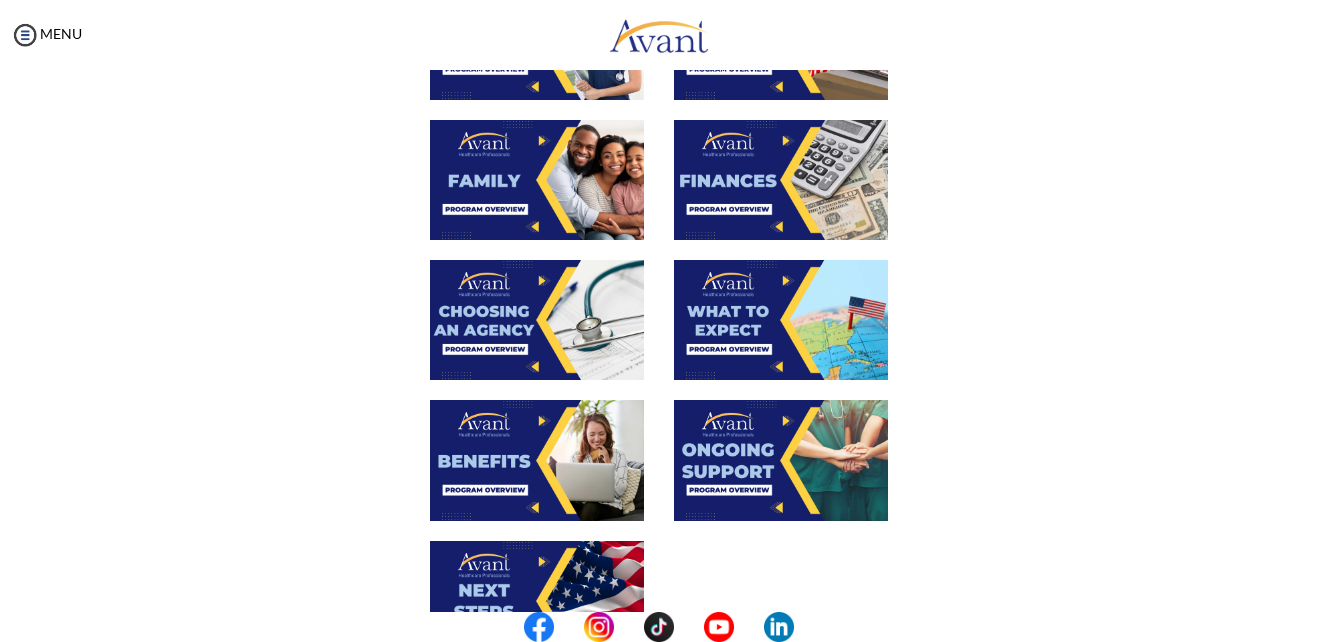 click at bounding box center (781, 460) 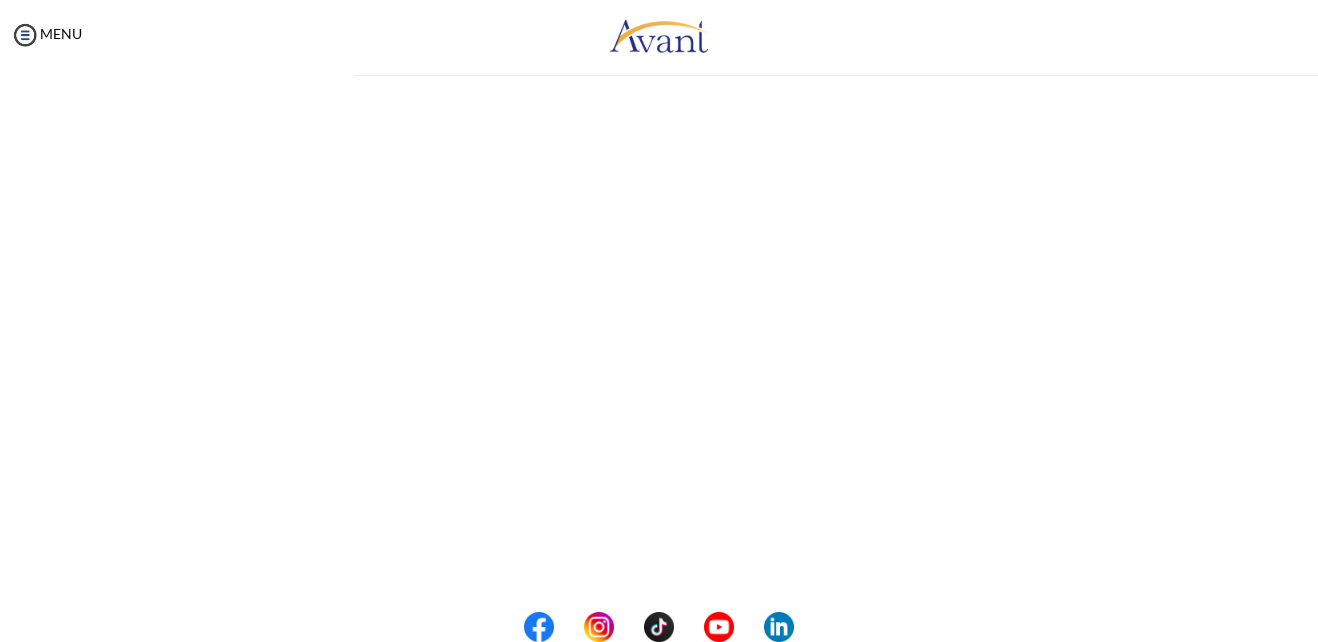 click on "My Status
What is the next step?
We would like you to watch the introductory video Begin with Avant
We would like you to watch the program video Watch Program Video
We would like you to complete English exam Take Language Test
We would like you to complete clinical assessment Take Clinical Test
We would like you to complete qualification survey Take Qualification Survey
We would like you to watch expectations video Watch Expectations Video
You will be contacted by recruiter to schedule a call.
Your application is being reviewed. Please check your email regularly.
Process Overview
Check off each step as you go to track your progress!
Application review
1 Watch the Avant Video Library ▢ Avant Video Library
Interview
1 Complete the Pre-Interview Survey ▢
2 ▢" at bounding box center (659, 391) 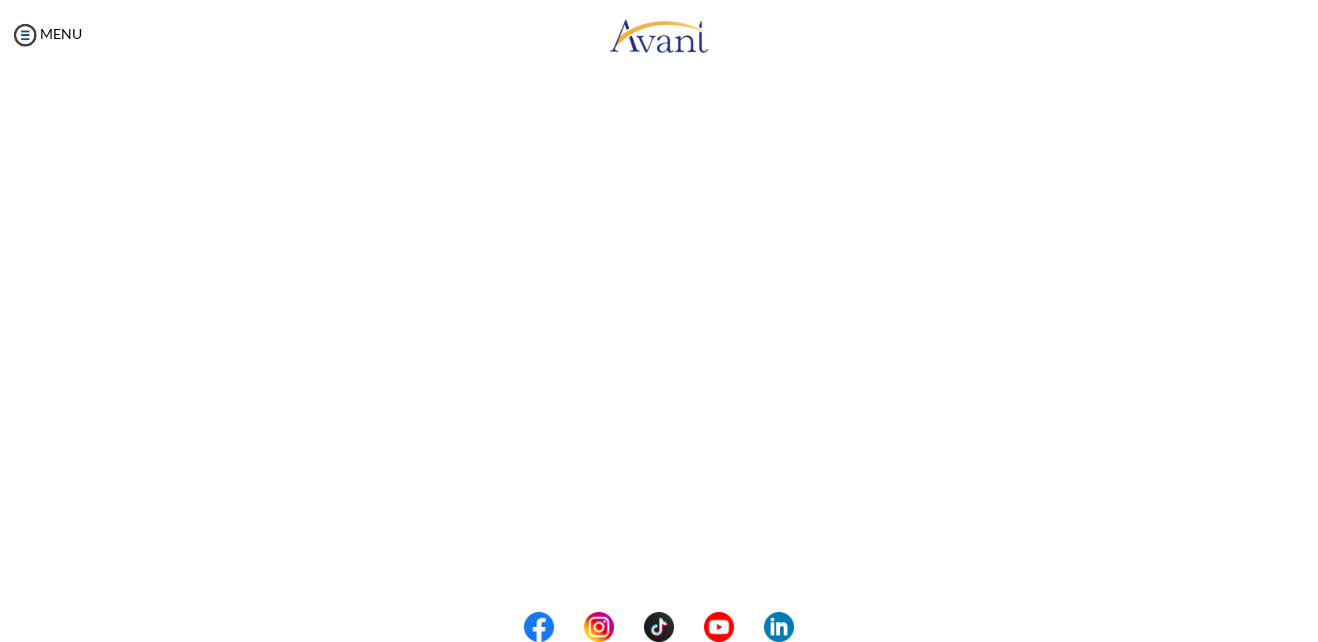 scroll, scrollTop: 330, scrollLeft: 0, axis: vertical 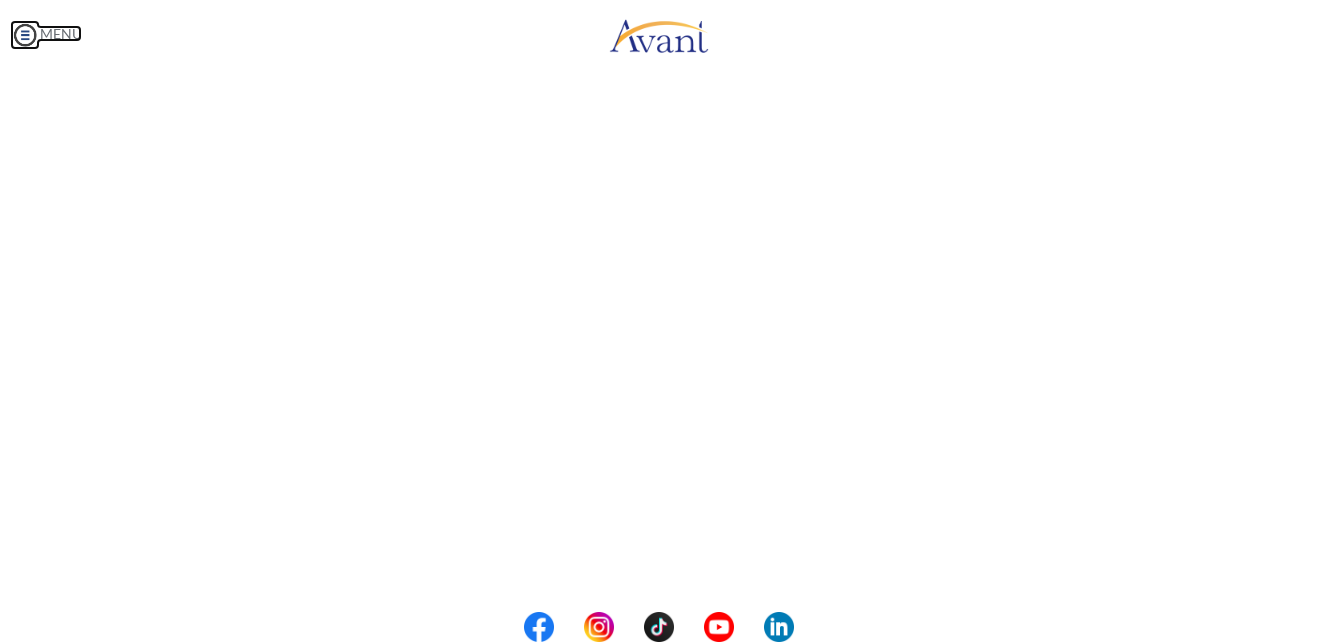 click on "Maintenance break. Please come back in 2 hours.
MENU
My Status
What is the next step?
We would like you to watch the introductory video Begin with Avant
We would like you to watch the program video Watch Program Video
We would like you to complete English exam Take Language Test
We would like you to complete clinical assessment Take Clinical Test
We would like you to complete qualification survey Take Qualification Survey
We would like you to watch expectations video Watch Expectations Video
You will be contacted by recruiter to schedule a call.
Your application is being reviewed. Please check your email regularly.
Process Overview
Check off each step as you go to track your progress!
1" at bounding box center (659, 321) 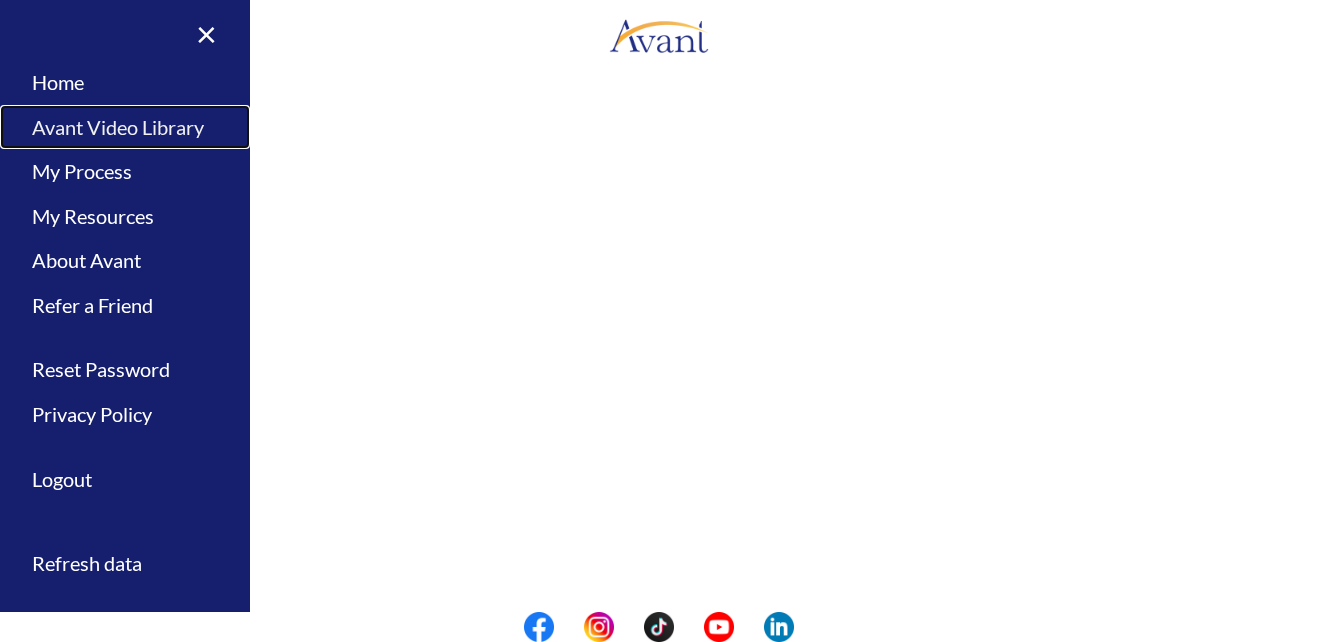 click on "Avant Video Library" at bounding box center (125, 127) 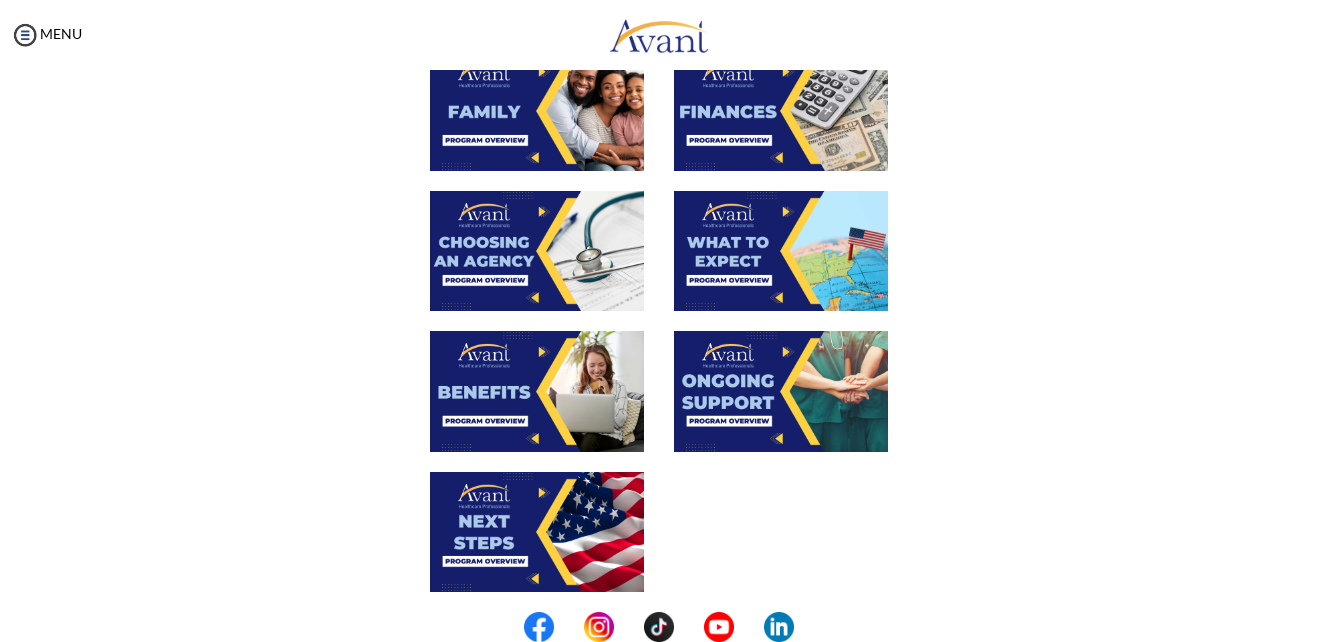 scroll, scrollTop: 698, scrollLeft: 0, axis: vertical 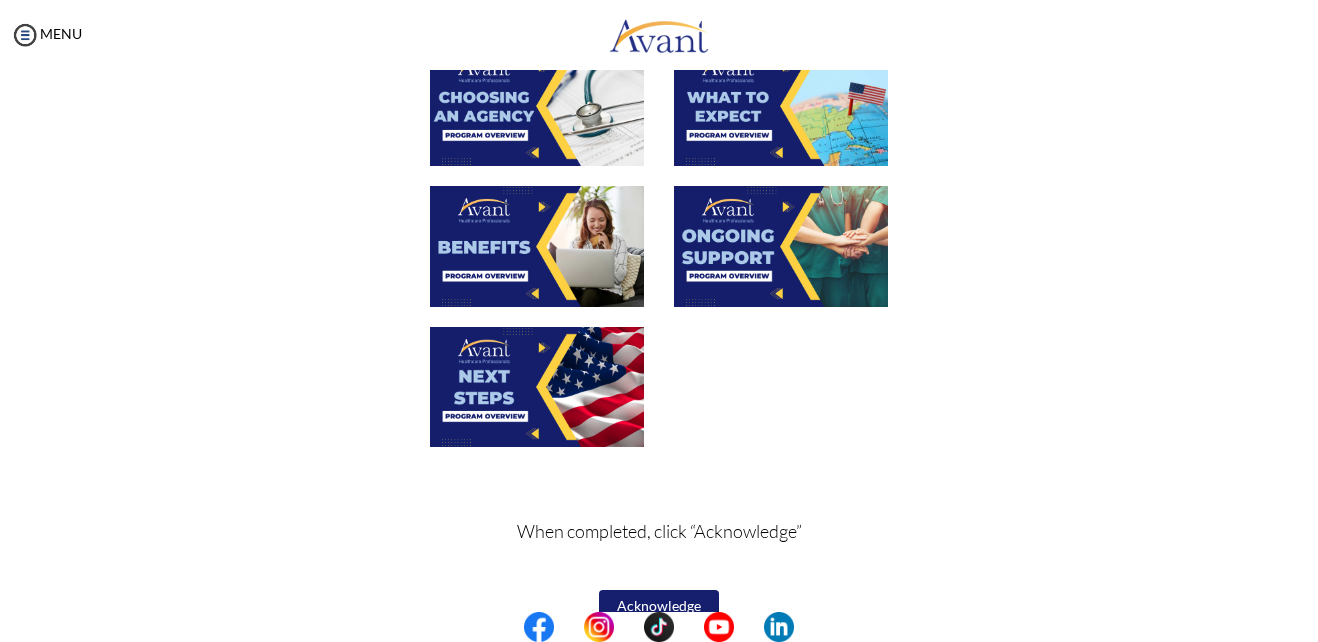 click at bounding box center [537, 387] 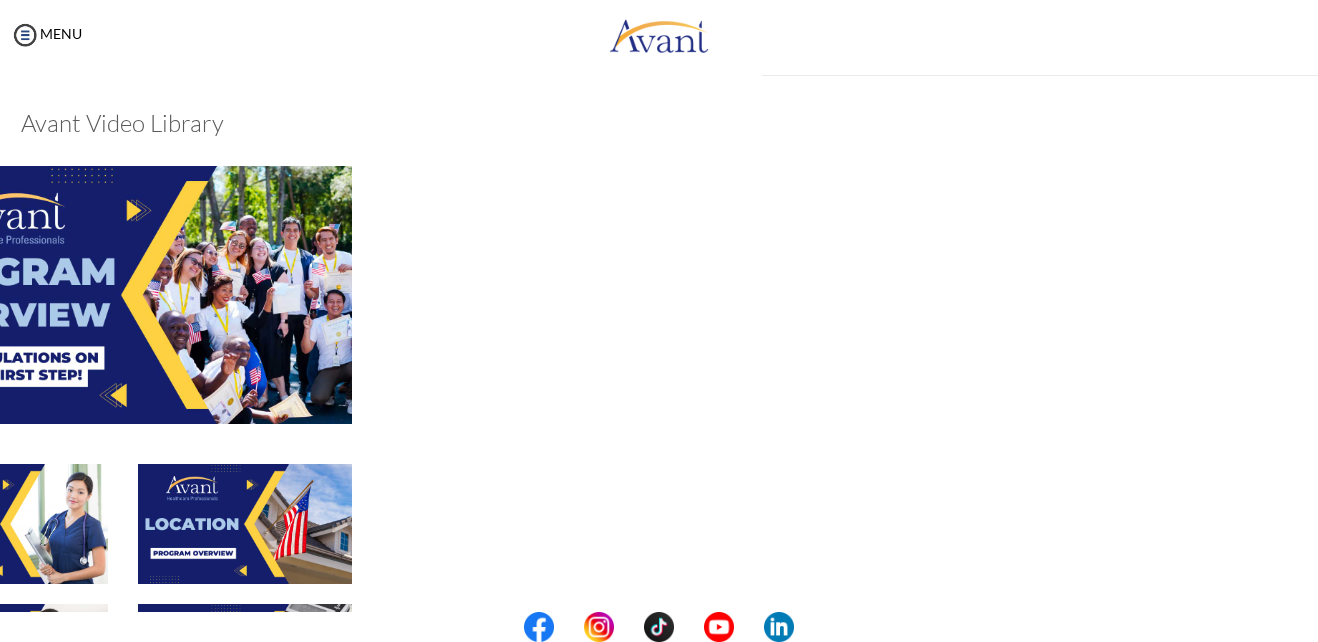 click at bounding box center [122, 314] 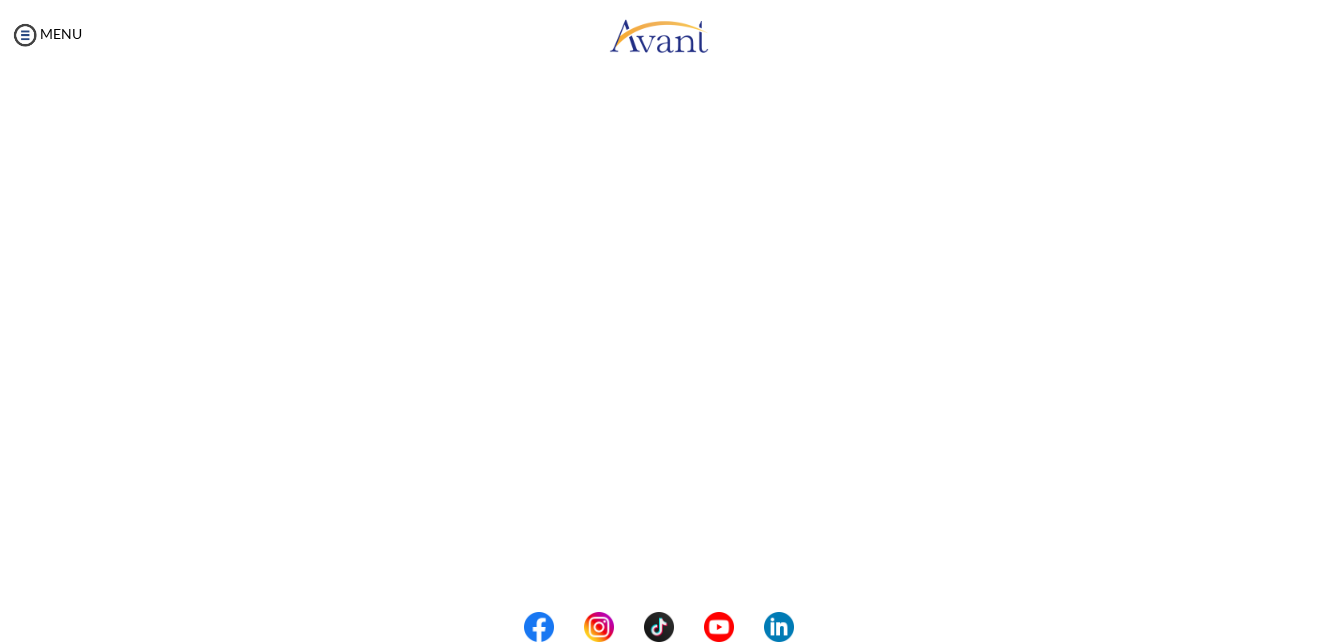scroll, scrollTop: 452, scrollLeft: 0, axis: vertical 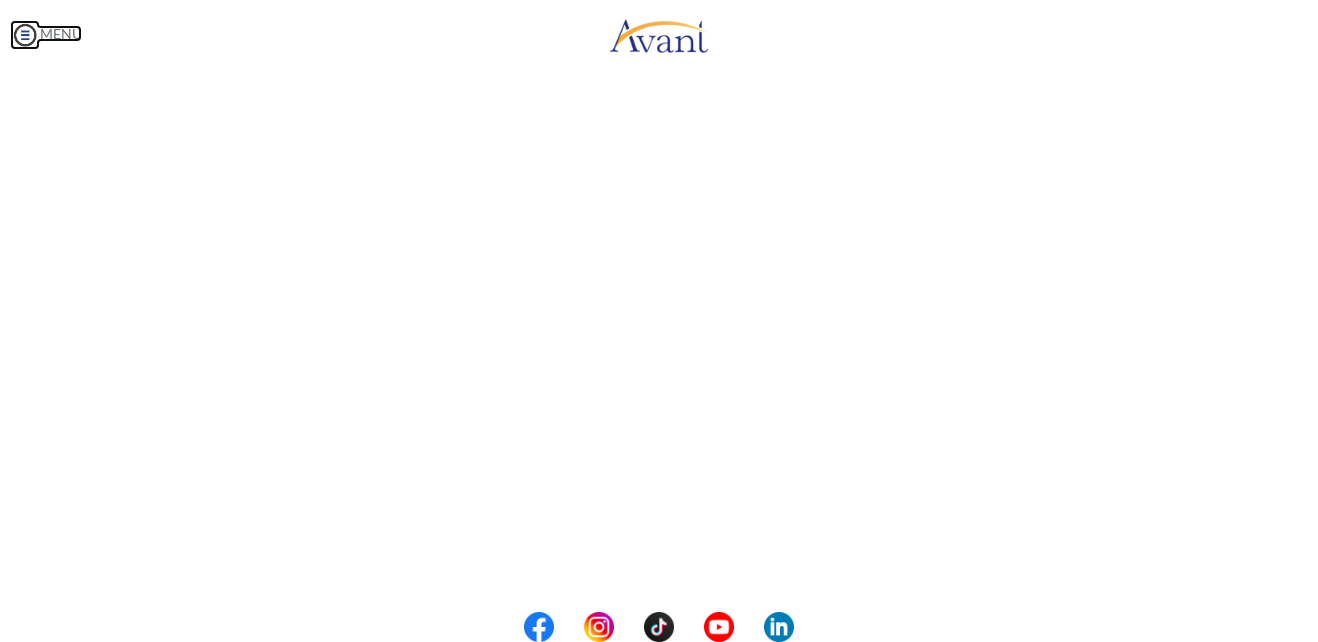 click on "Maintenance break. Please come back in 2 hours.
MENU
My Status
What is the next step?
We would like you to watch the introductory video Begin with Avant
We would like you to watch the program video Watch Program Video
We would like you to complete English exam Take Language Test
We would like you to complete clinical assessment Take Clinical Test
We would like you to complete qualification survey Take Qualification Survey
We would like you to watch expectations video Watch Expectations Video
You will be contacted by recruiter to schedule a call.
Your application is being reviewed. Please check your email regularly.
Process Overview
Check off each step as you go to track your progress!
1" at bounding box center (659, 321) 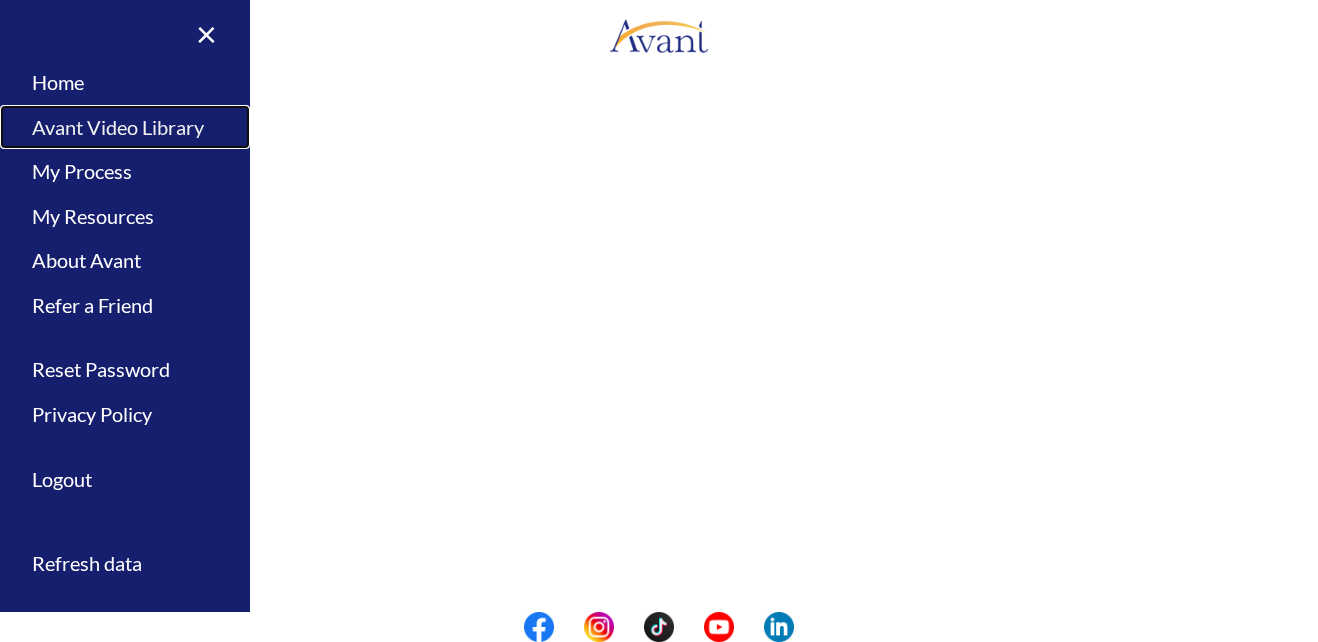 click on "Avant Video Library" at bounding box center (125, 127) 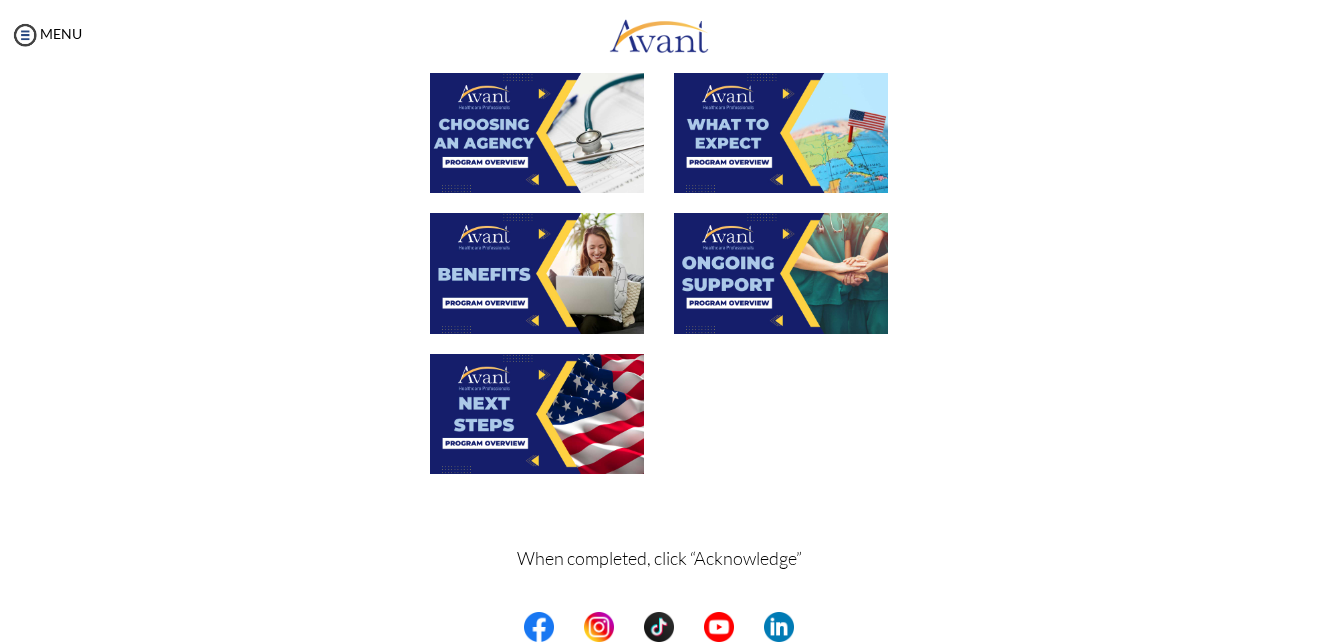 scroll, scrollTop: 698, scrollLeft: 0, axis: vertical 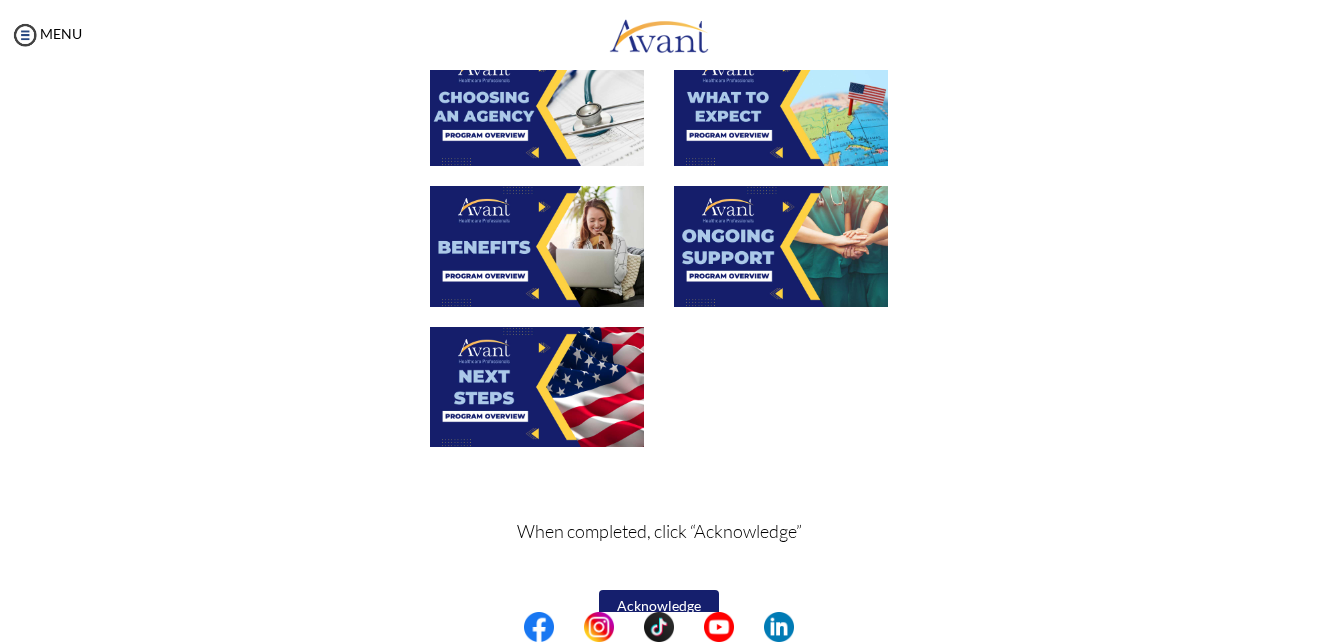 click on "Acknowledge" at bounding box center (659, 606) 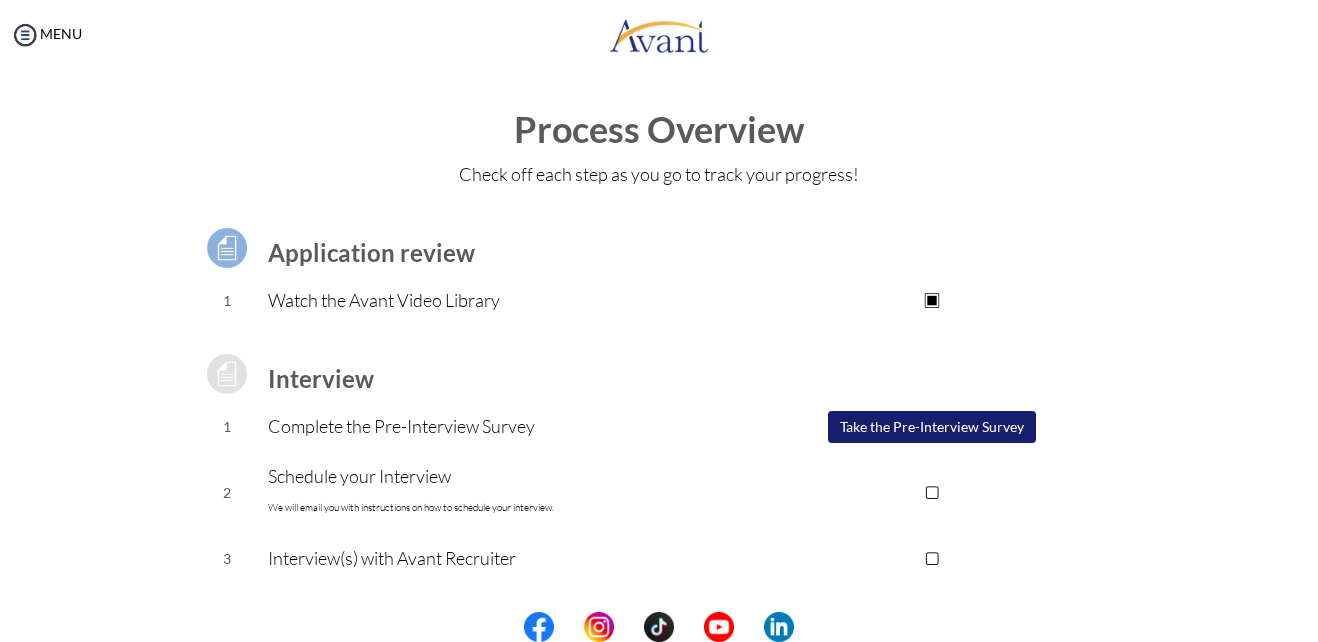 click on "Take the Pre-Interview Survey" at bounding box center (932, 427) 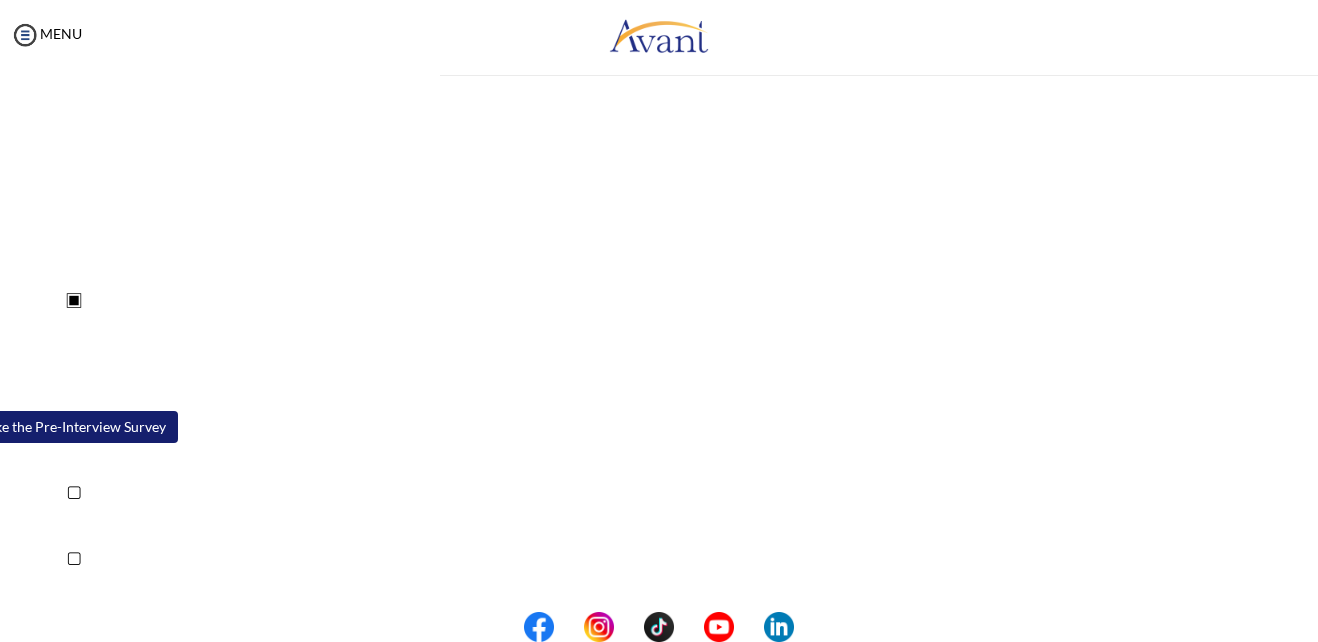 click on "My Status
What is the next step?
We would like you to watch the introductory video Begin with Avant
We would like you to watch the program video Watch Program Video
We would like you to complete English exam Take Language Test
We would like you to complete clinical assessment Take Clinical Test
We would like you to complete qualification survey Take Qualification Survey
We would like you to watch expectations video Watch Expectations Video
You will be contacted by recruiter to schedule a call.
Your application is being reviewed. Please check your email regularly.
Process Overview
Check off each step as you go to track your progress!
Application review
1 Watch the Avant Video Library ▣ Avant Video Library
Interview
1 Complete the Pre-Interview Survey ▢
2 ▢" at bounding box center (659, 391) 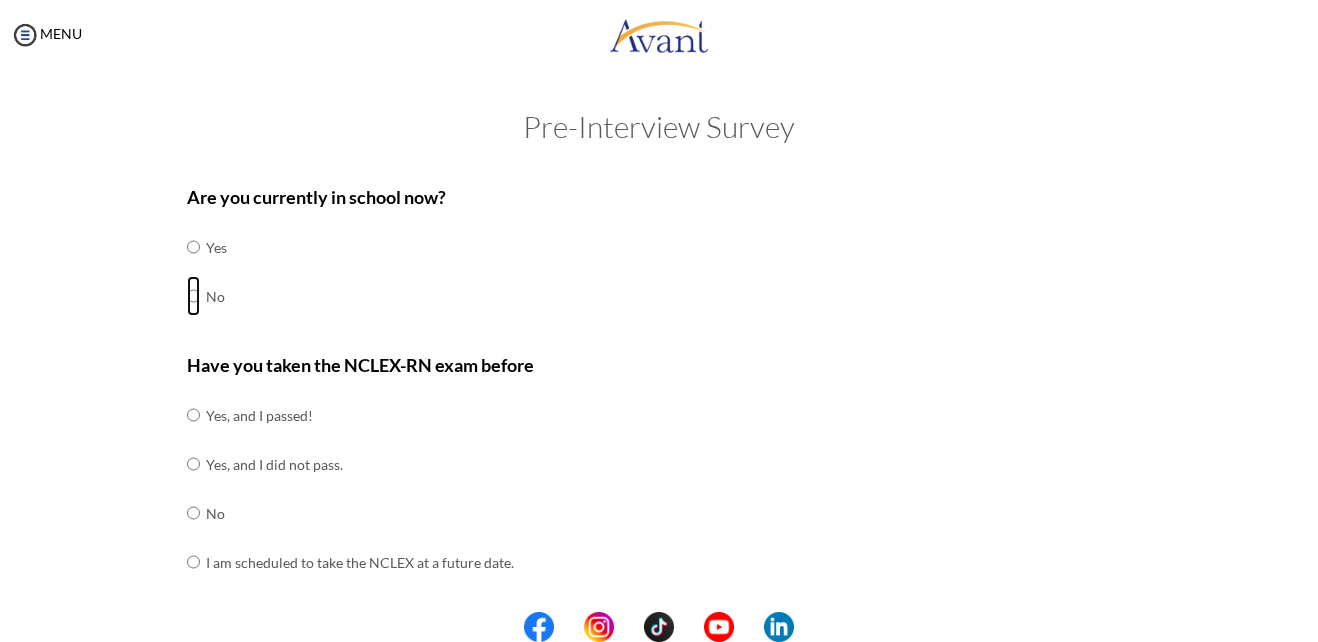 click at bounding box center [193, 247] 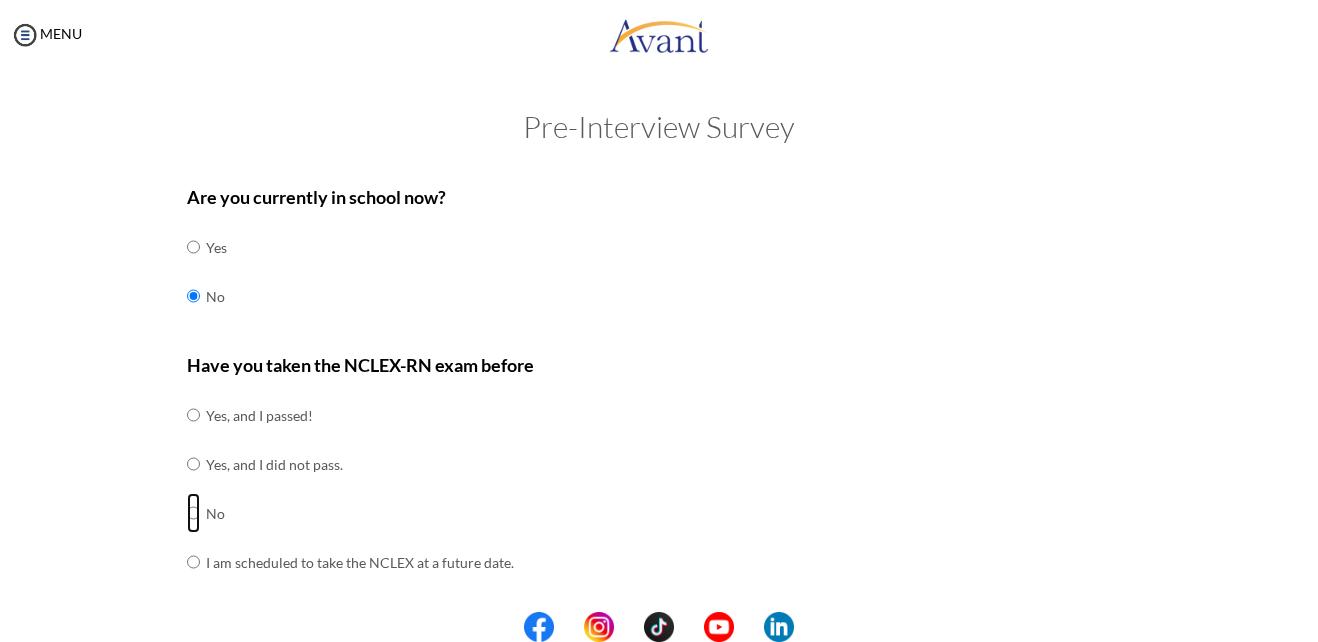 click at bounding box center [193, 415] 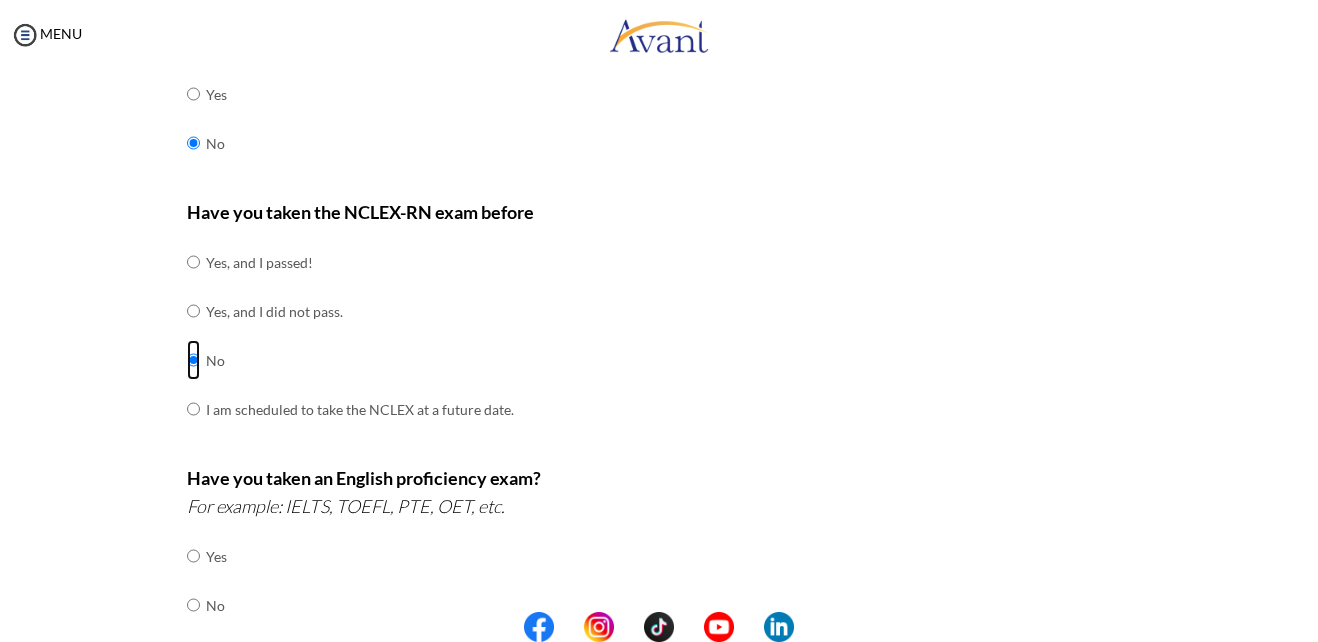 scroll, scrollTop: 155, scrollLeft: 0, axis: vertical 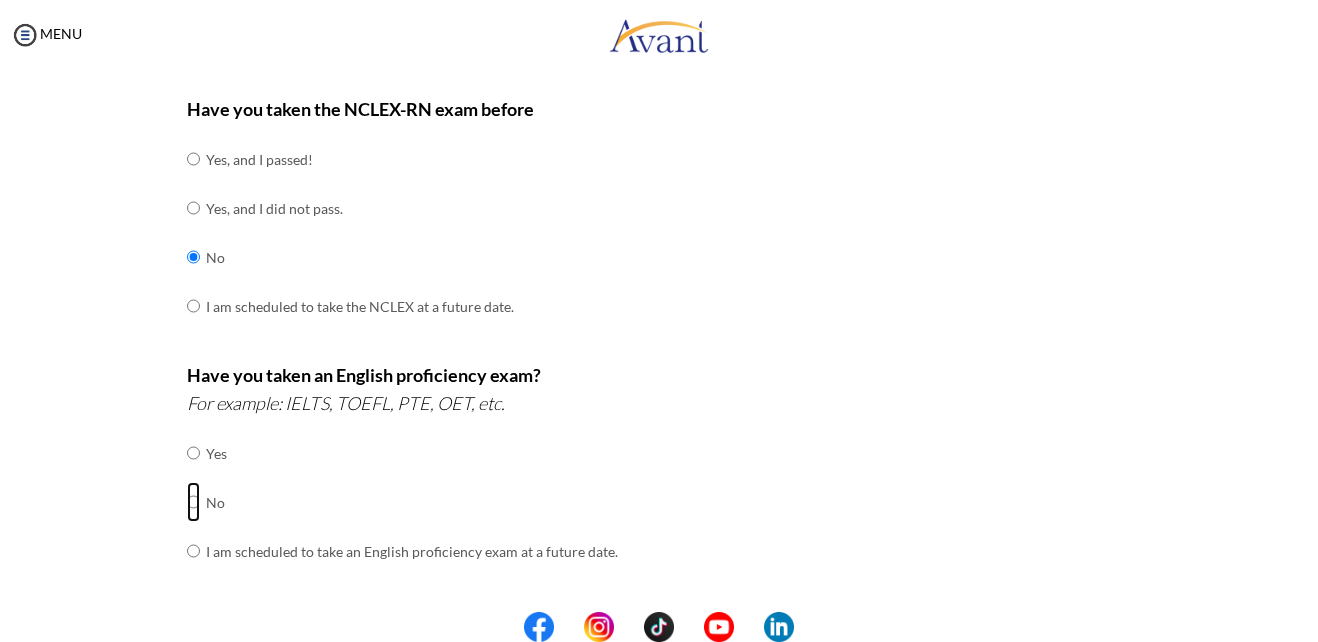 click at bounding box center (193, 453) 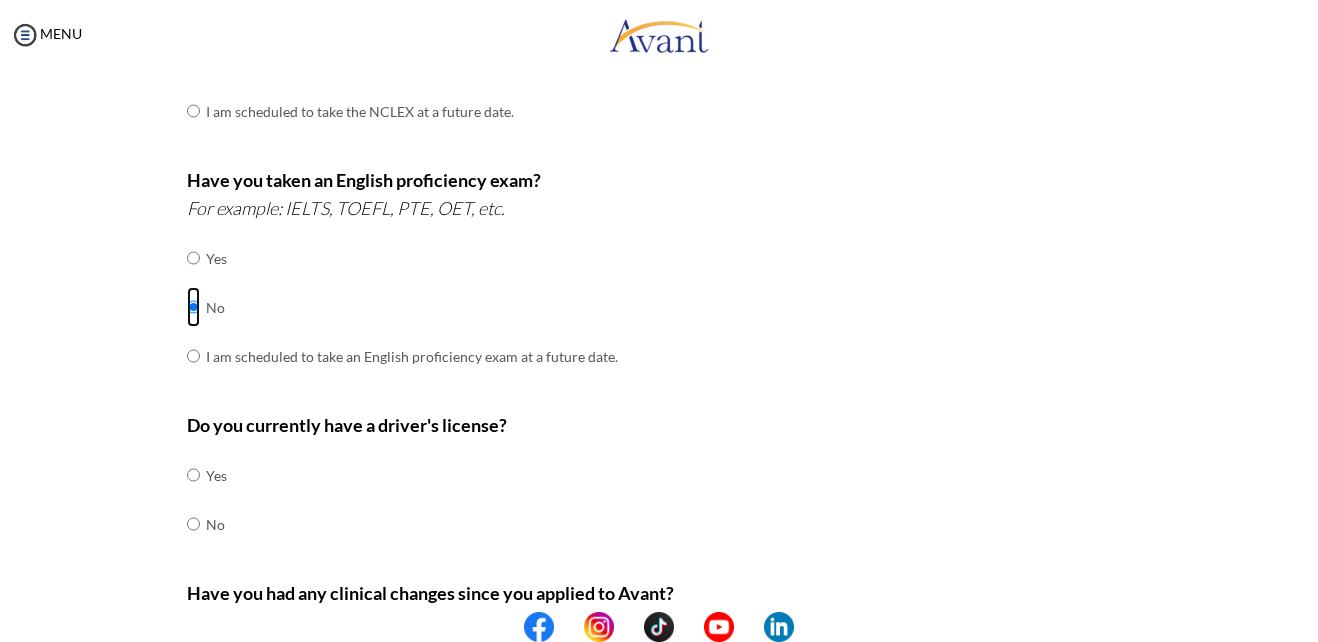 scroll, scrollTop: 460, scrollLeft: 0, axis: vertical 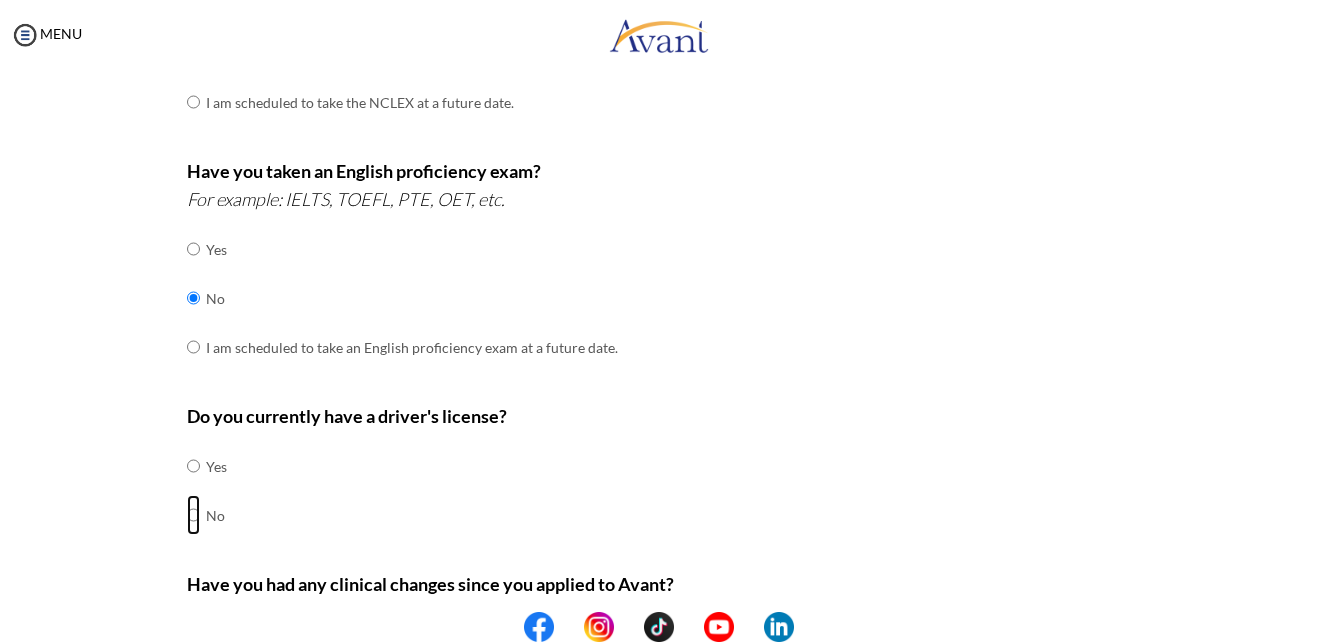 click at bounding box center (193, 466) 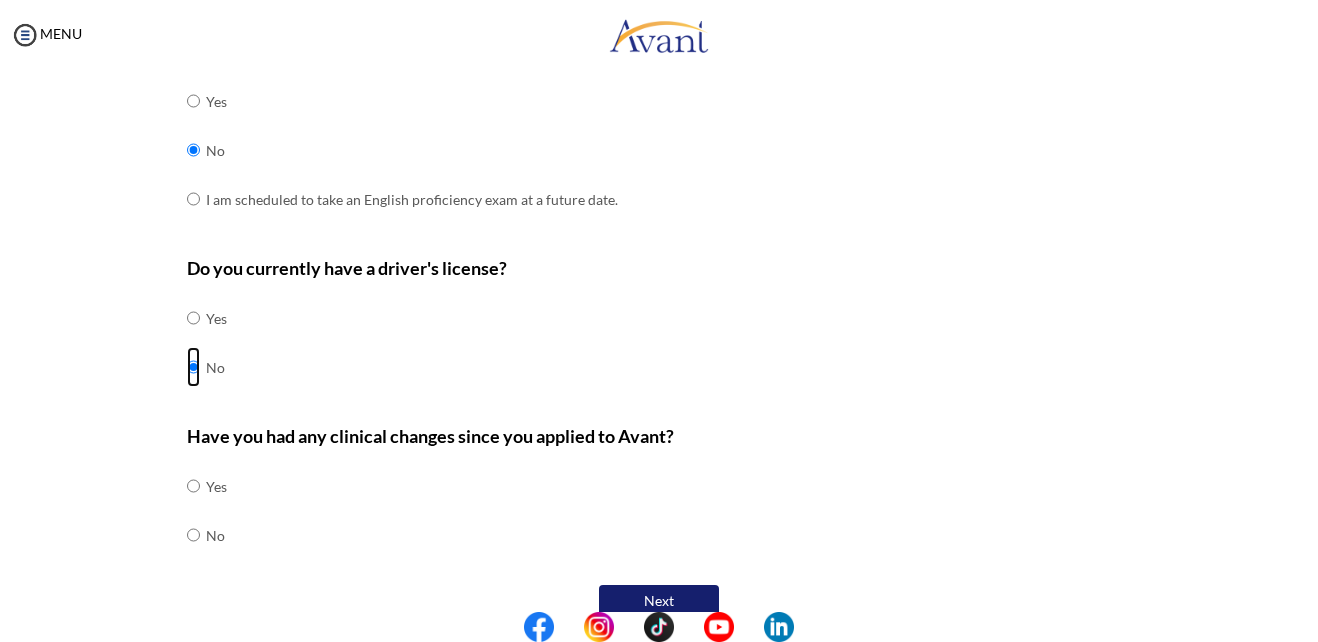 scroll, scrollTop: 610, scrollLeft: 0, axis: vertical 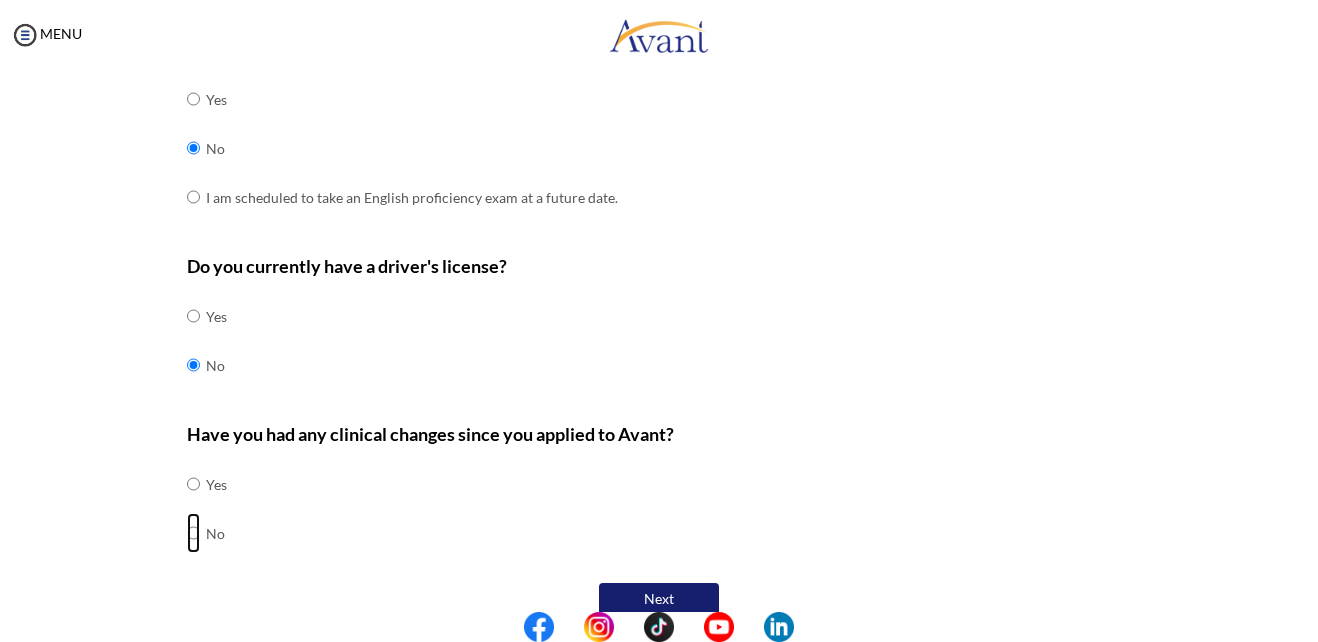 click at bounding box center (193, 484) 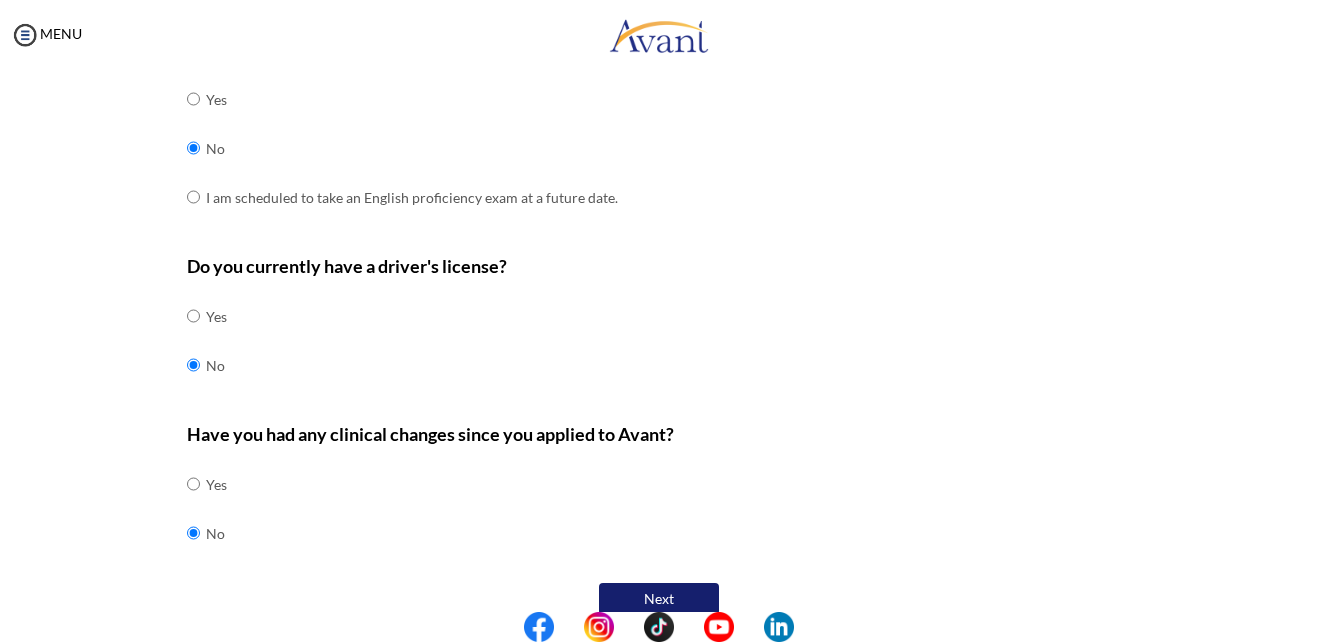 click on "Next" at bounding box center [659, 599] 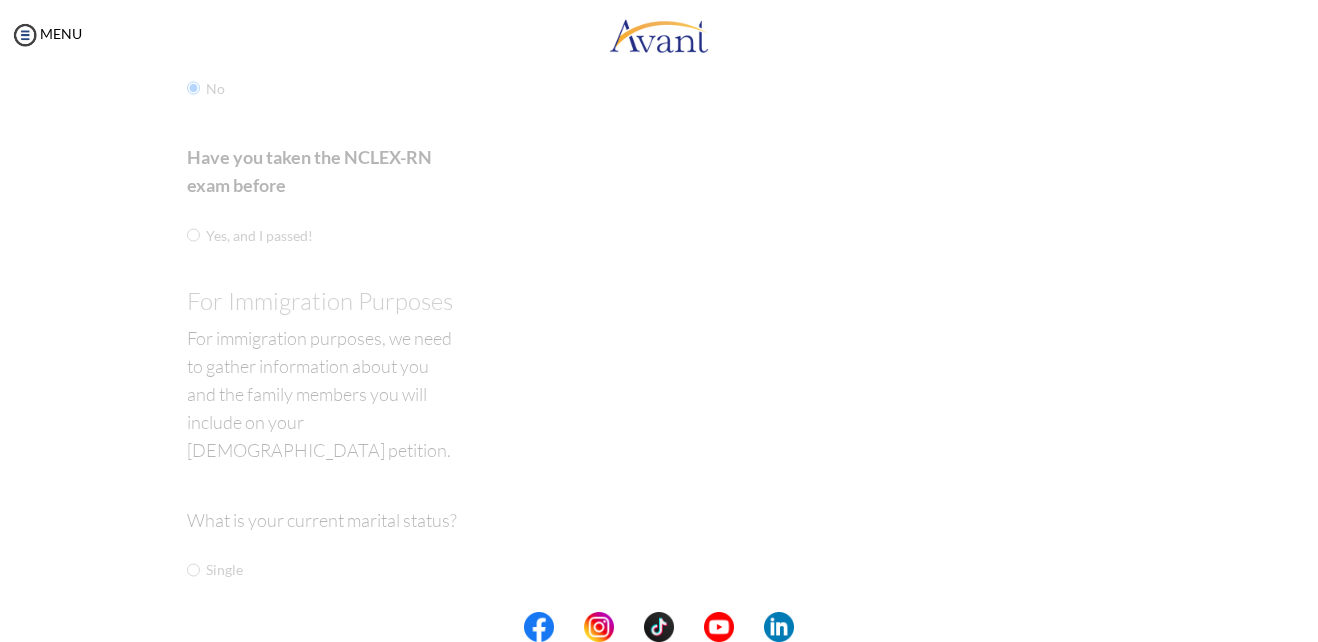 scroll, scrollTop: 40, scrollLeft: 0, axis: vertical 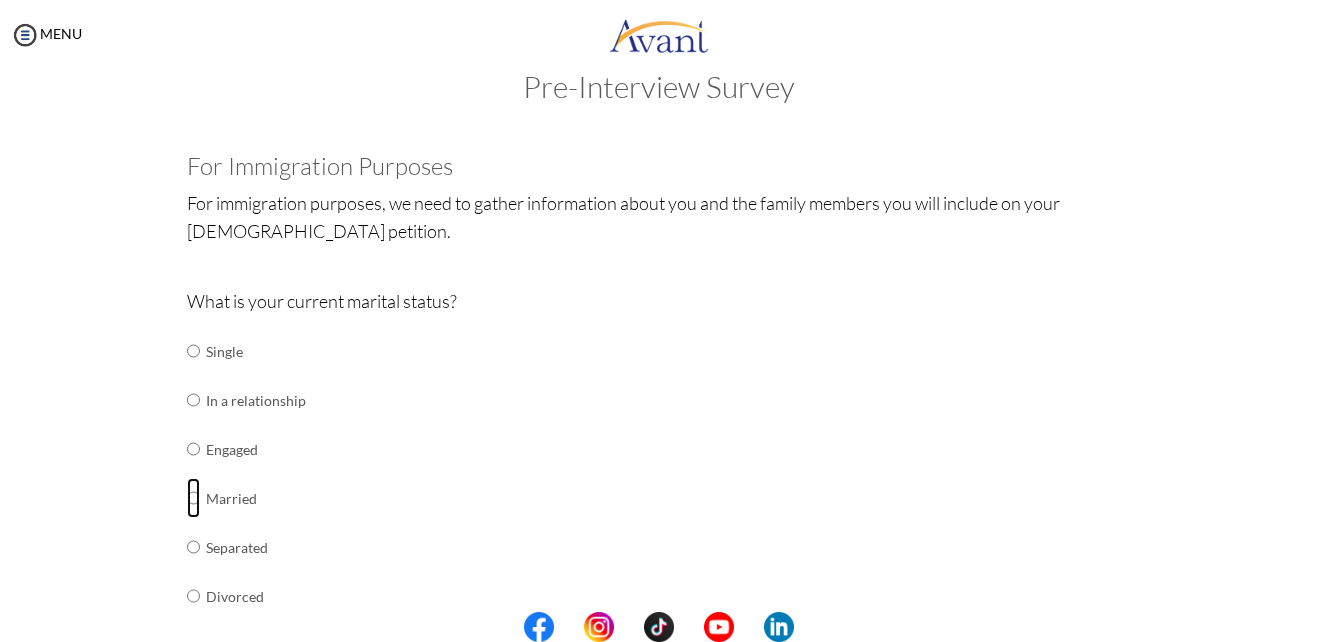 click at bounding box center (193, 351) 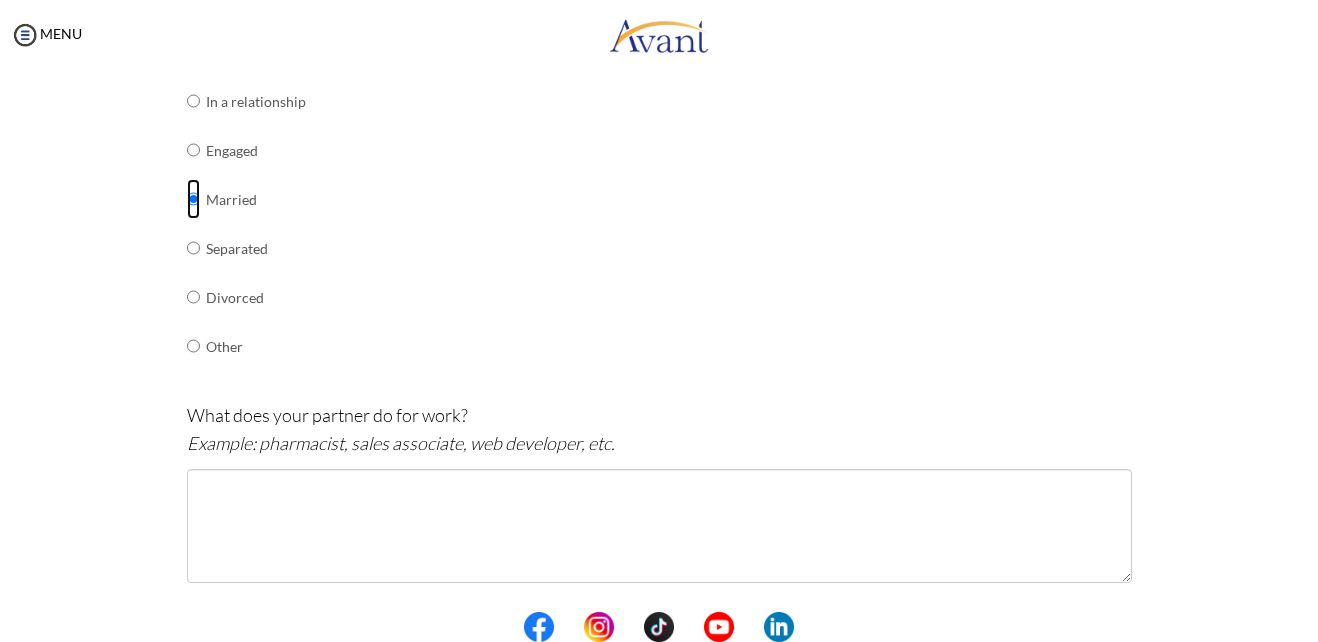 scroll, scrollTop: 371, scrollLeft: 0, axis: vertical 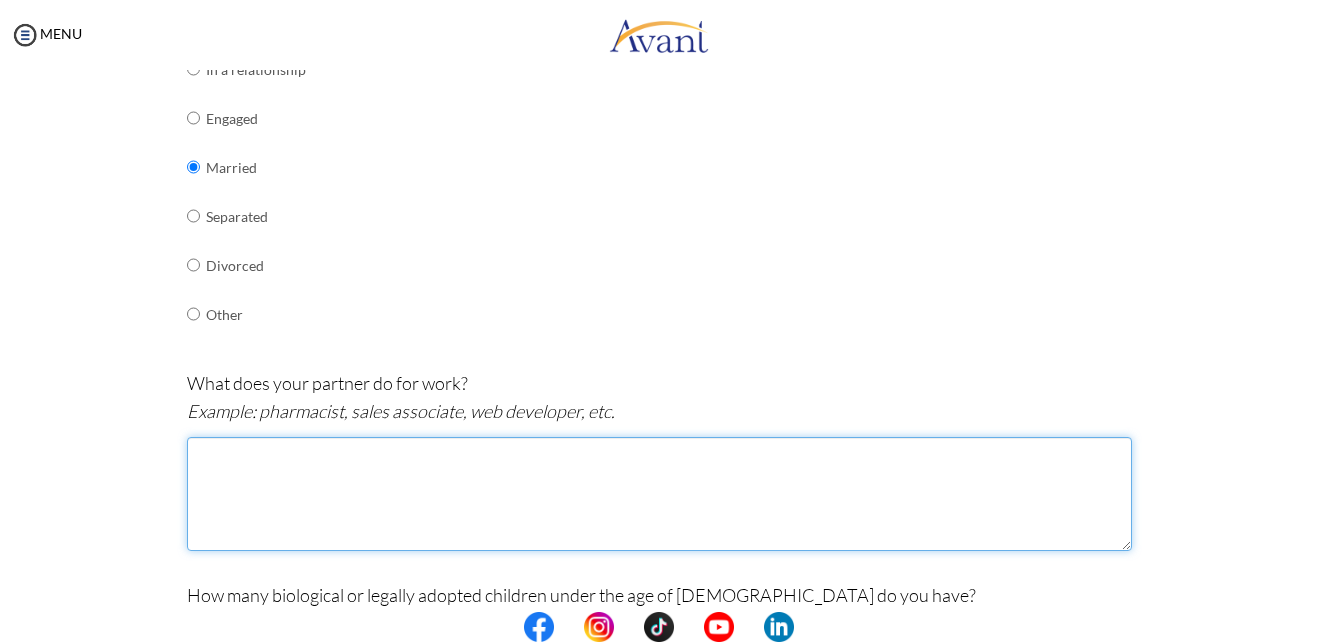 click at bounding box center [659, 494] 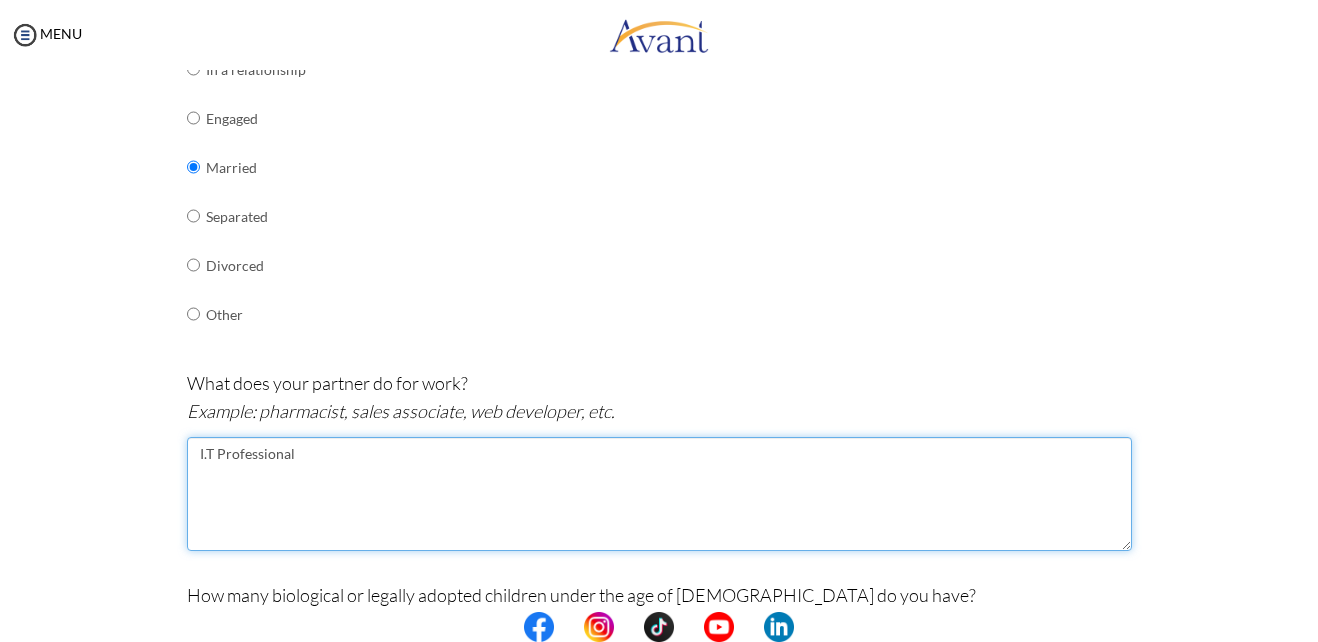 type on "I.T Professional" 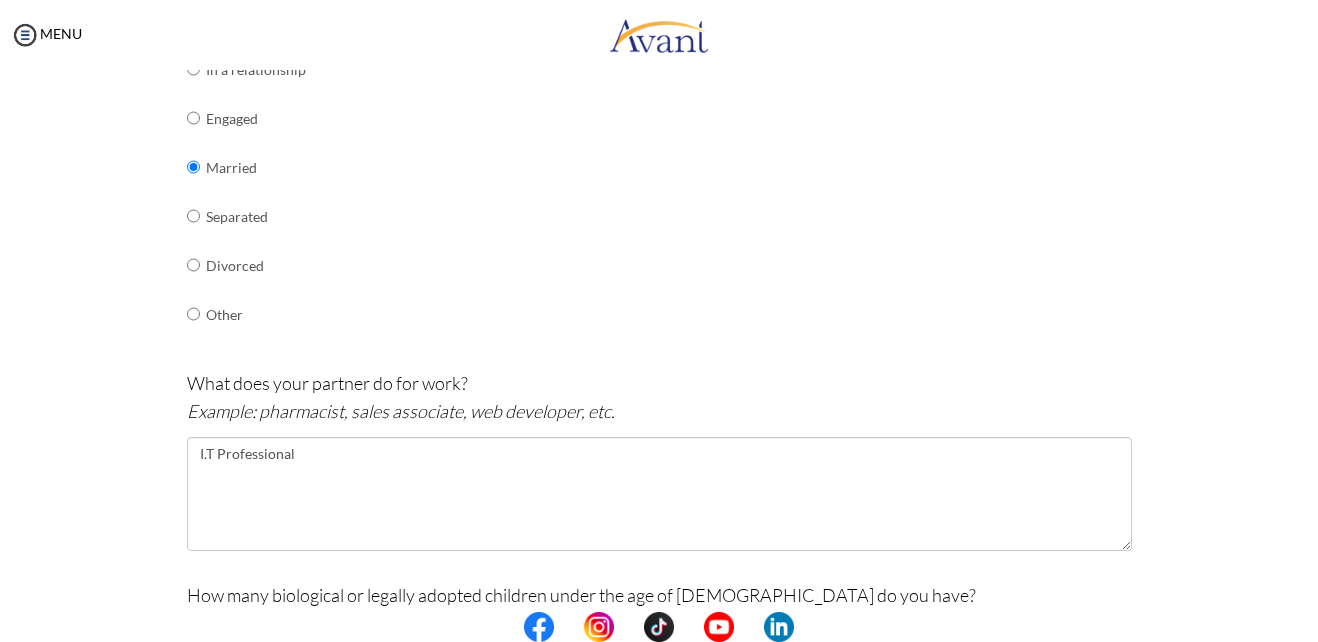 click on "What is your current marital status?
Single
In a relationship
Engaged
Married
Separated
Divorced
Other" at bounding box center [659, 157] 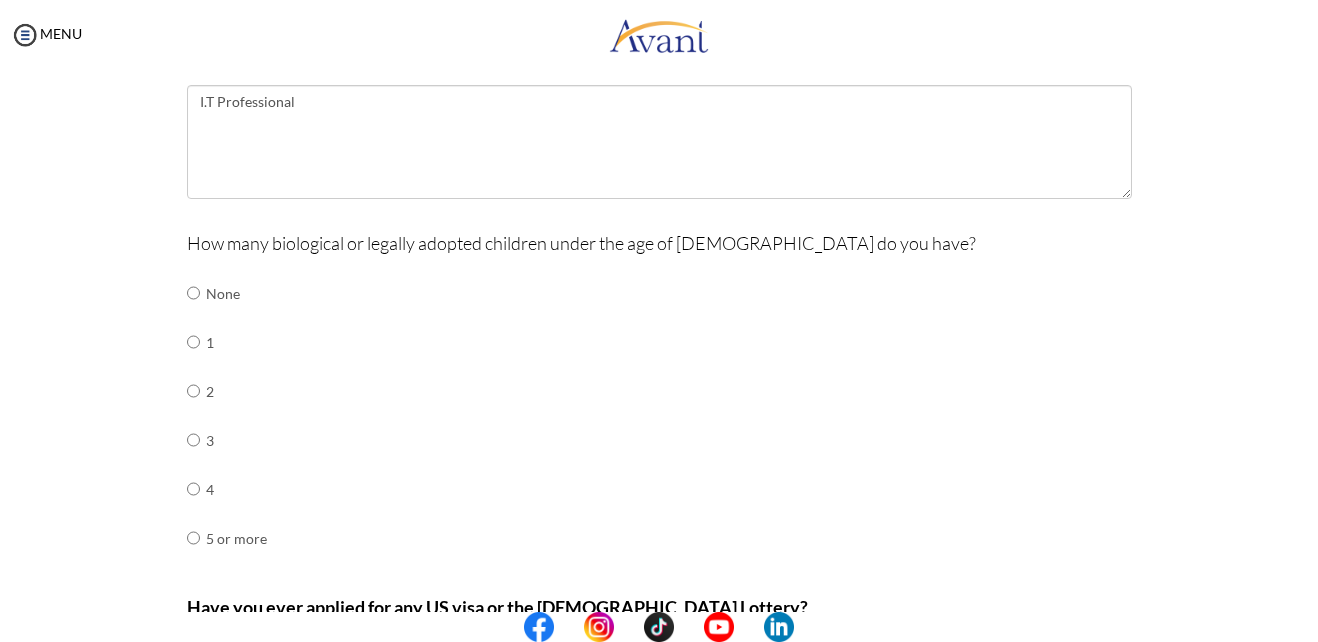 scroll, scrollTop: 733, scrollLeft: 0, axis: vertical 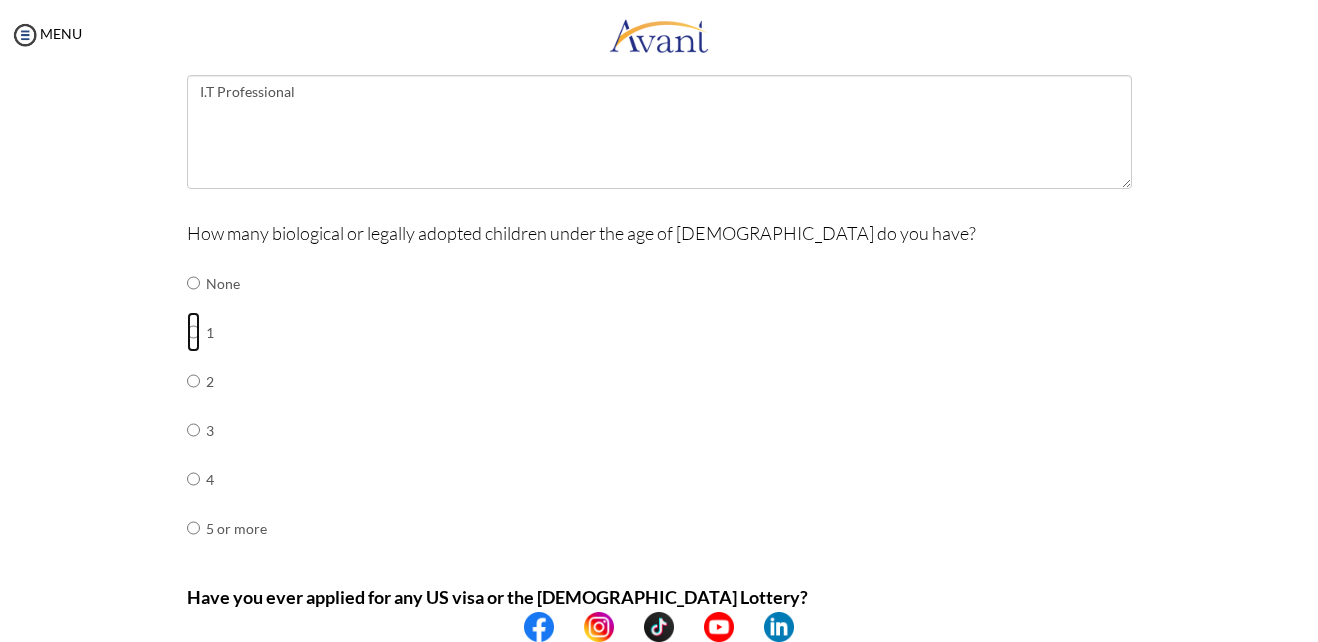 click at bounding box center [193, 283] 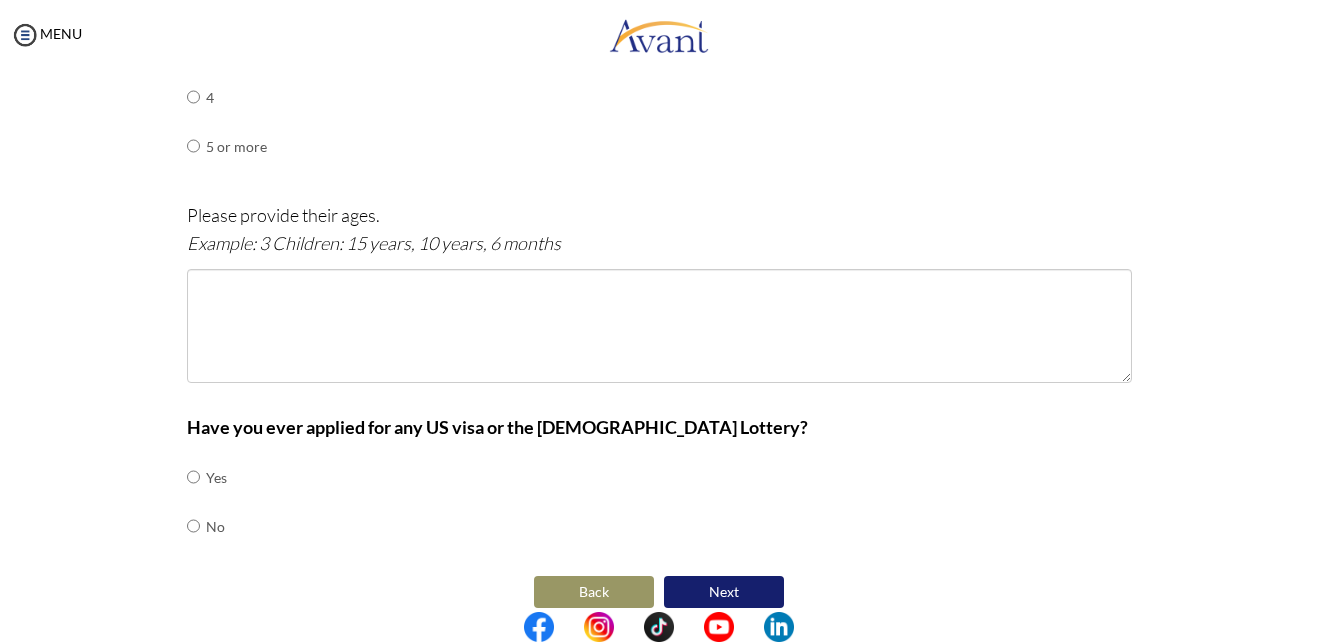 scroll, scrollTop: 1136, scrollLeft: 0, axis: vertical 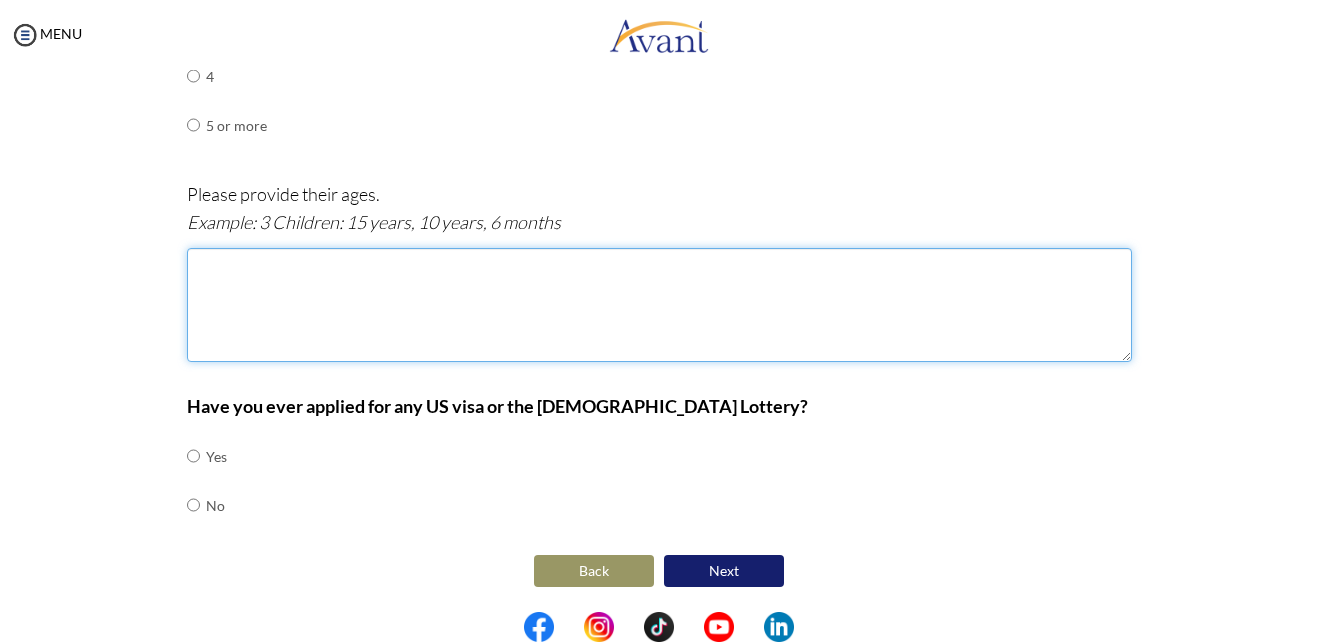 click at bounding box center [659, 305] 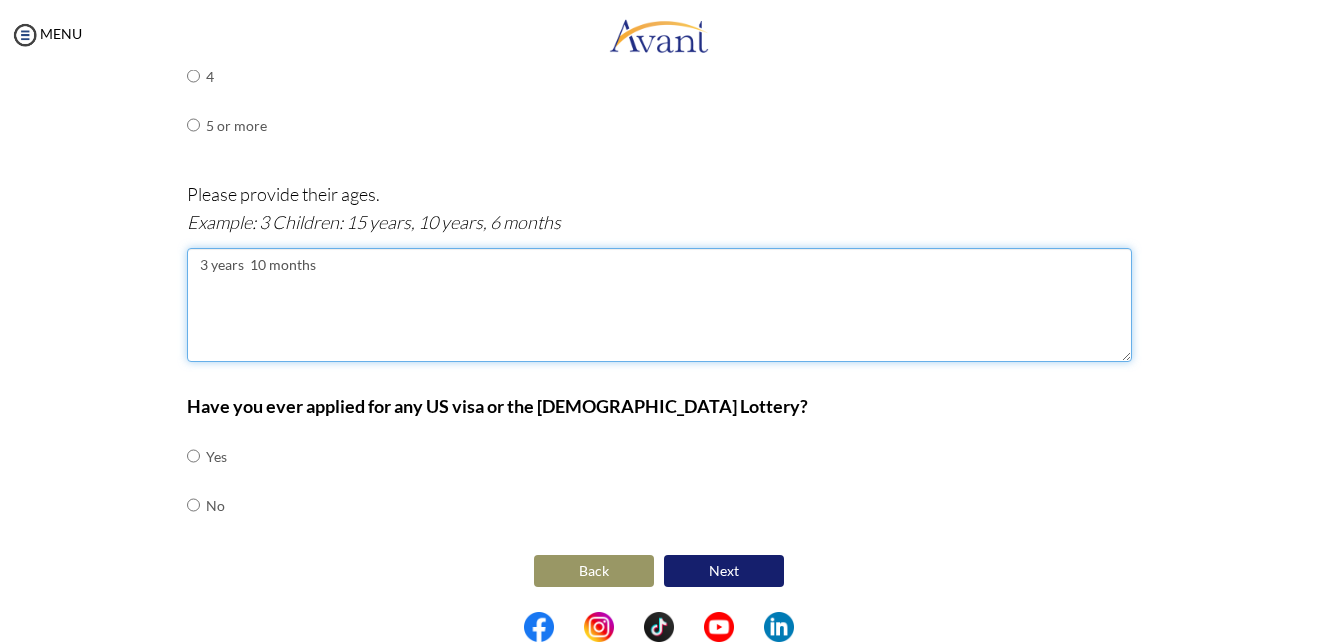 click on "3 years  10 months" at bounding box center (659, 305) 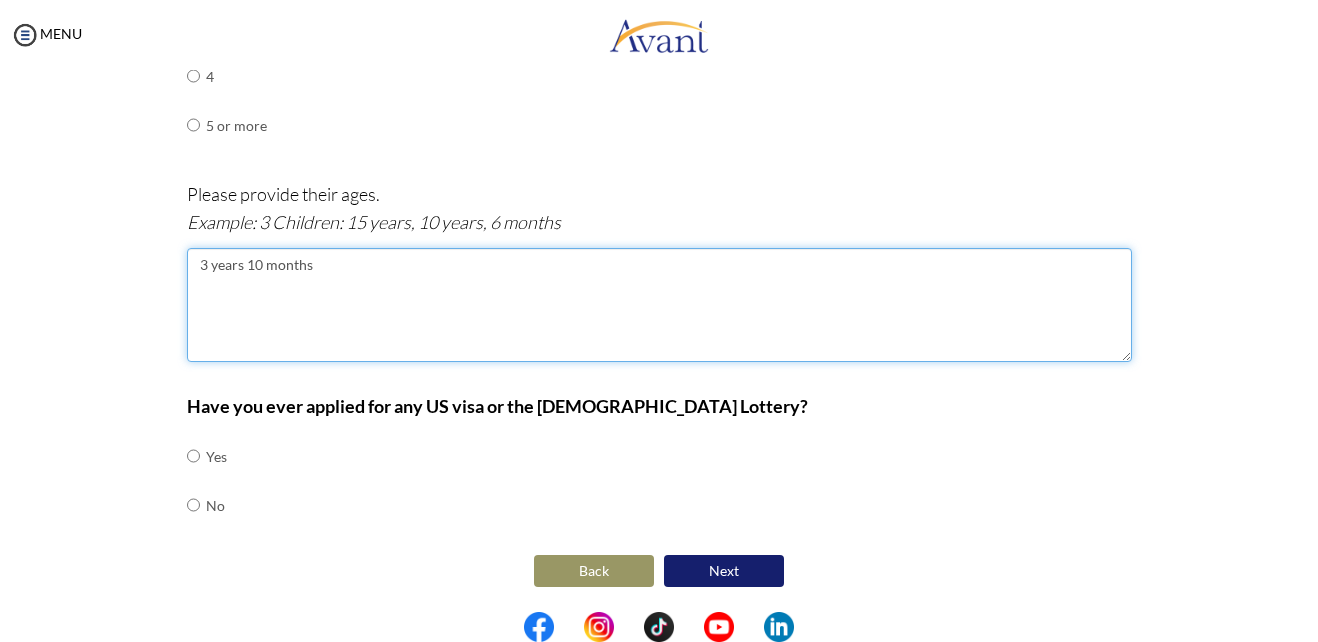 click on "3 years 10 months" at bounding box center [659, 305] 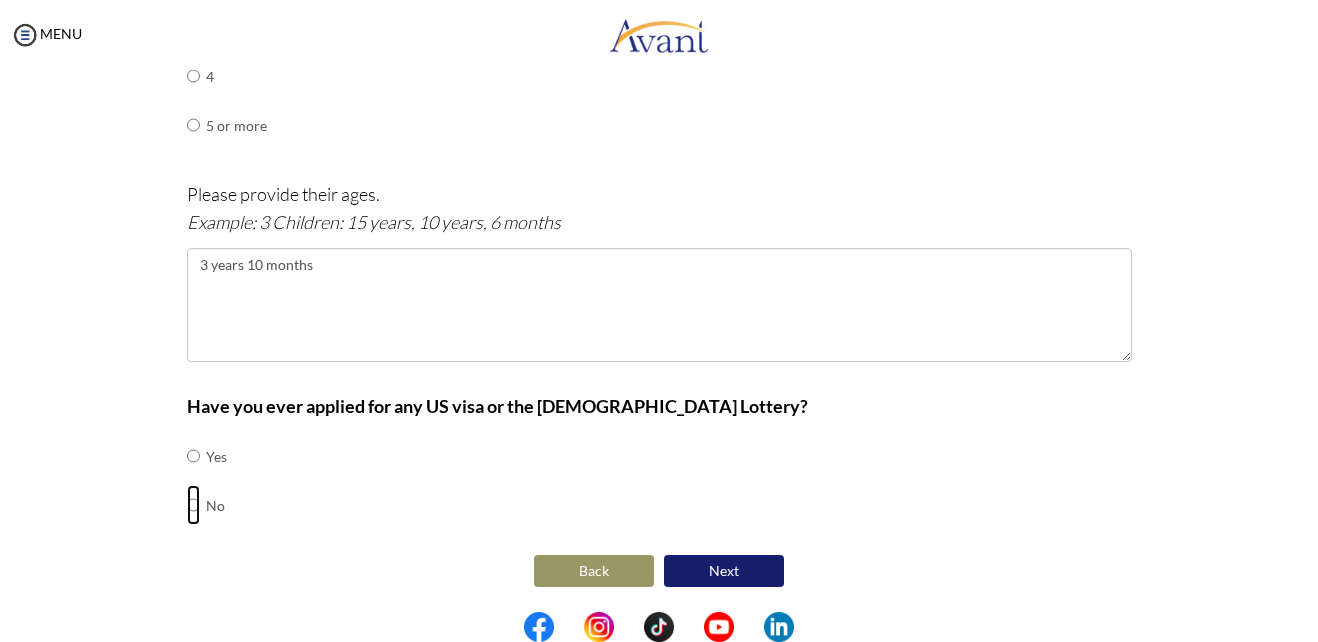 click at bounding box center [193, 456] 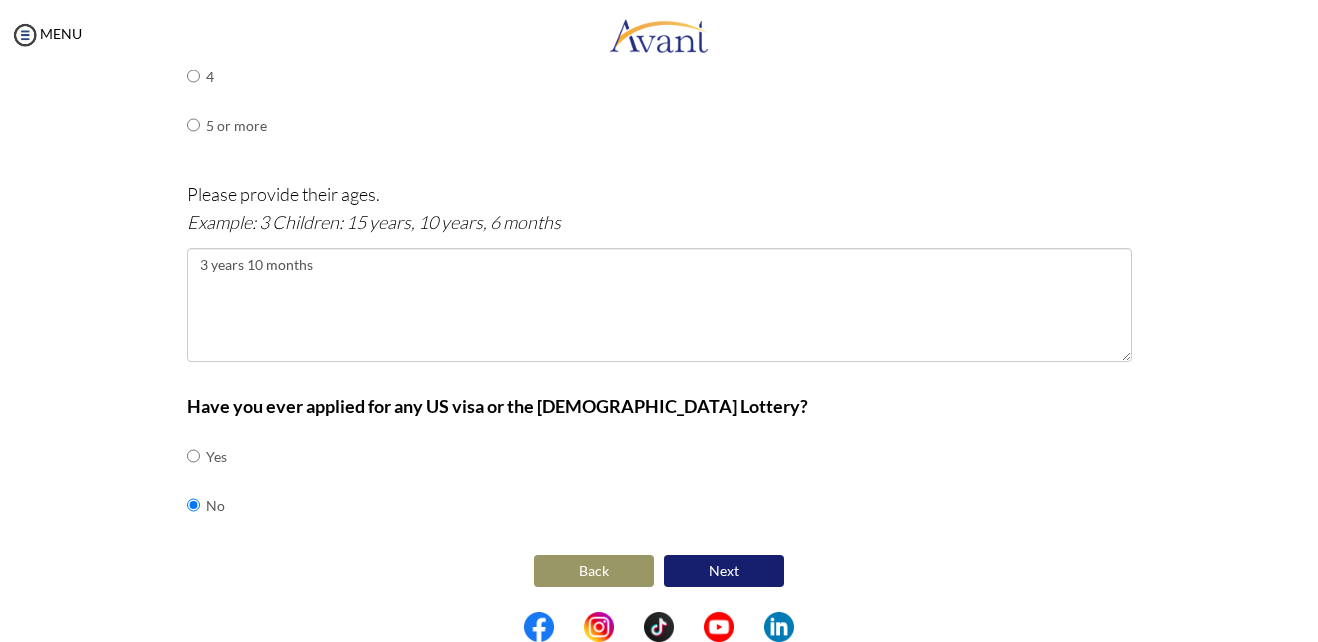 click on "Next" at bounding box center (724, 571) 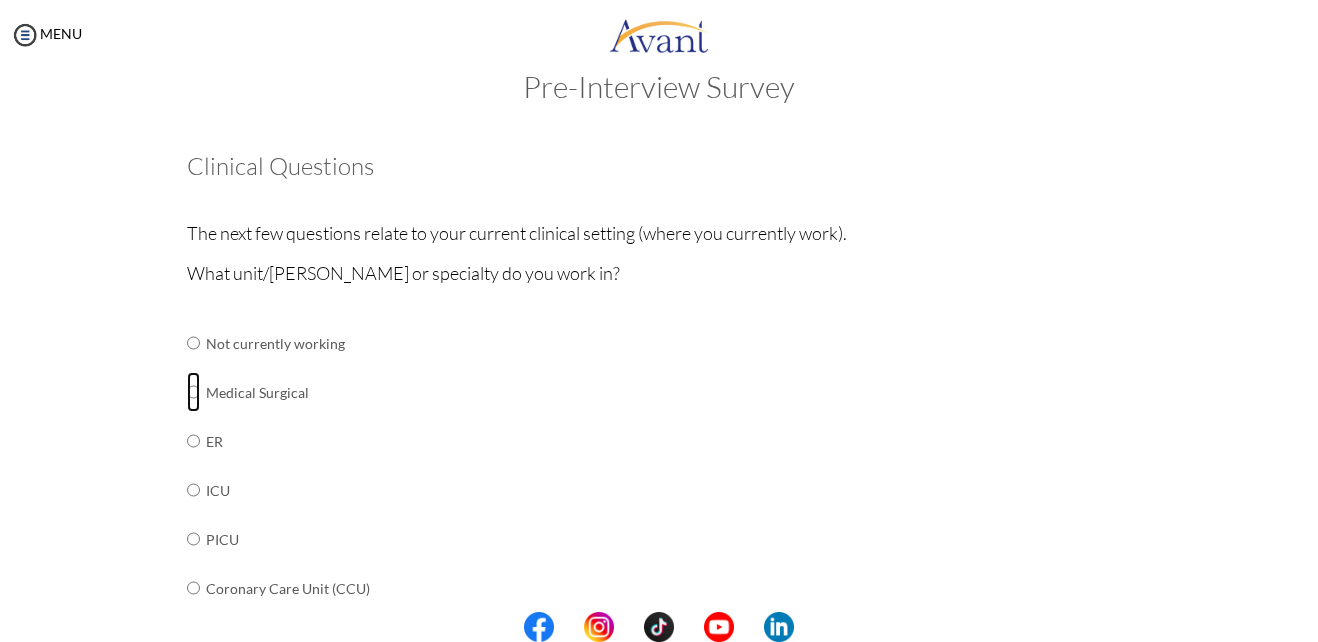click at bounding box center [193, 343] 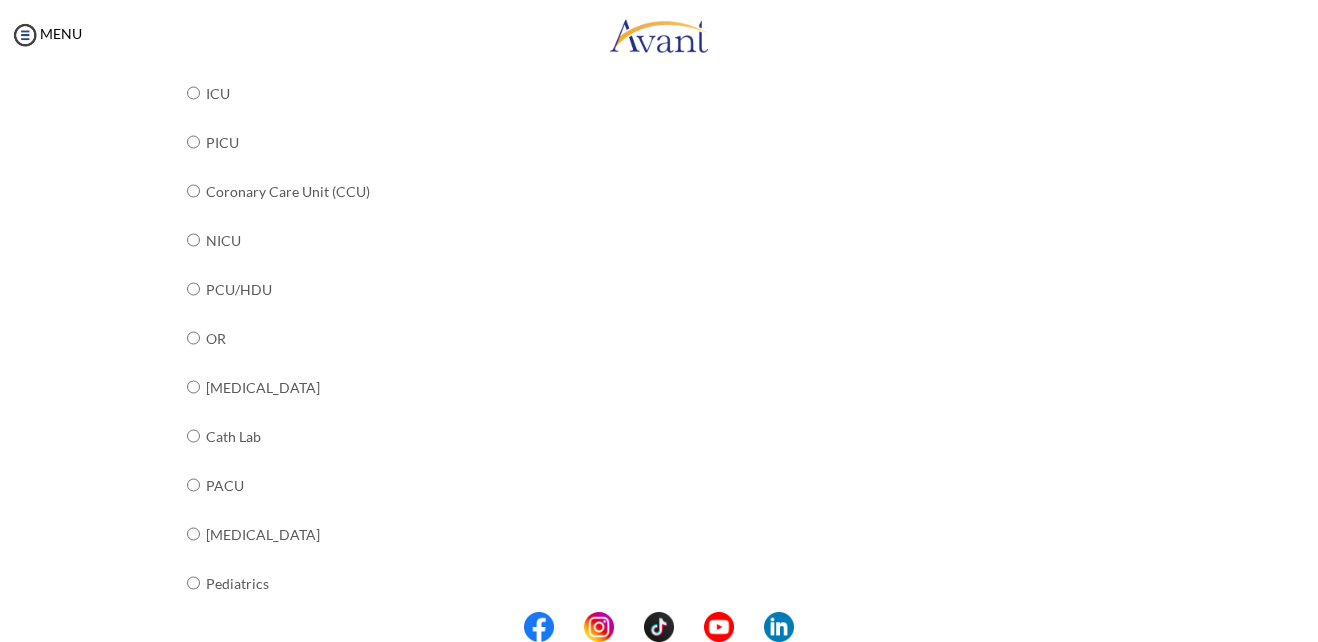 scroll, scrollTop: 442, scrollLeft: 0, axis: vertical 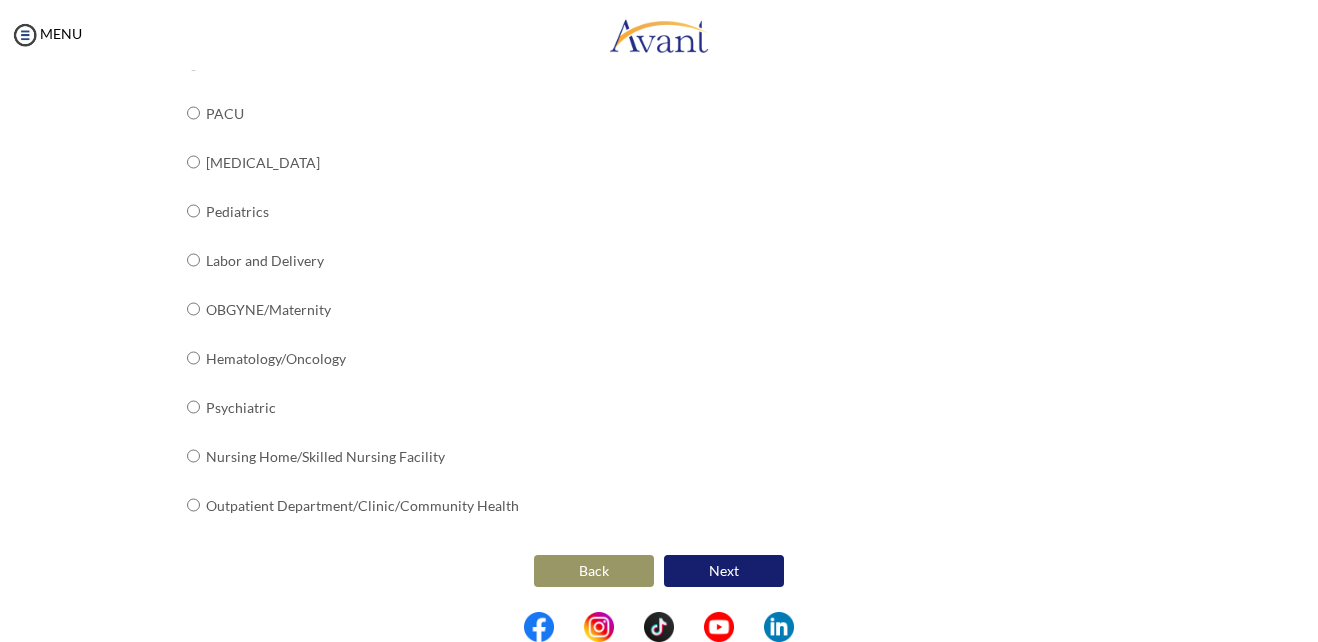 click on "Next" at bounding box center (724, 571) 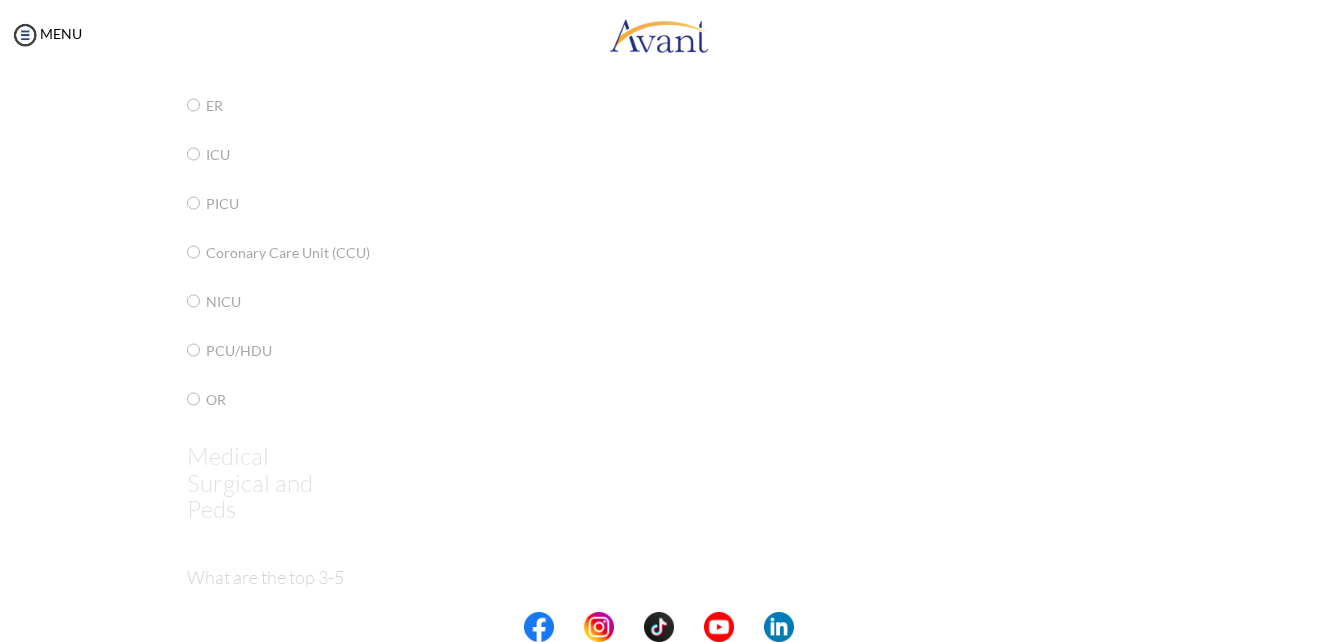scroll, scrollTop: 40, scrollLeft: 0, axis: vertical 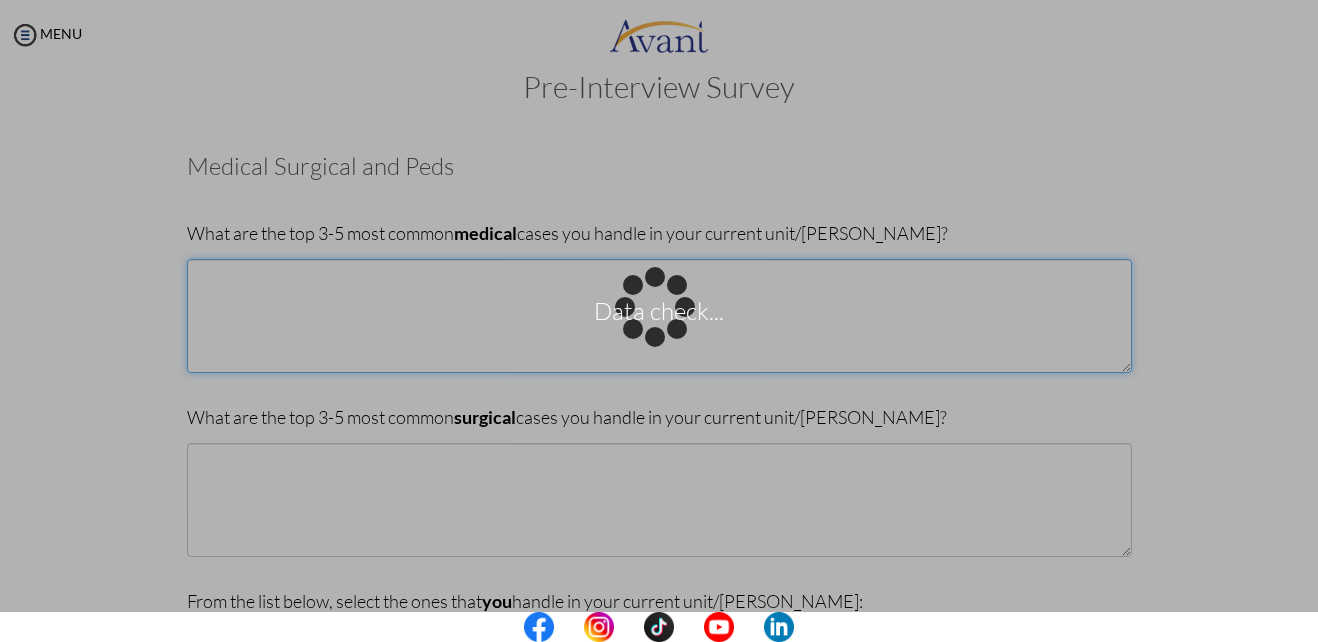 click at bounding box center [659, 316] 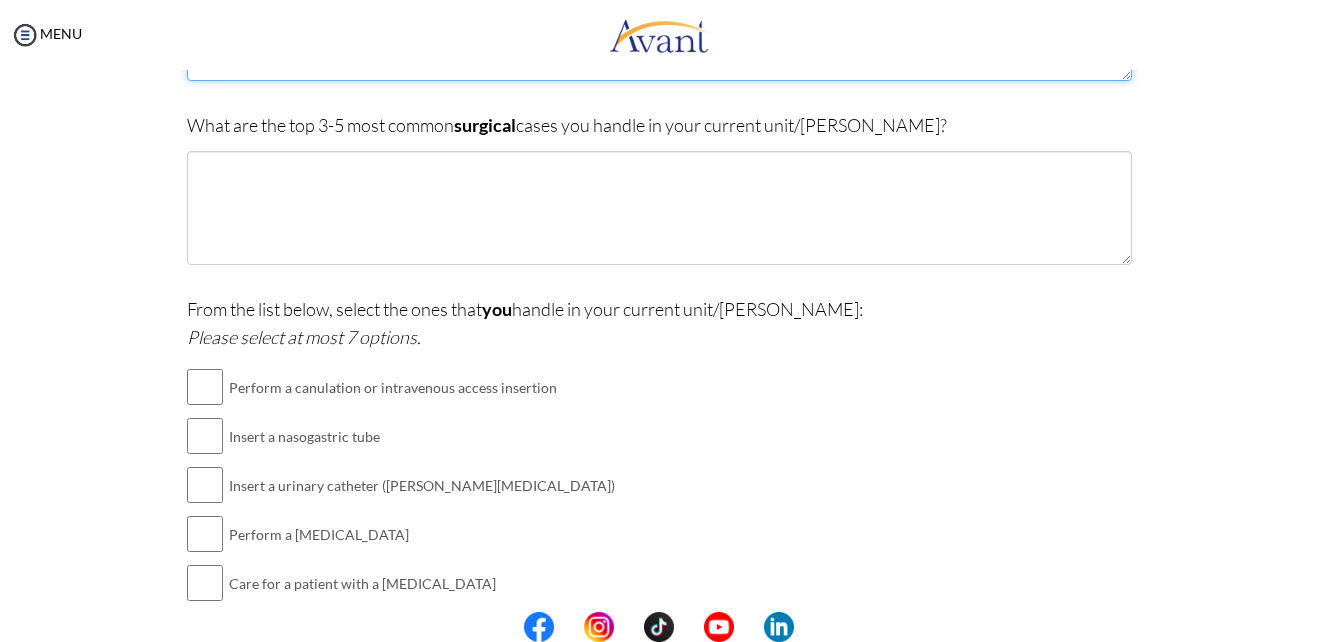 scroll, scrollTop: 336, scrollLeft: 0, axis: vertical 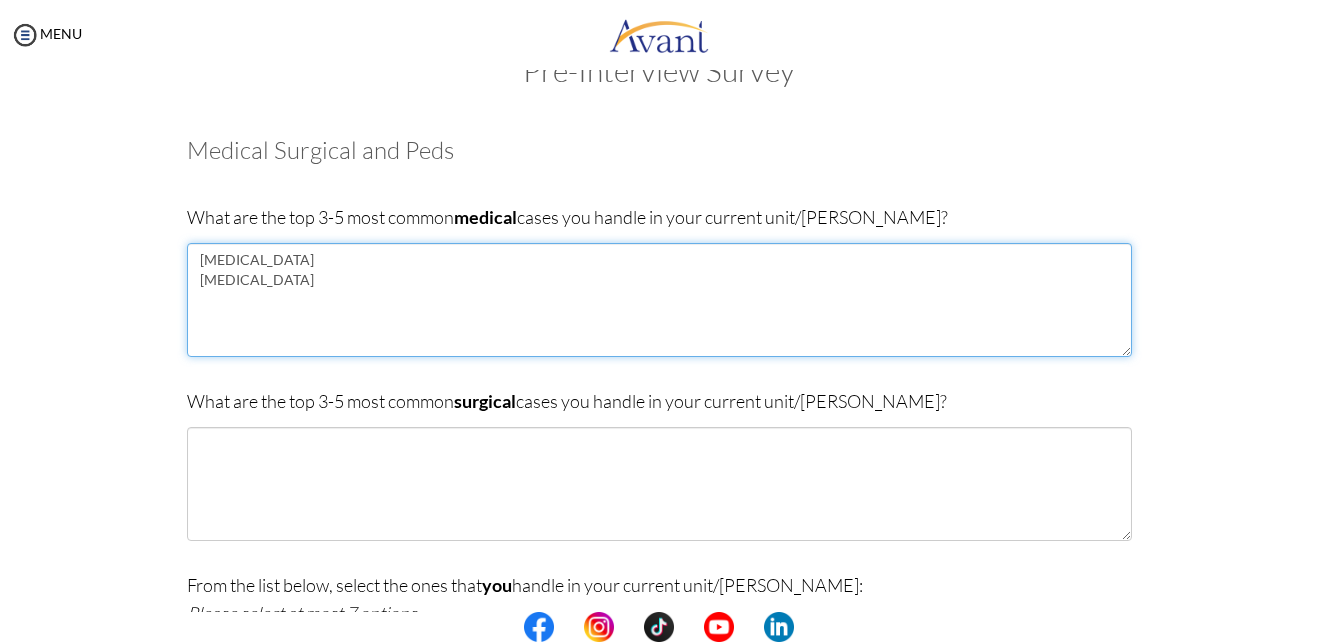 click on "[MEDICAL_DATA]
[MEDICAL_DATA]" at bounding box center (659, 300) 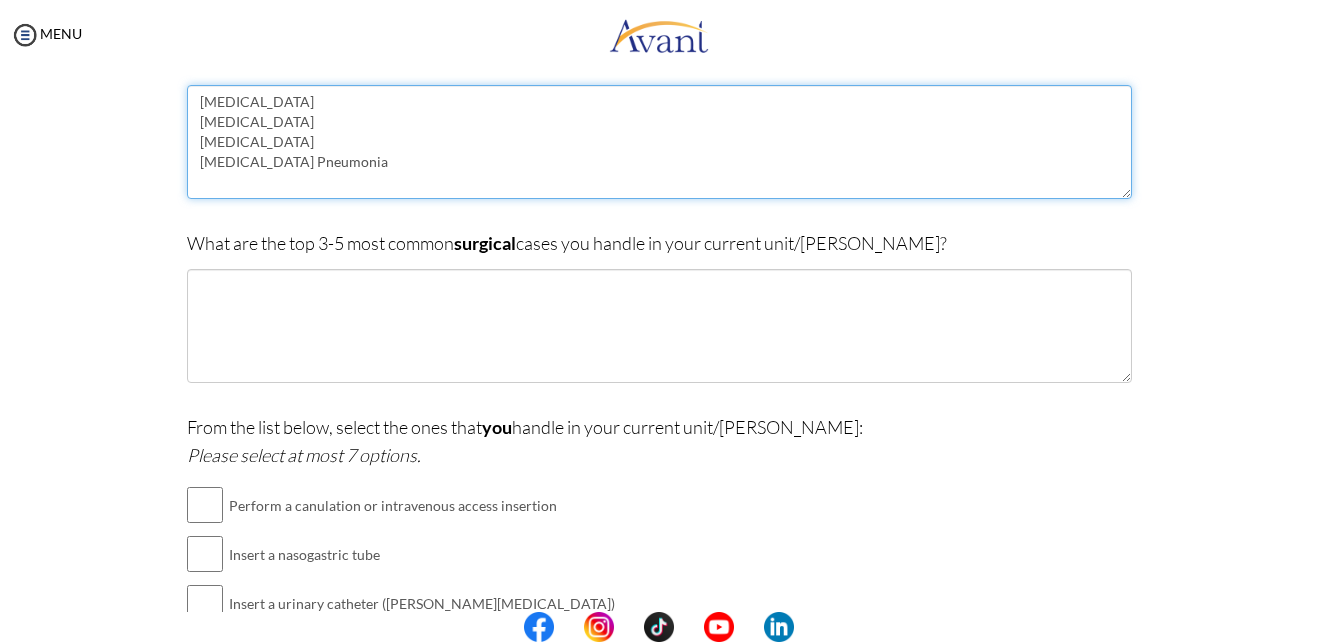 scroll, scrollTop: 217, scrollLeft: 0, axis: vertical 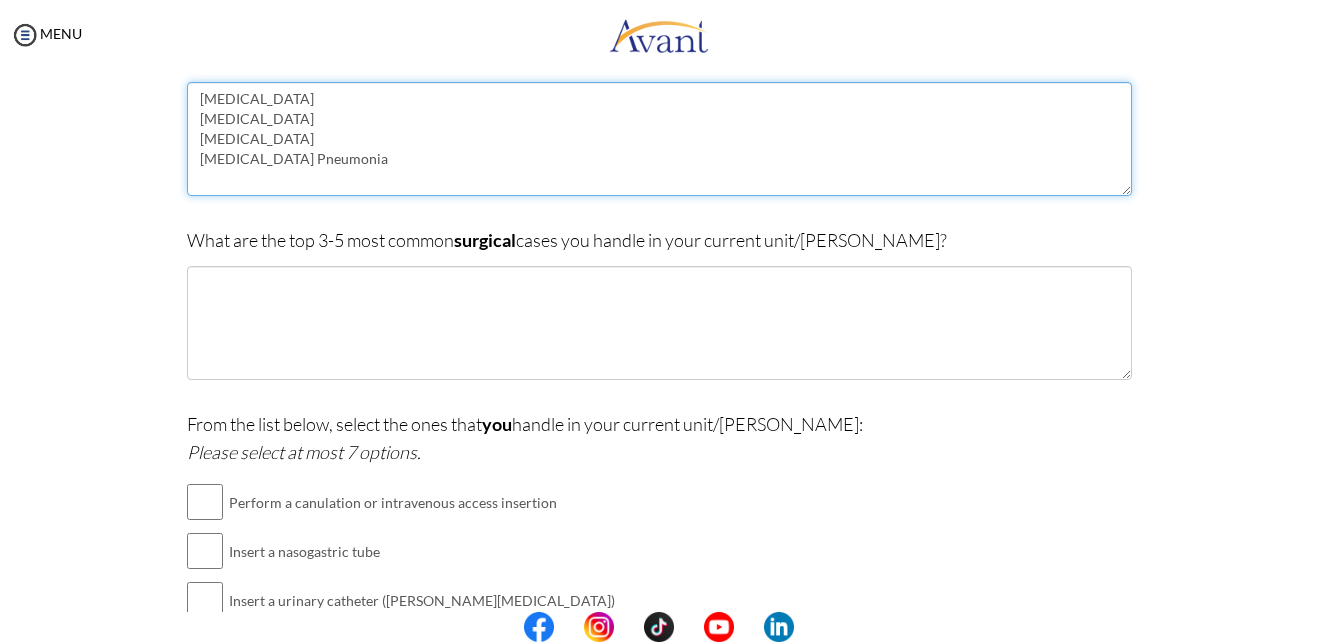 type on "[MEDICAL_DATA]
[MEDICAL_DATA]
[MEDICAL_DATA]
[MEDICAL_DATA] Pneumonia" 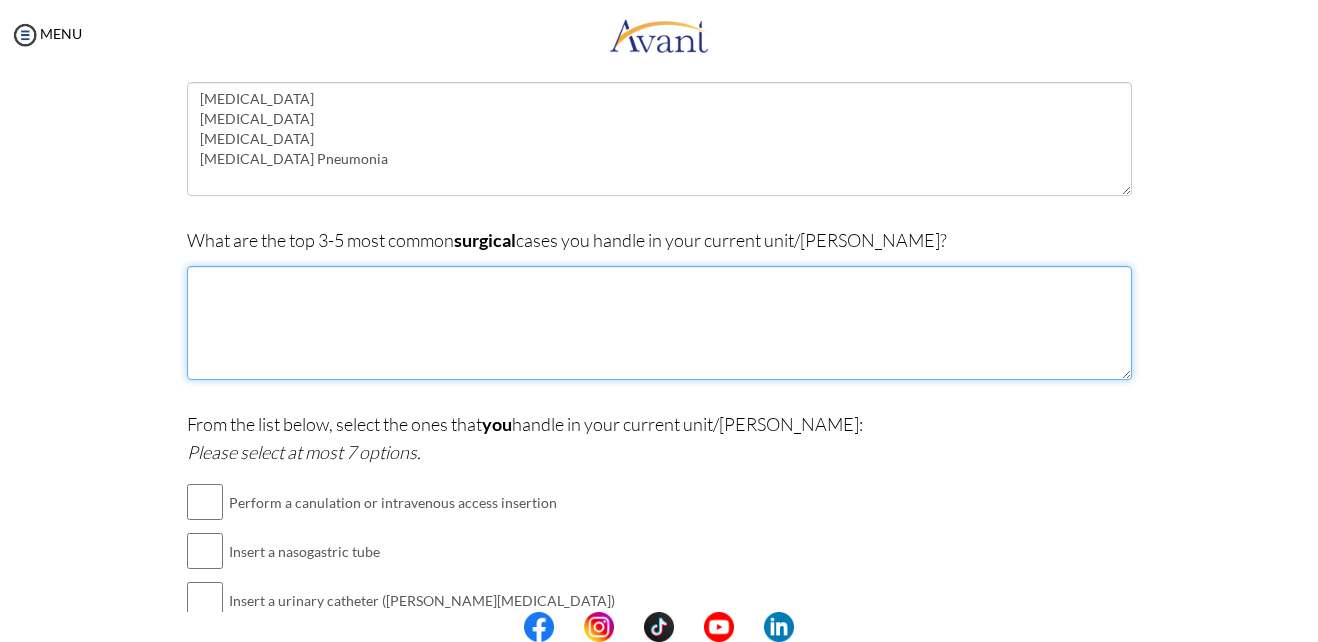 click at bounding box center [659, 323] 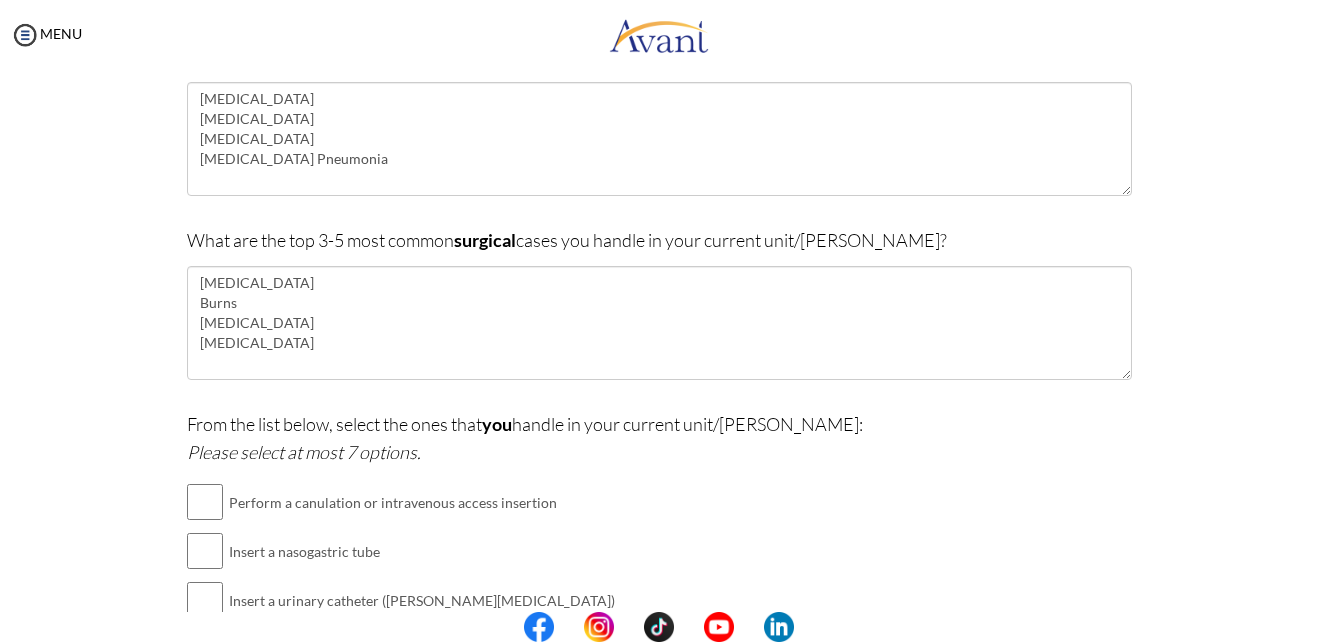 click at bounding box center [0, 0] 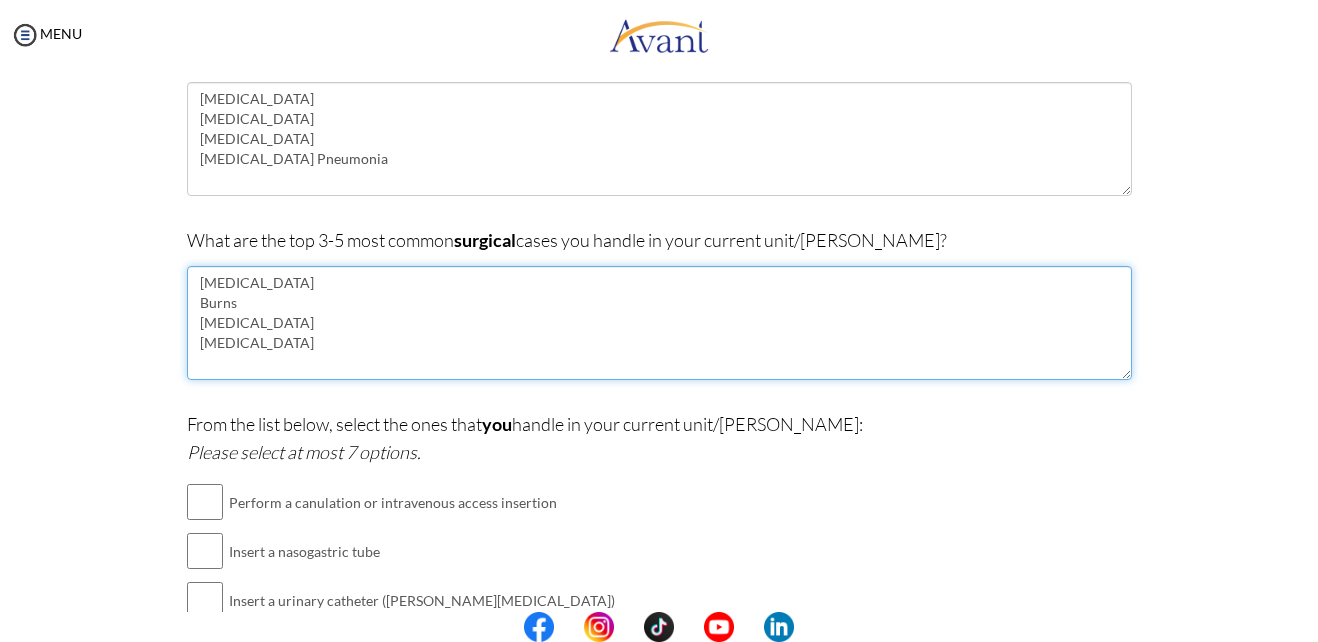 click on "[MEDICAL_DATA]
Burns
[MEDICAL_DATA]
[MEDICAL_DATA]" at bounding box center [659, 323] 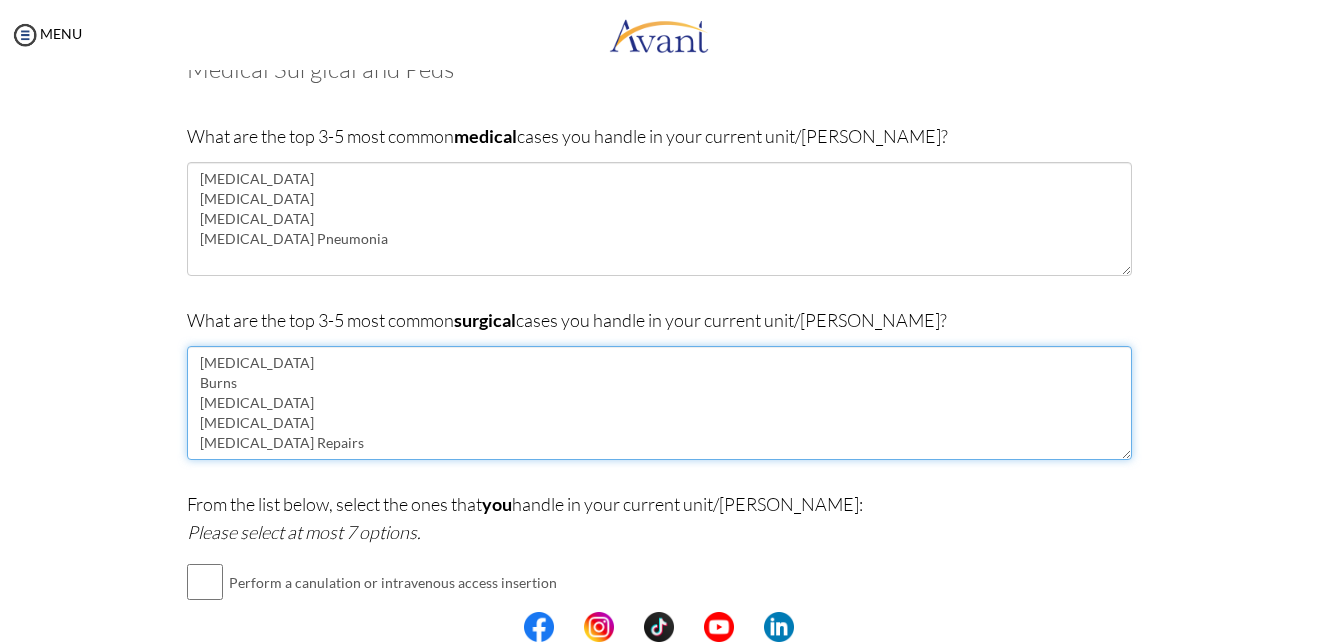 scroll, scrollTop: 97, scrollLeft: 0, axis: vertical 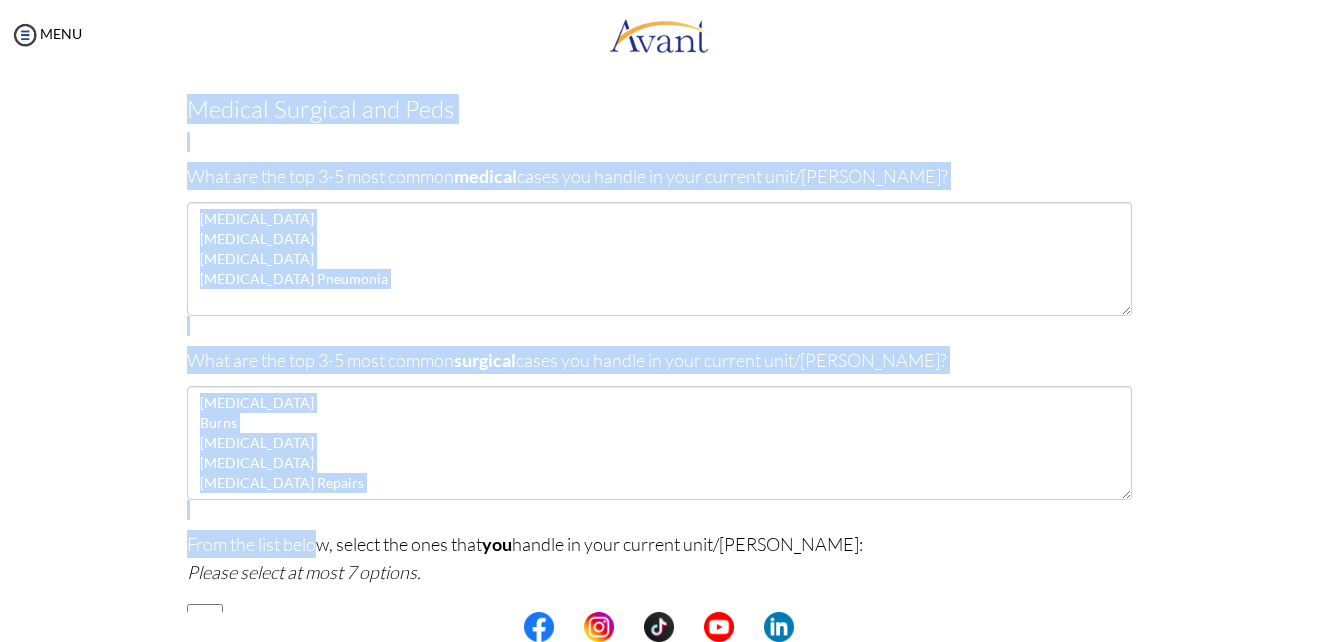 drag, startPoint x: 182, startPoint y: 100, endPoint x: 308, endPoint y: 540, distance: 457.6855 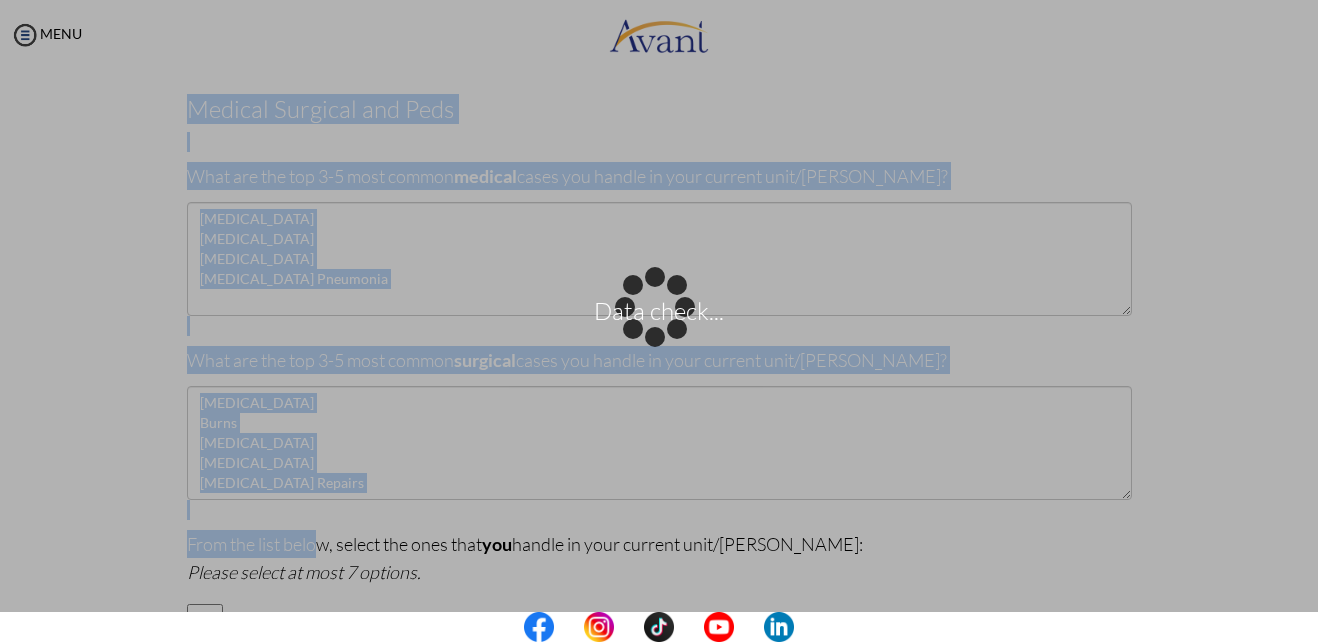 click on "Data check..." at bounding box center (659, 321) 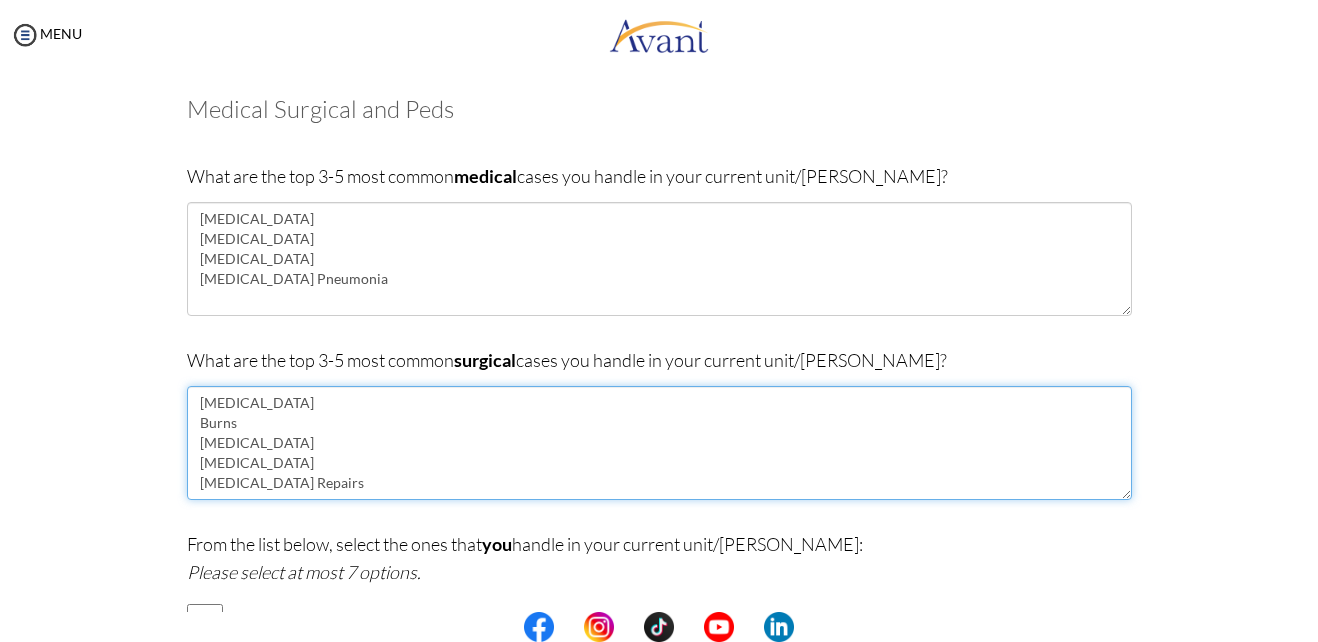 click on "[MEDICAL_DATA]
Burns
[MEDICAL_DATA]
[MEDICAL_DATA]
[MEDICAL_DATA] Repairs" at bounding box center (659, 443) 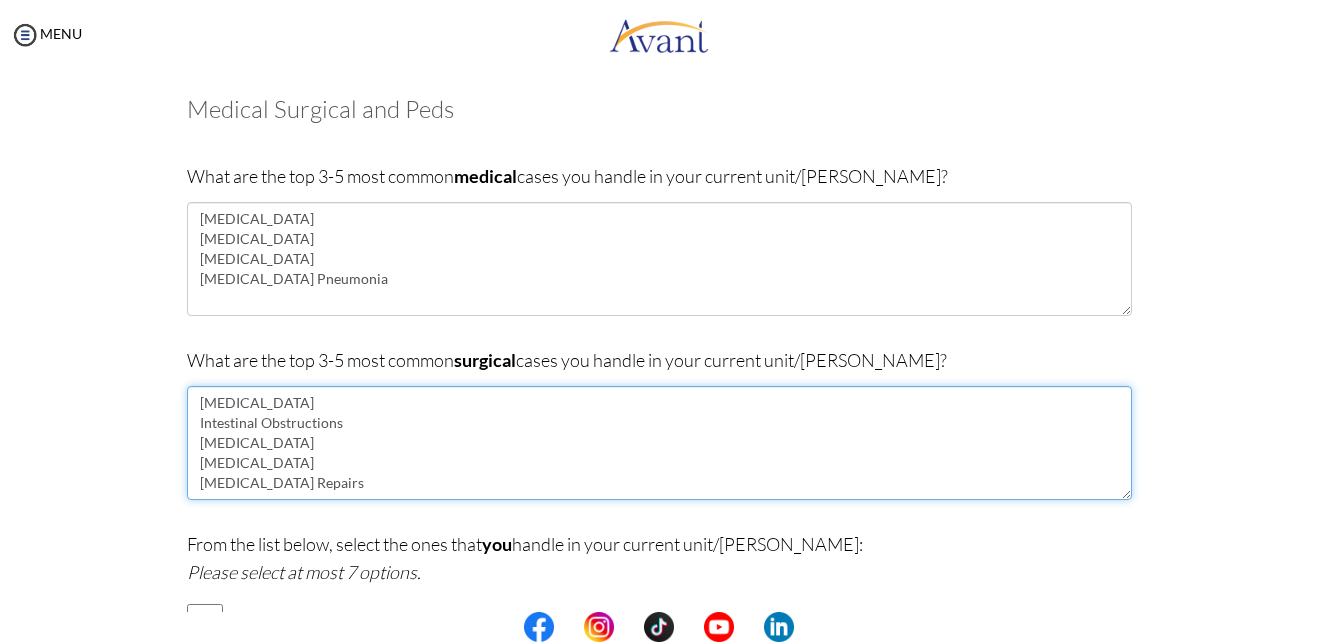 scroll, scrollTop: 557, scrollLeft: 0, axis: vertical 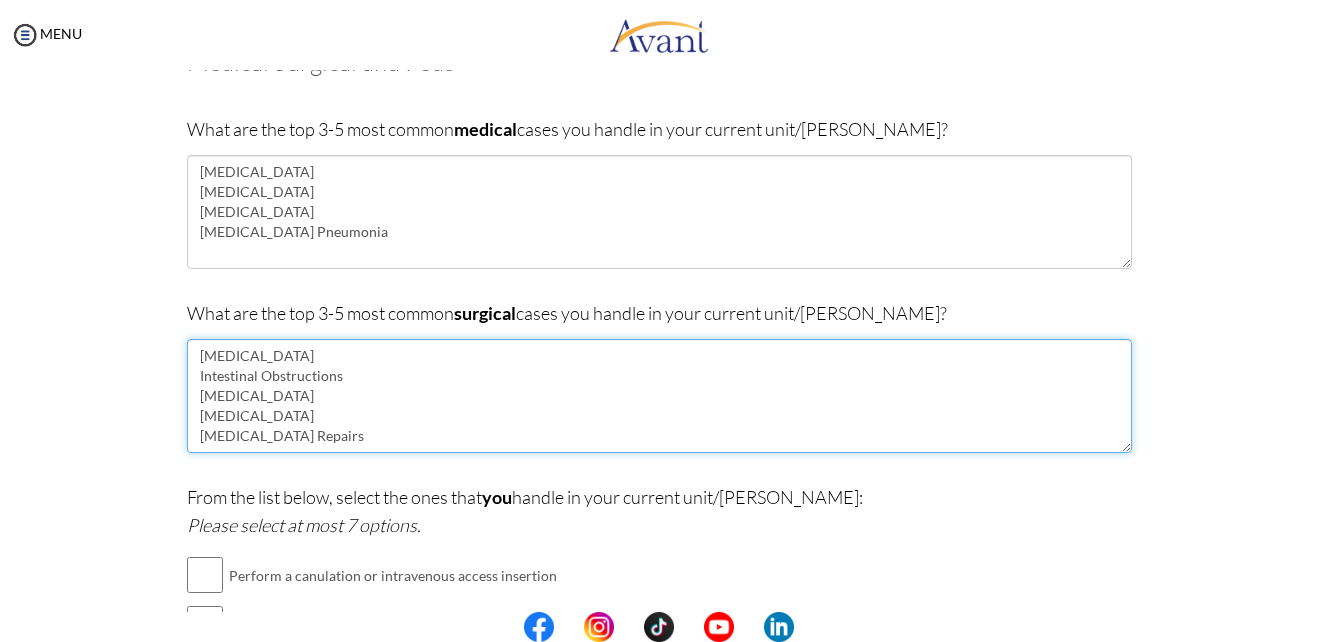 click on "[MEDICAL_DATA]
Intestinal Obstructions
[MEDICAL_DATA]
[MEDICAL_DATA]
[MEDICAL_DATA] Repairs" at bounding box center [659, 396] 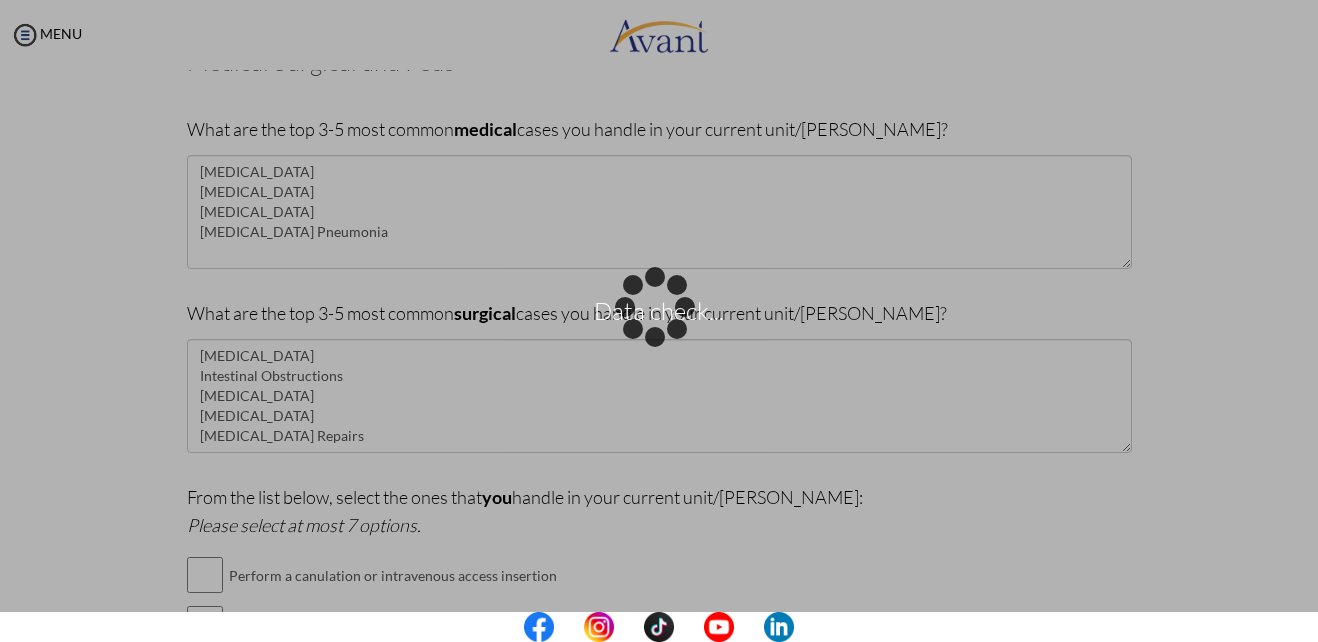 click on "Data check...
Maintenance break. Please come back in 2 hours.
MENU
My Status
What is the next step?
We would like you to watch the introductory video Begin with Avant
We would like you to watch the program video Watch Program Video
We would like you to complete English exam Take Language Test
We would like you to complete clinical assessment Take Clinical Test
We would like you to complete qualification survey Take Qualification Survey
We would like you to watch expectations video Watch Expectations Video
You will be contacted by recruiter to schedule a call.
Your application is being reviewed. Please check your email regularly.
Process Overview
Check off each step as you go to track your progress!" at bounding box center [659, 321] 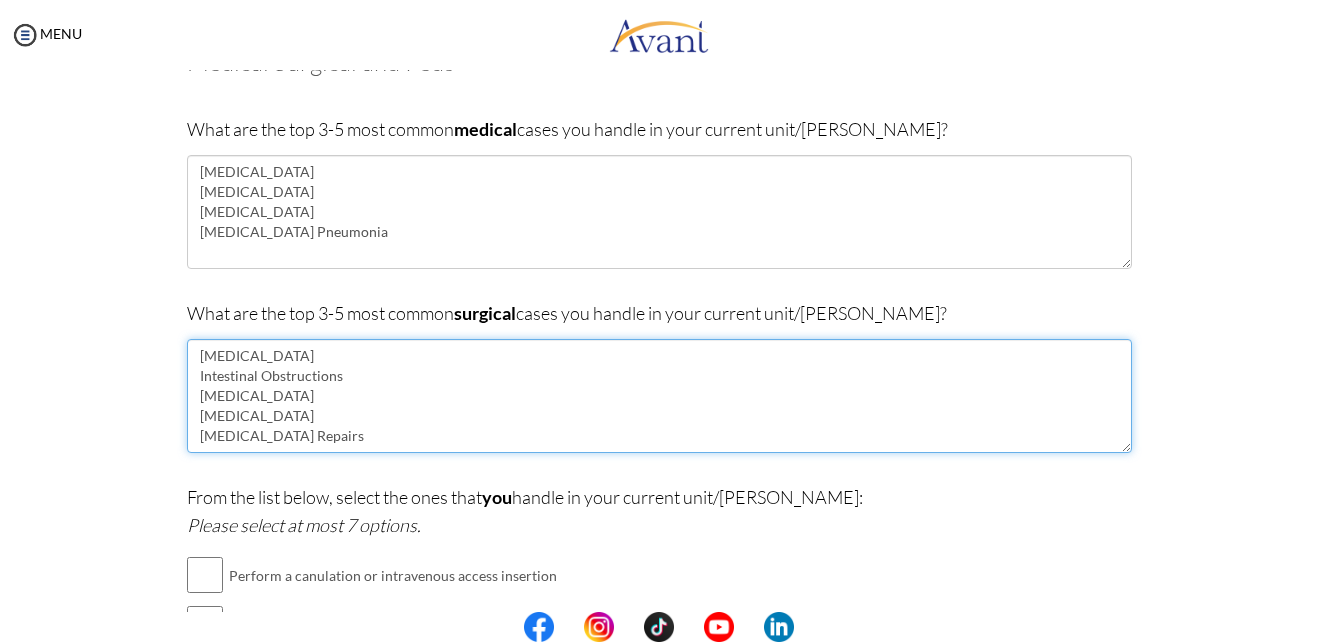 click on "[MEDICAL_DATA]
Intestinal Obstructions
[MEDICAL_DATA]
[MEDICAL_DATA]
[MEDICAL_DATA] Repairs" at bounding box center (659, 396) 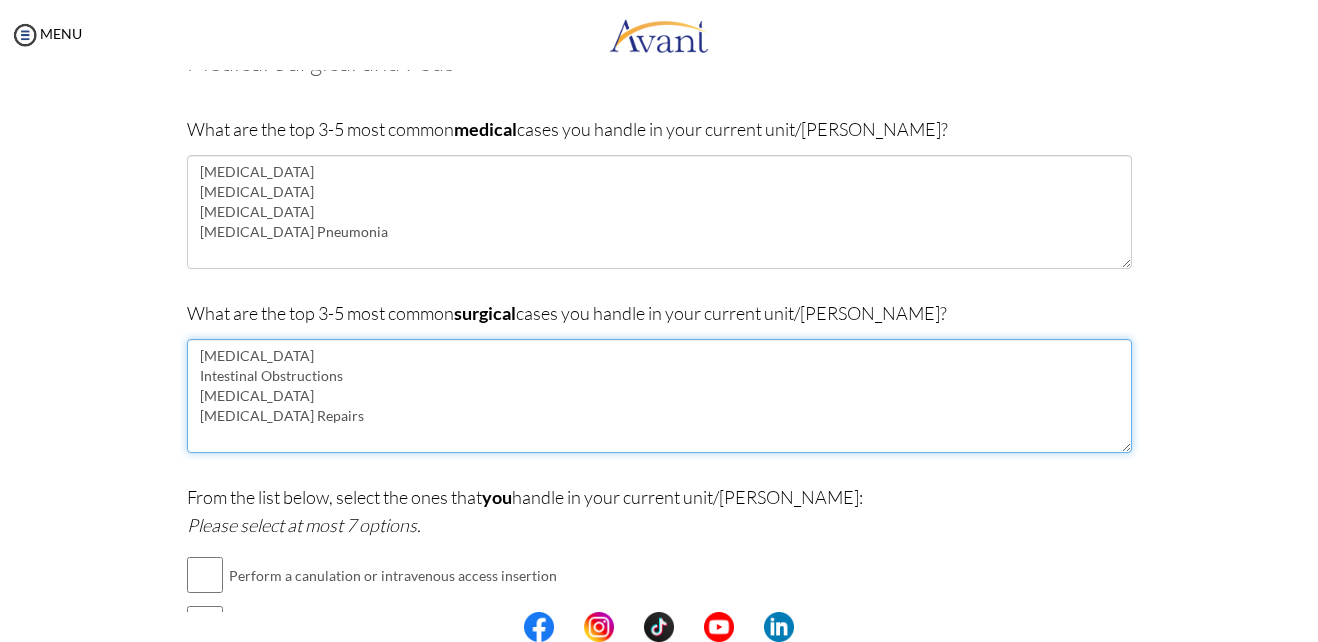 click on "[MEDICAL_DATA]
Intestinal Obstructions
[MEDICAL_DATA]
[MEDICAL_DATA] Repairs" at bounding box center (659, 396) 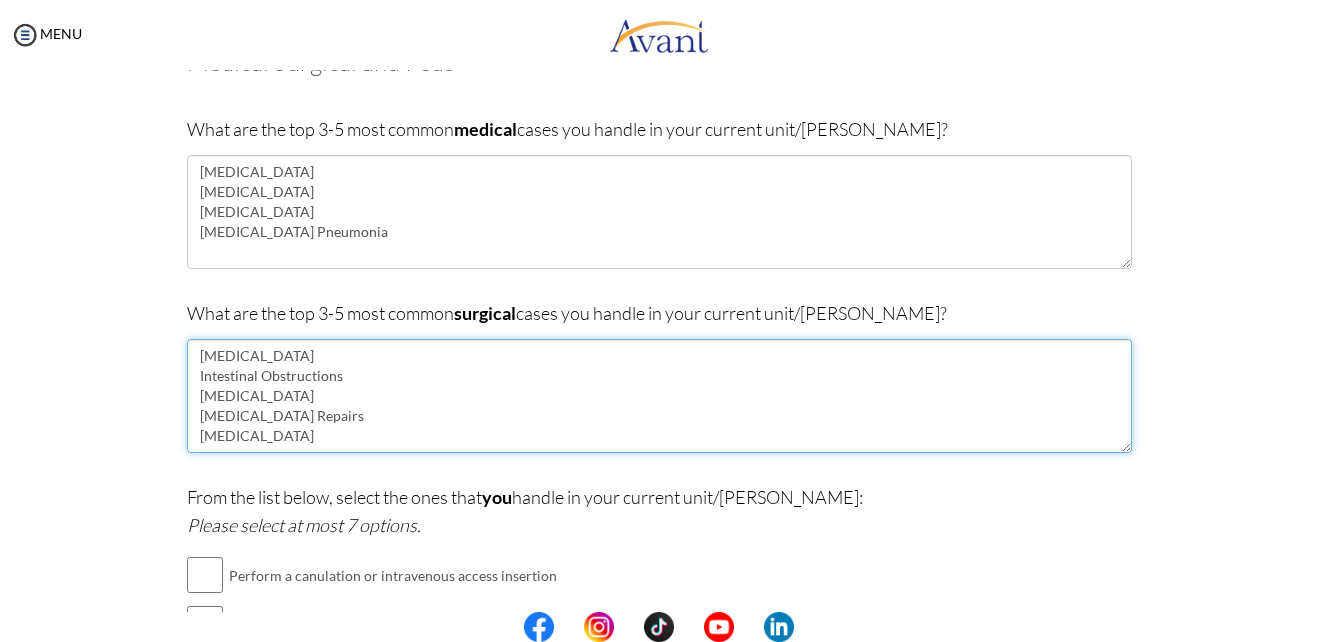 type on "[MEDICAL_DATA]
Intestinal Obstructions
[MEDICAL_DATA]
[MEDICAL_DATA] Repairs
[MEDICAL_DATA]" 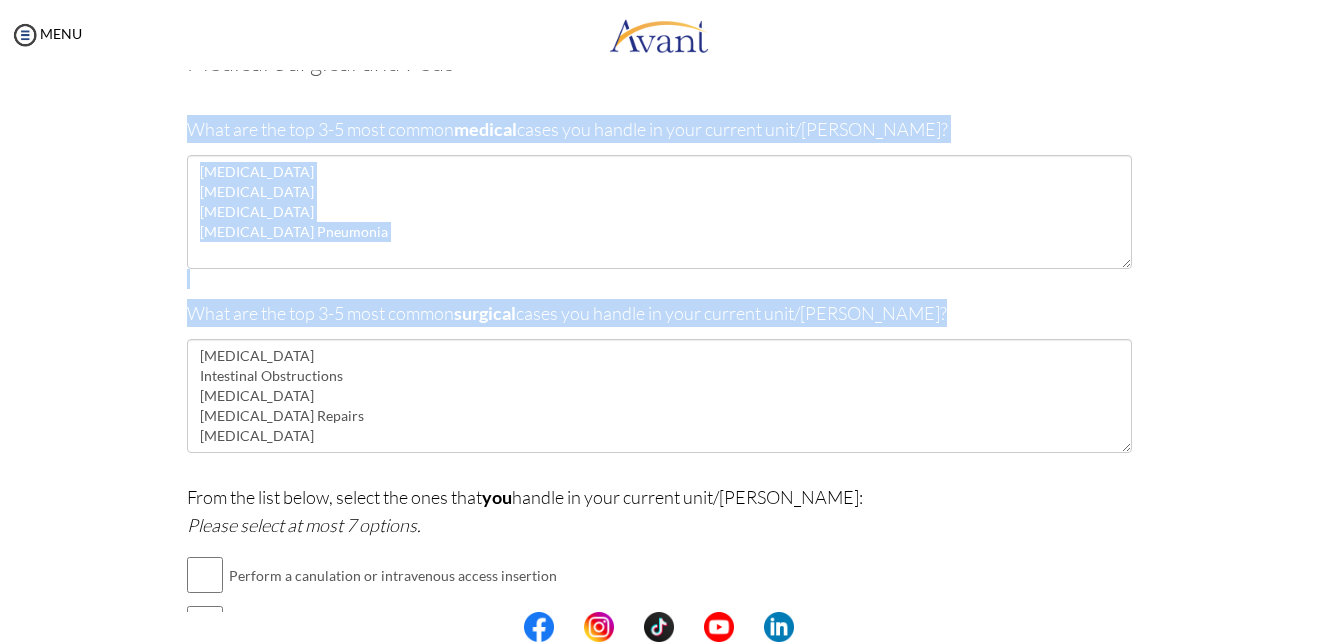 drag, startPoint x: 181, startPoint y: 124, endPoint x: 240, endPoint y: 465, distance: 346.06647 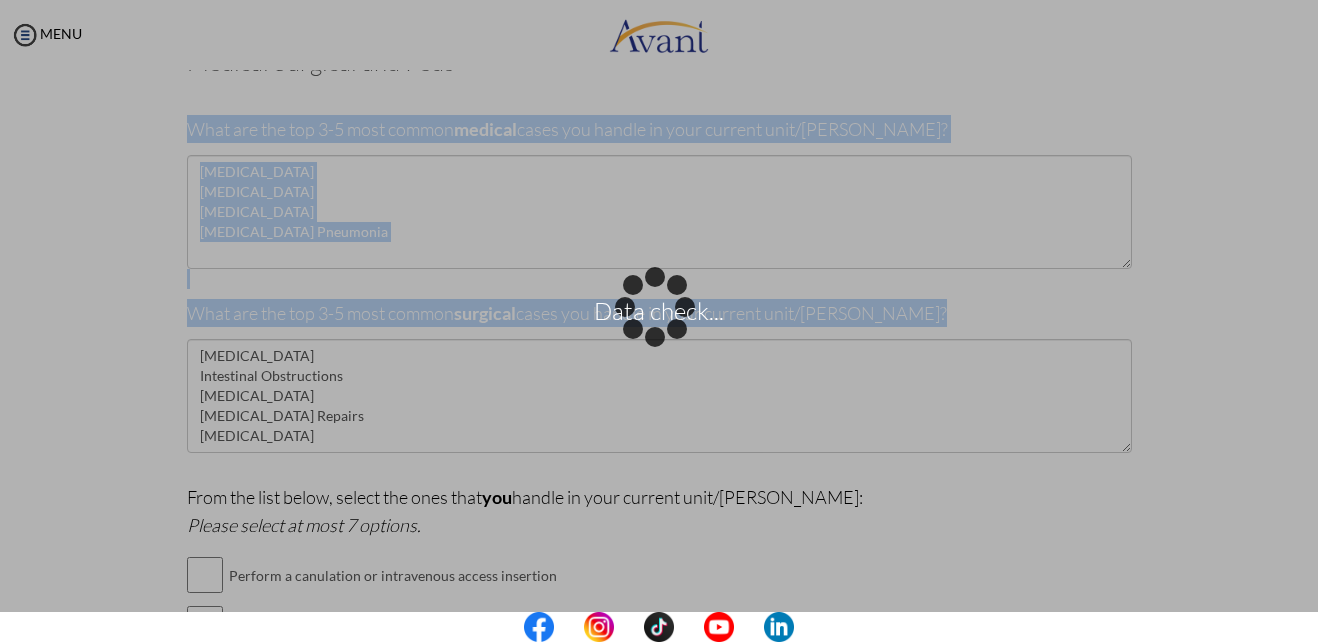 click on "Data check..." at bounding box center [659, 321] 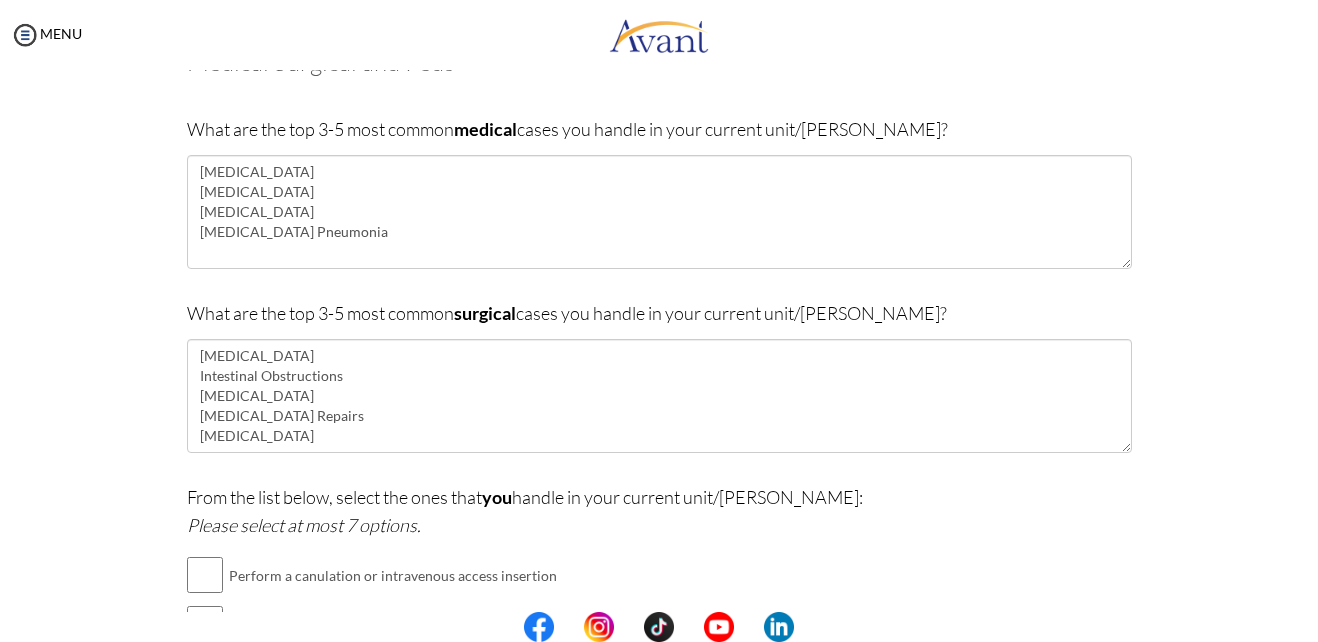 click on "Pre-Interview Survey
Are you currently in school now?
Yes
No
Have you taken the NCLEX-RN exam before
Yes, and I passed!
Yes, and I did not pass.
No
I am scheduled to take the NCLEX at a future date.
Please share how many times you took the NCLEX and the dates you took each attempt.
When are you scheduled to take the NCLEX?
Have you taken an English proficiency exam? For example: IELTS, TOEFL, PTE, OET, etc.
Yes
No" at bounding box center (659, 535) 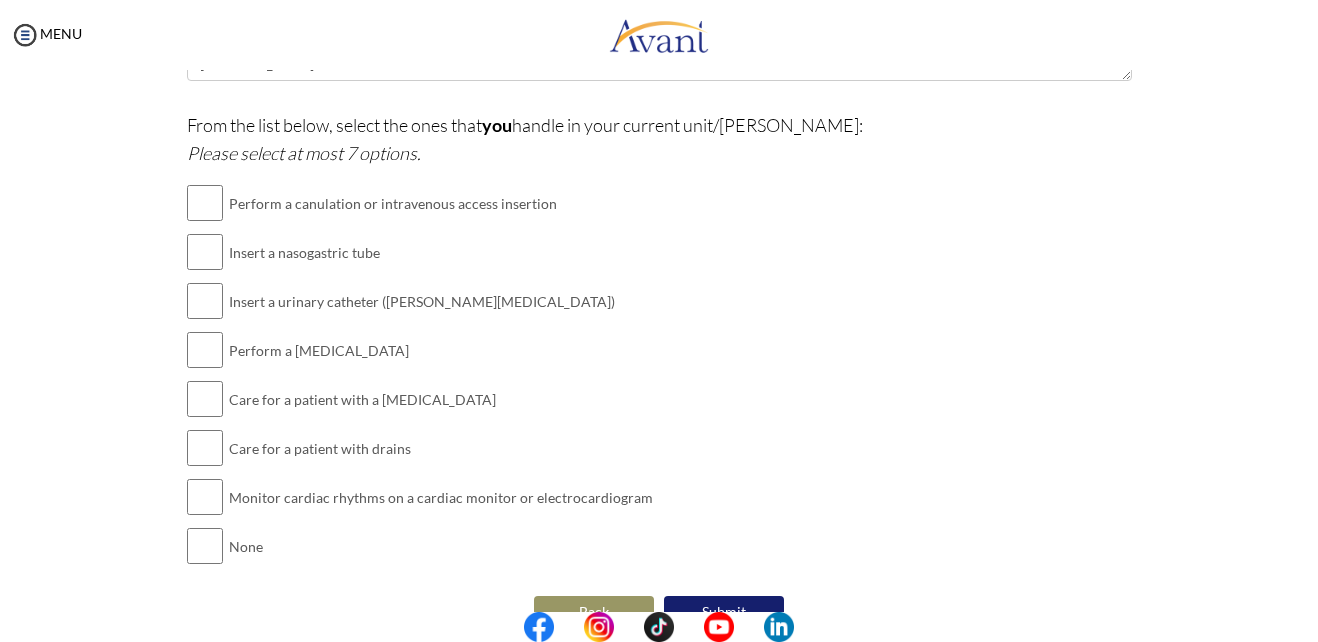 scroll, scrollTop: 514, scrollLeft: 0, axis: vertical 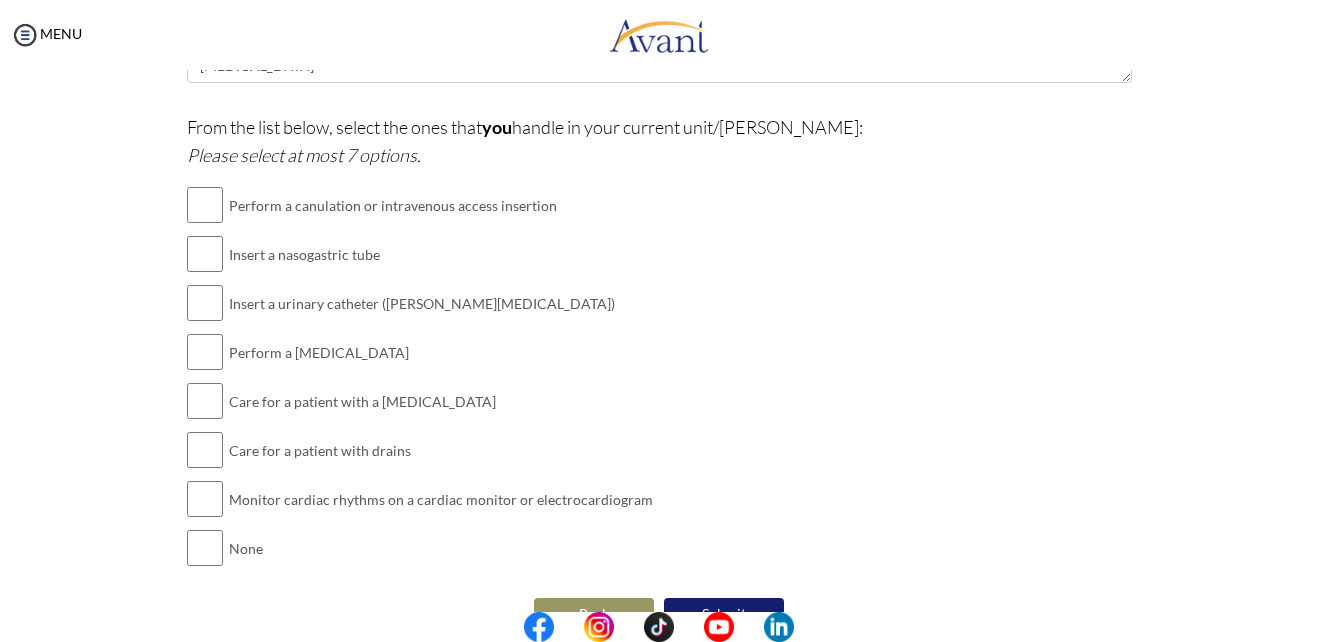 click at bounding box center (659, 627) 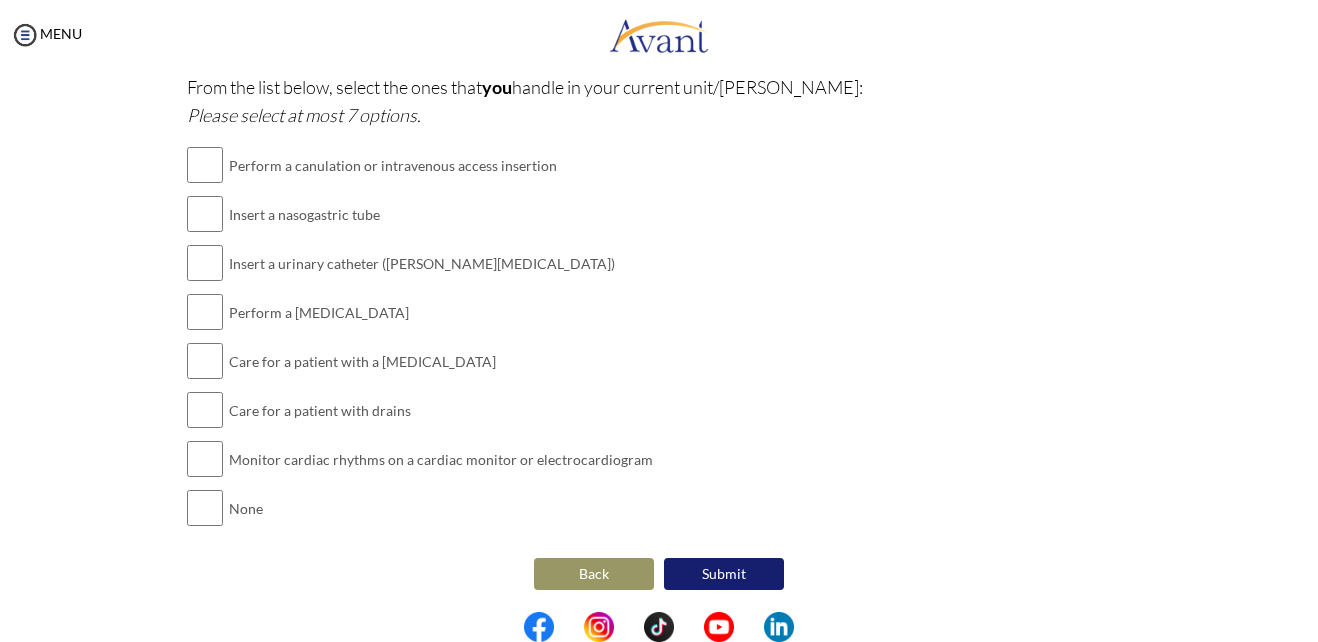 scroll, scrollTop: 557, scrollLeft: 0, axis: vertical 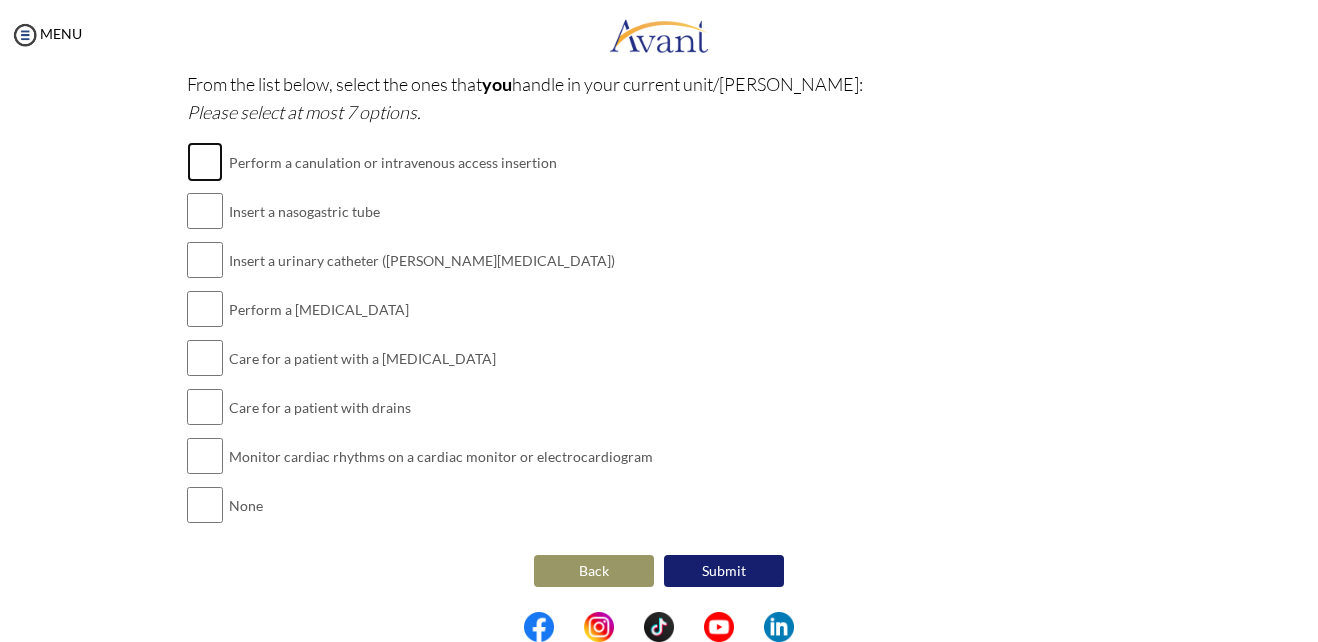 click at bounding box center (205, 162) 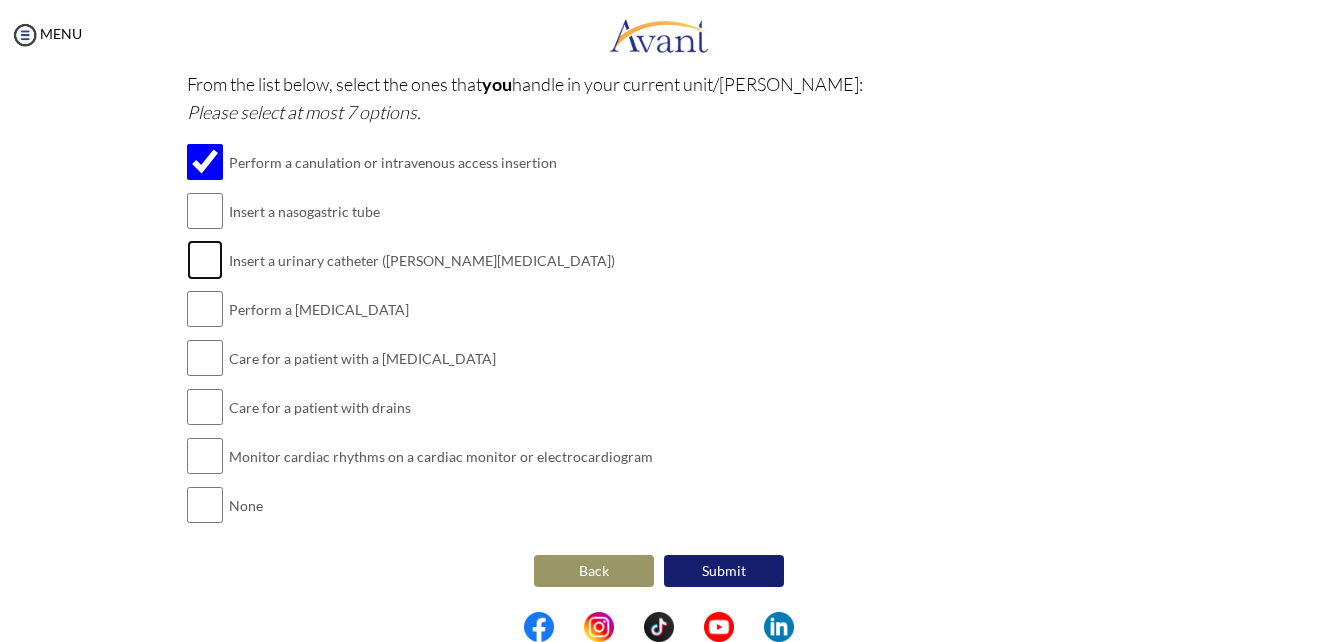 click at bounding box center [205, 260] 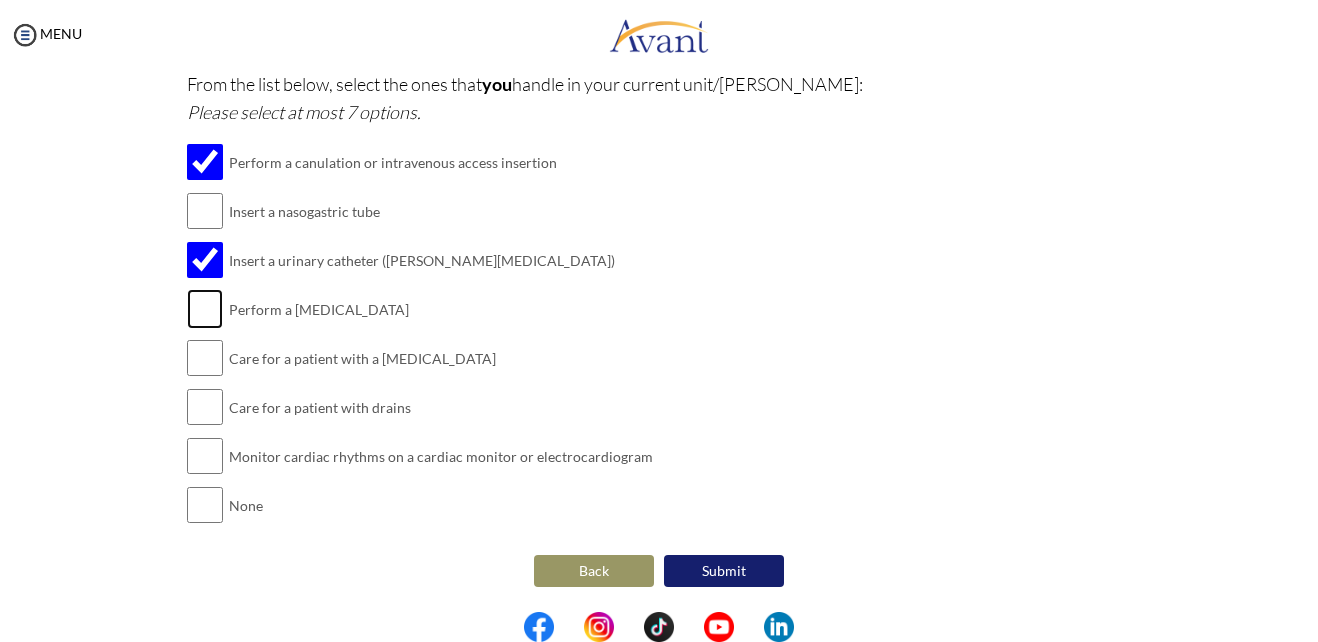 click at bounding box center (205, 309) 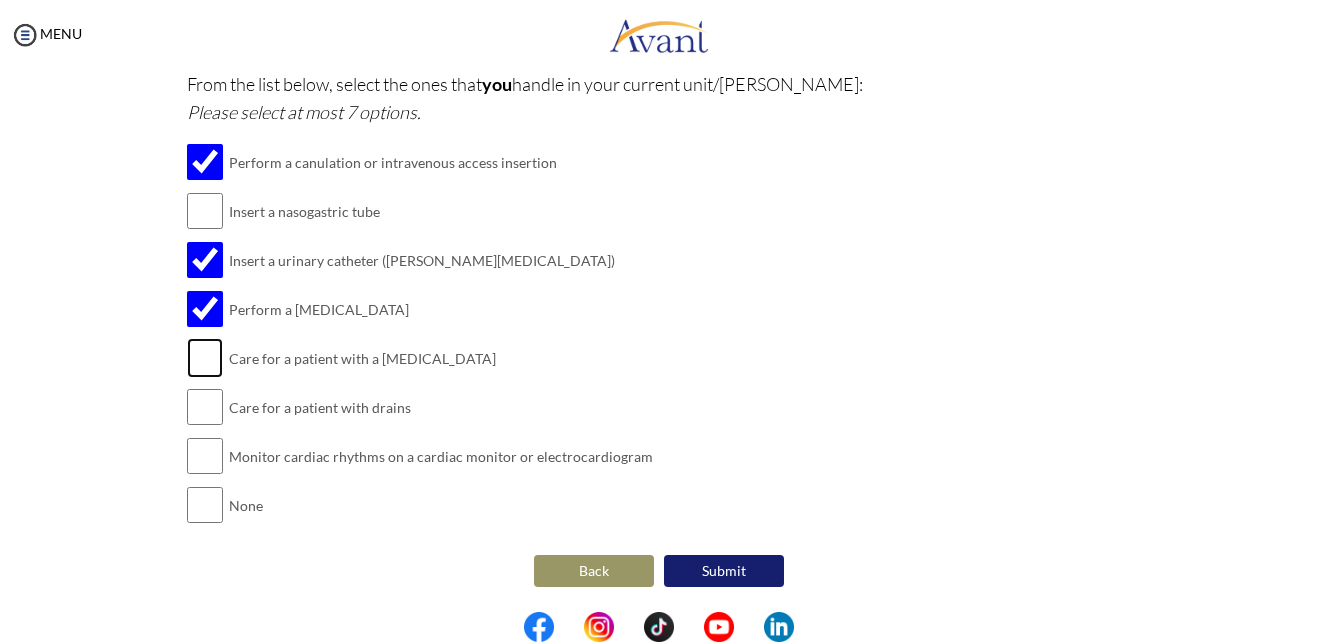 click at bounding box center [205, 358] 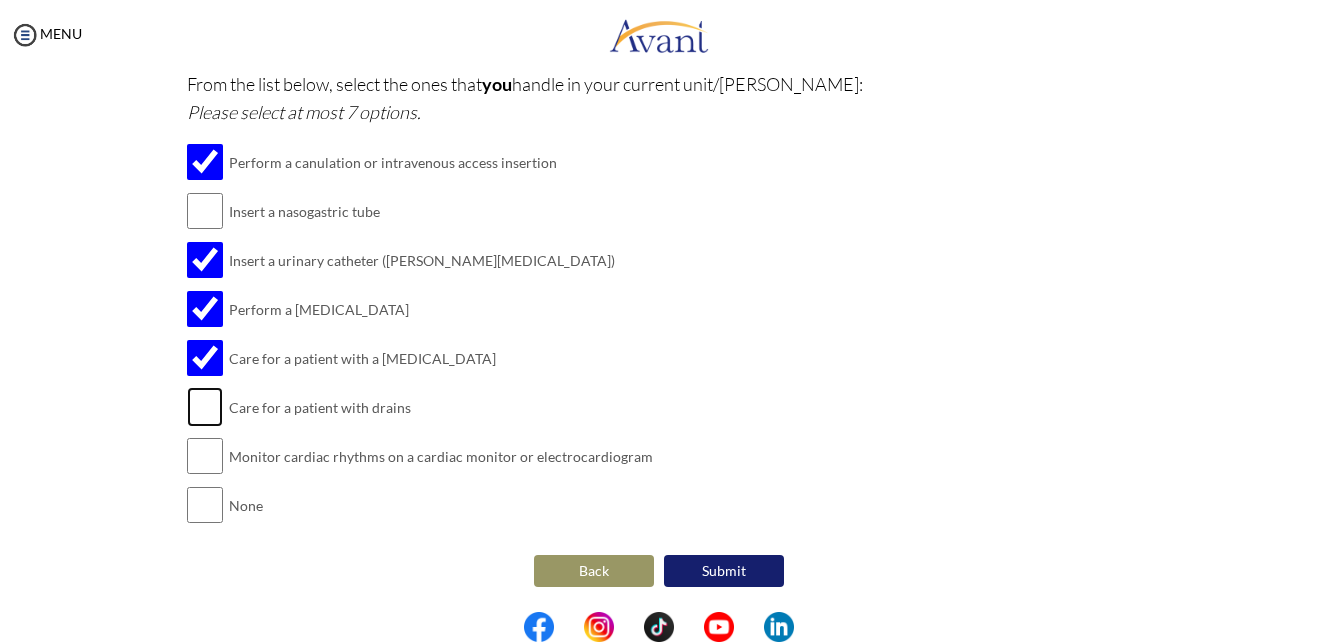 click at bounding box center (205, 407) 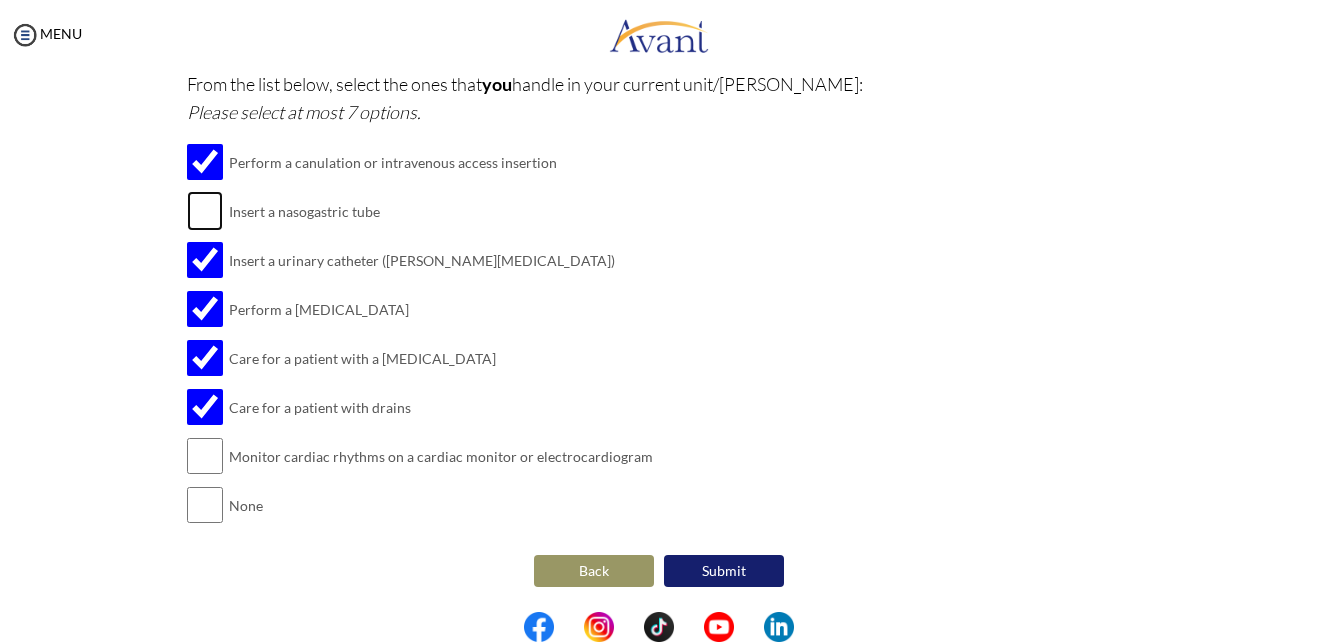 click at bounding box center [205, 211] 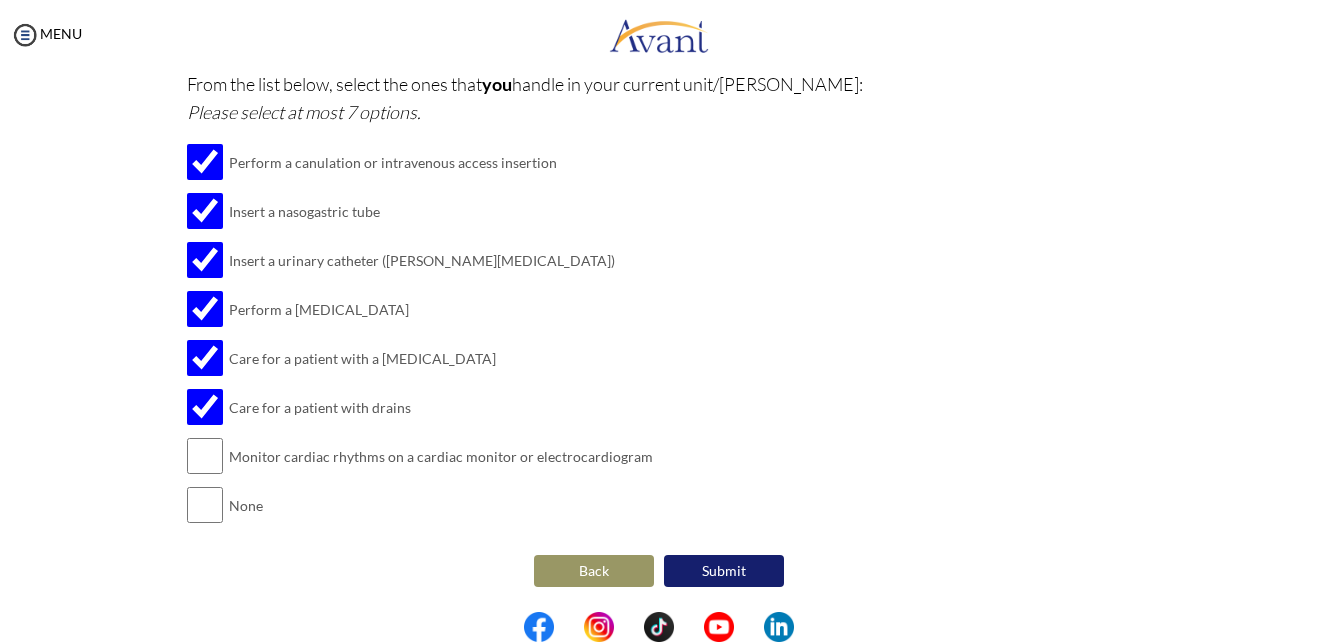 click on "Submit" at bounding box center (724, 571) 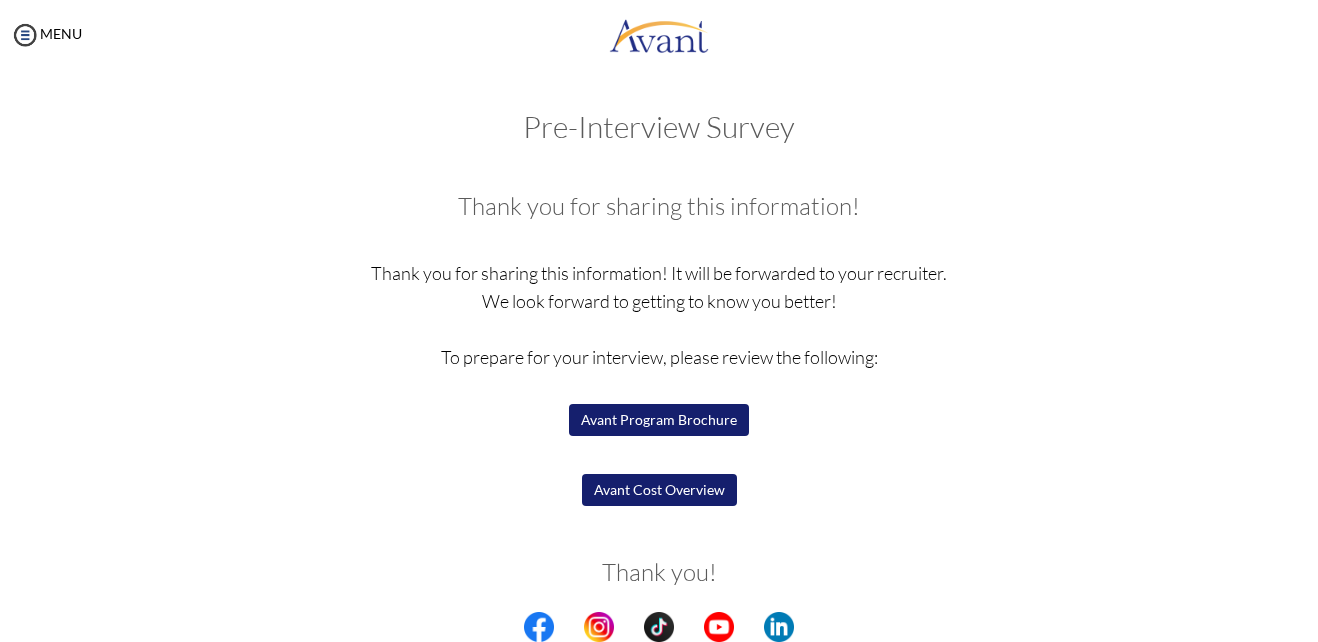 drag, startPoint x: 682, startPoint y: 498, endPoint x: 518, endPoint y: 145, distance: 389.23642 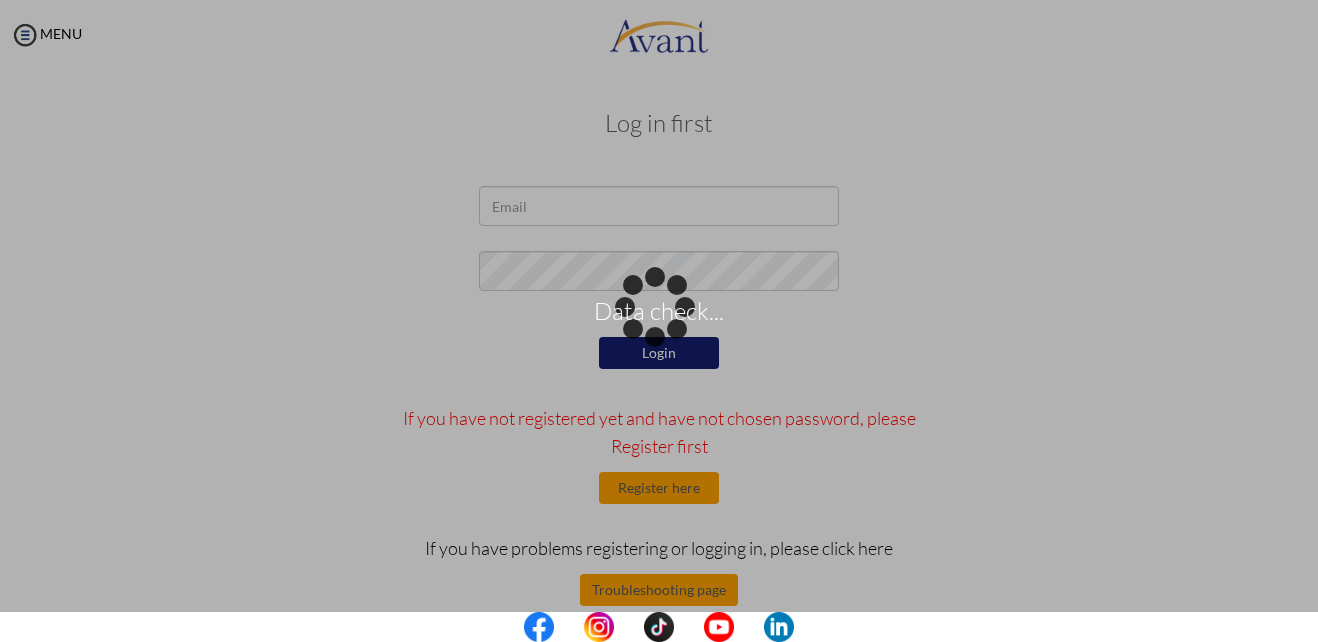 scroll, scrollTop: 0, scrollLeft: 0, axis: both 